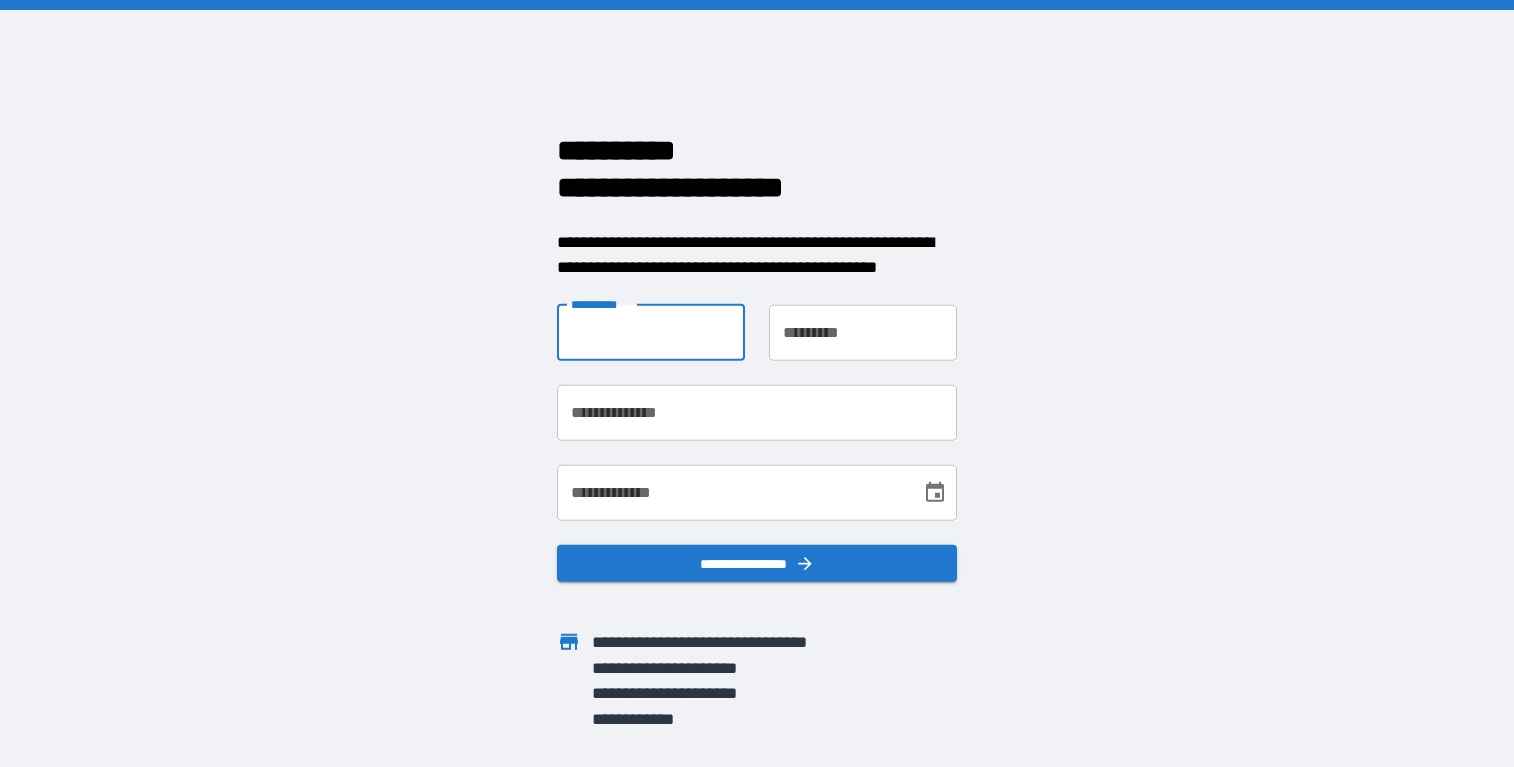 scroll, scrollTop: 0, scrollLeft: 0, axis: both 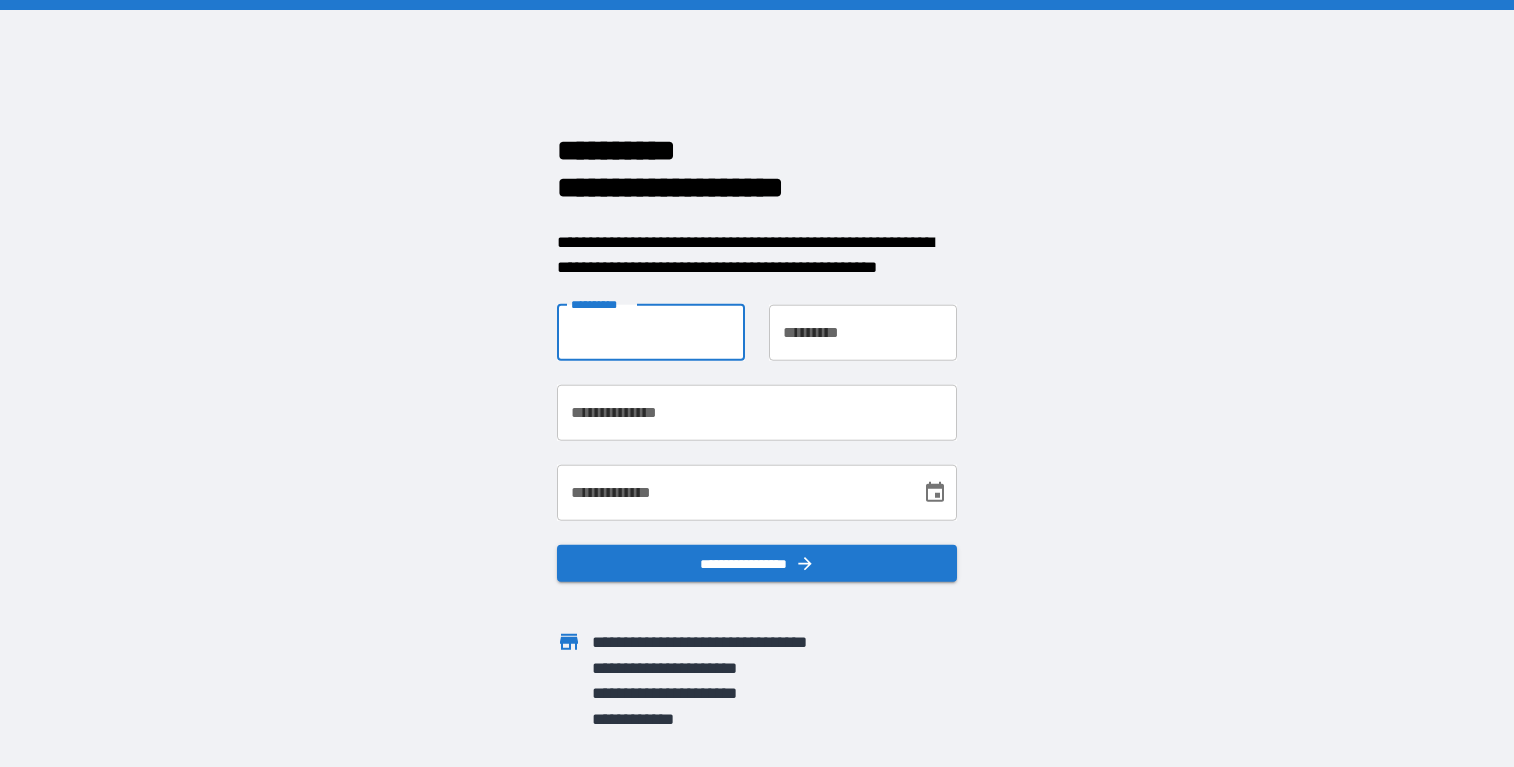 click on "**********" at bounding box center (651, 332) 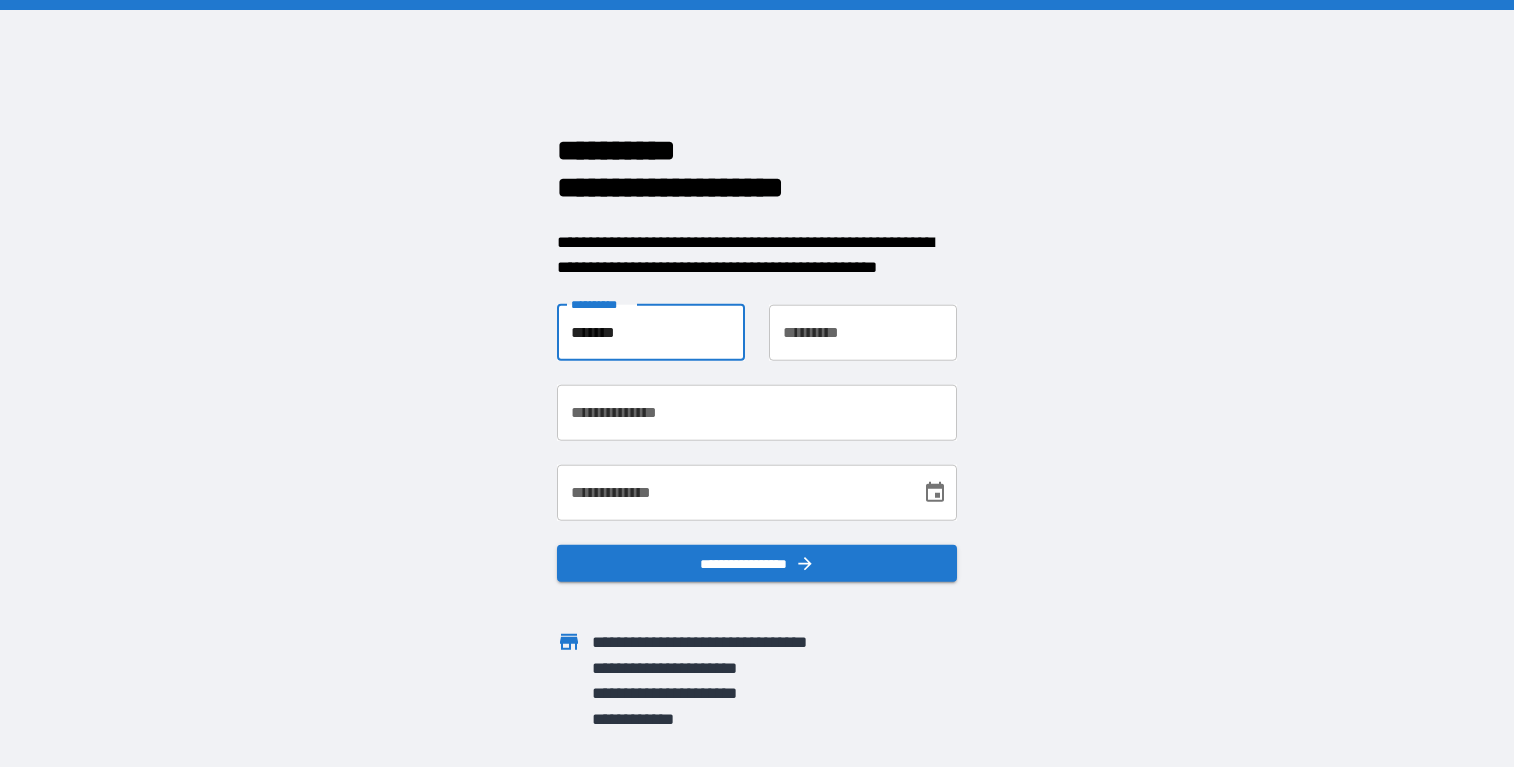 type on "*******" 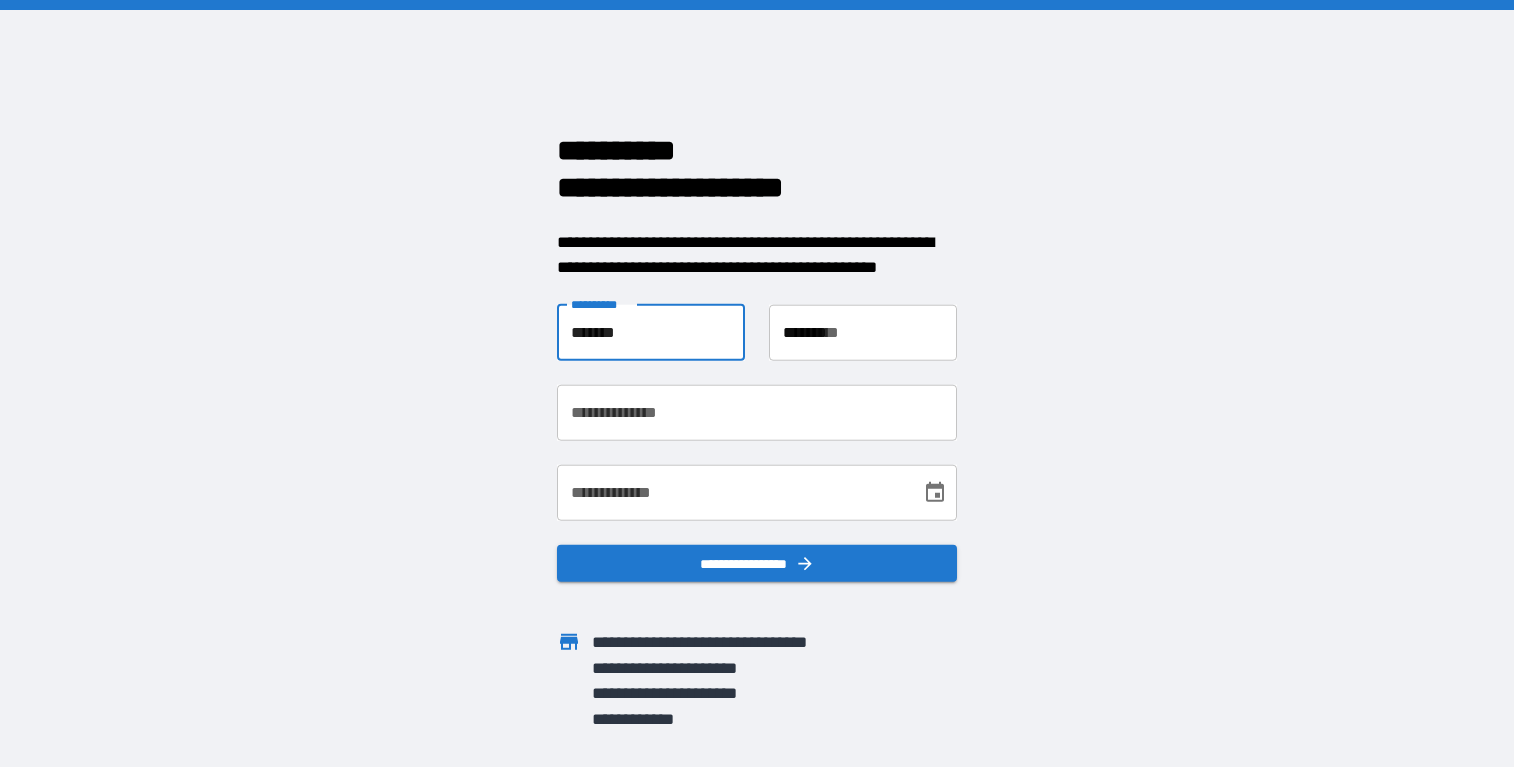 type on "**********" 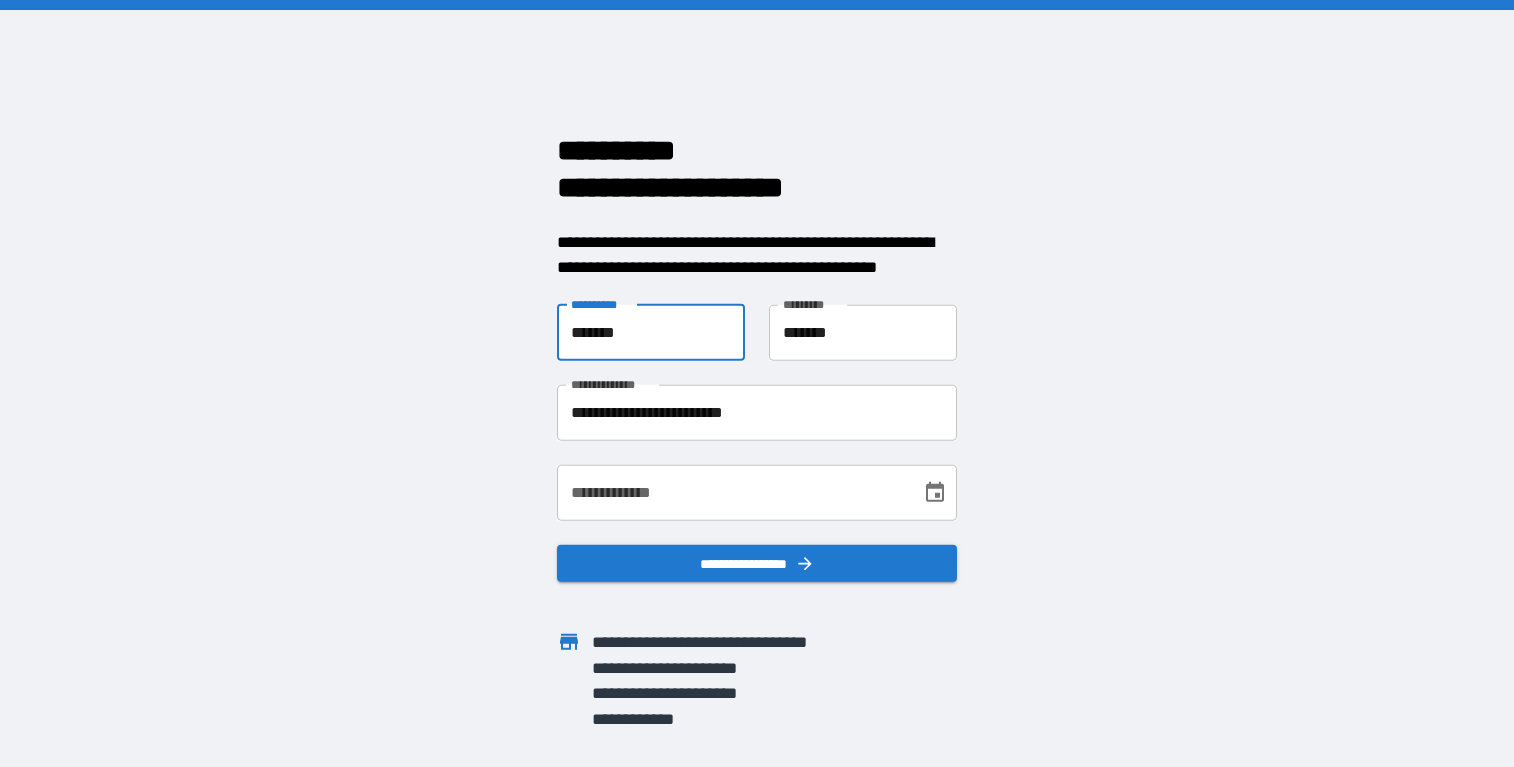drag, startPoint x: 633, startPoint y: 330, endPoint x: 529, endPoint y: 331, distance: 104.00481 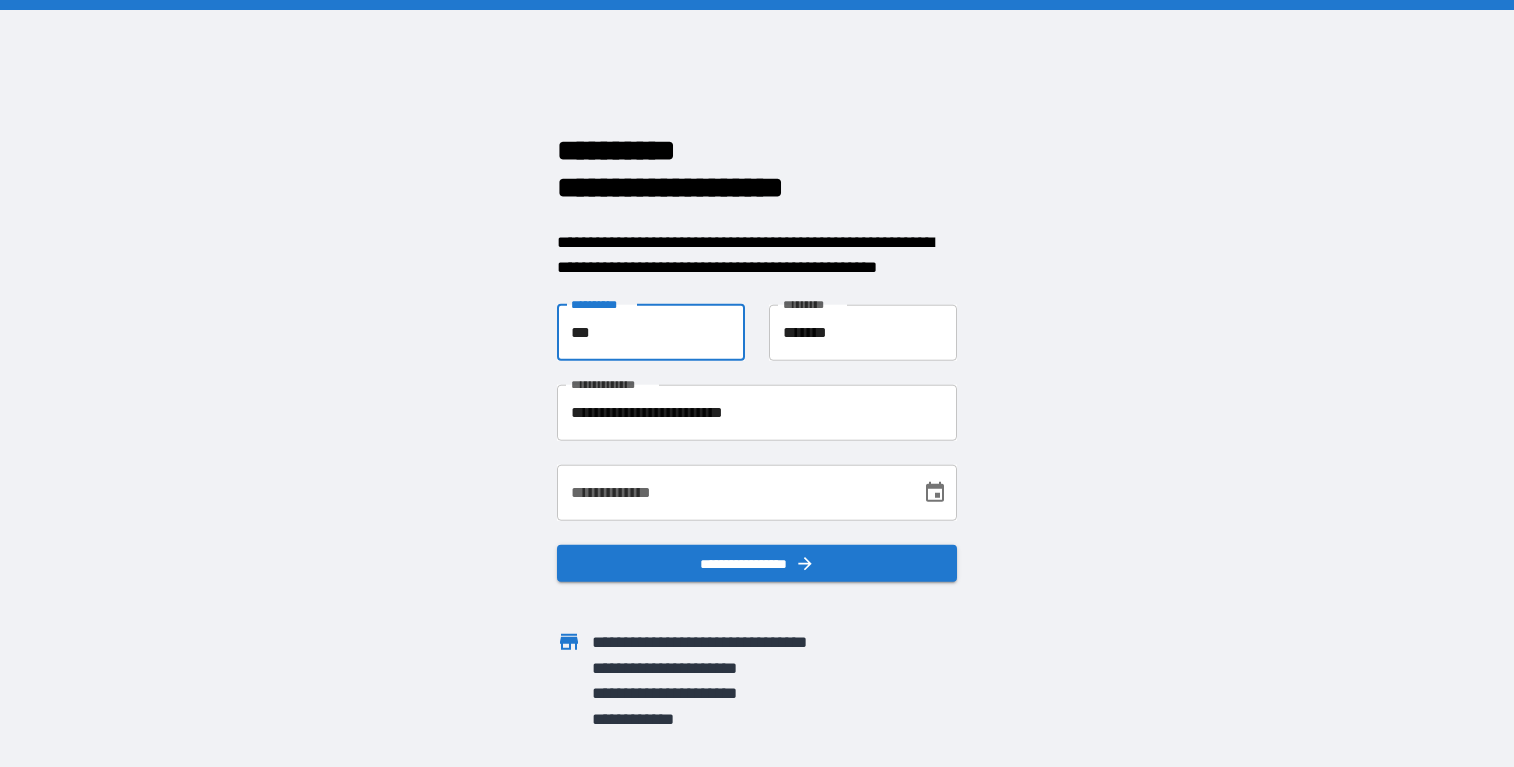 type on "***" 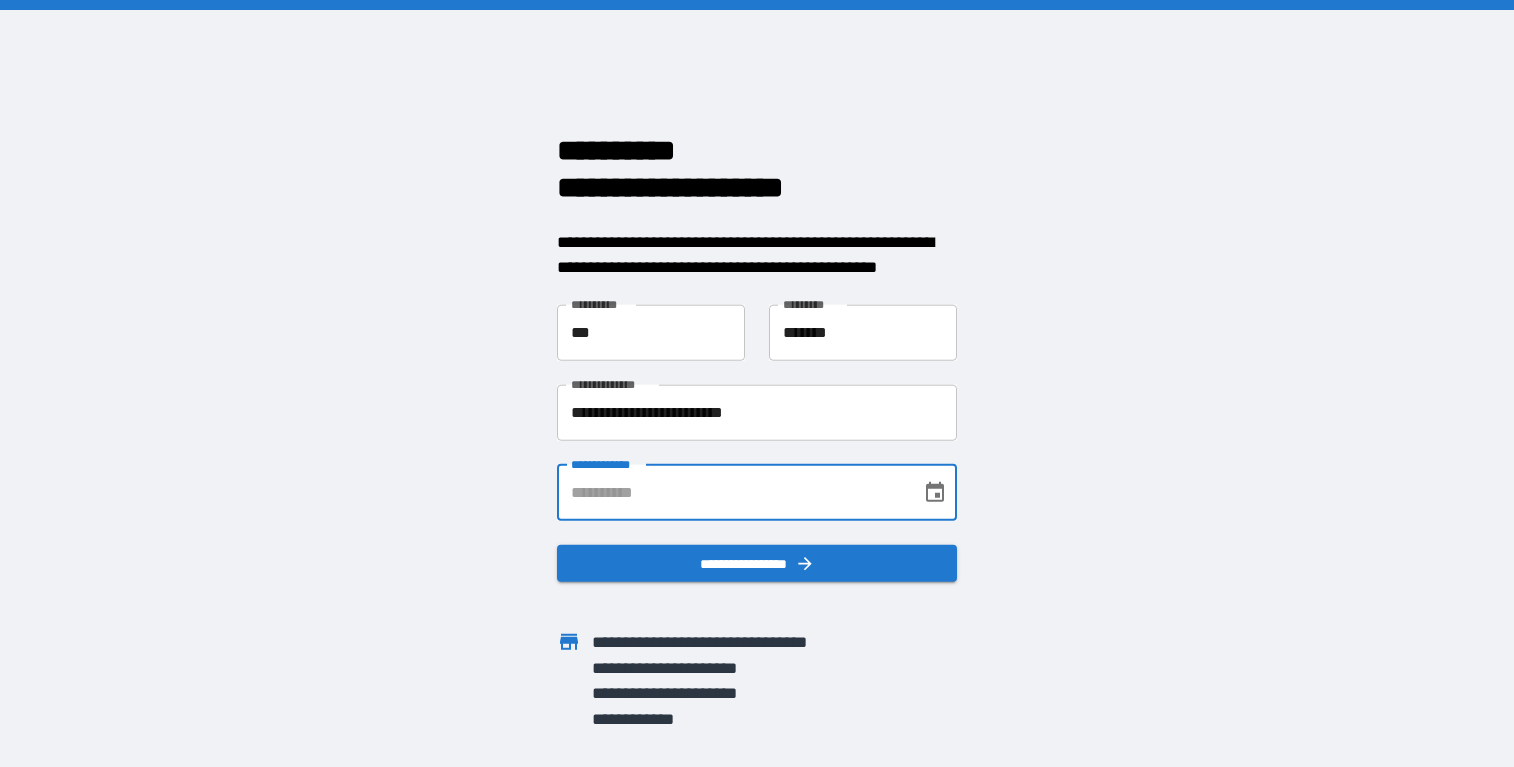 click on "**********" at bounding box center (732, 492) 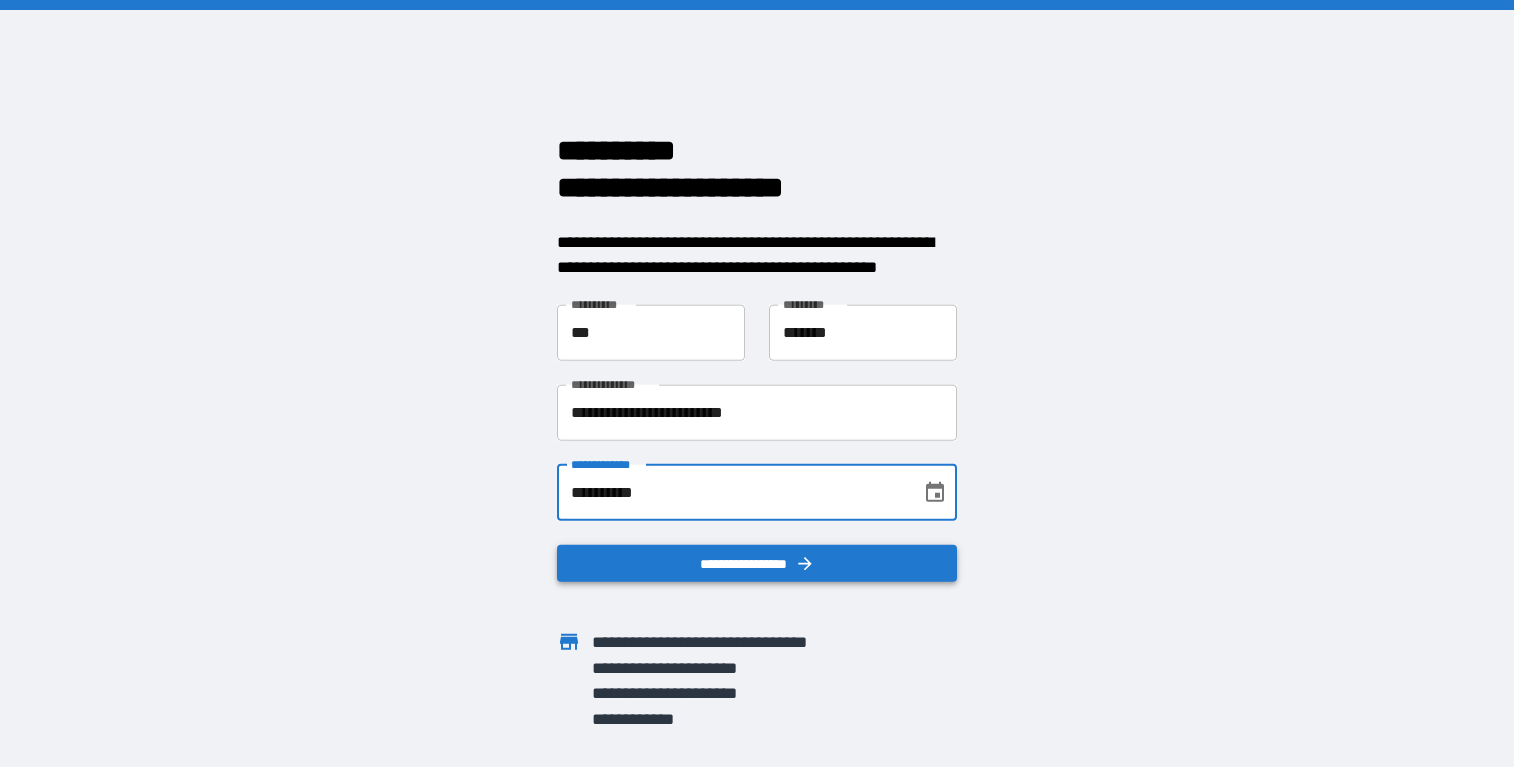 type on "**********" 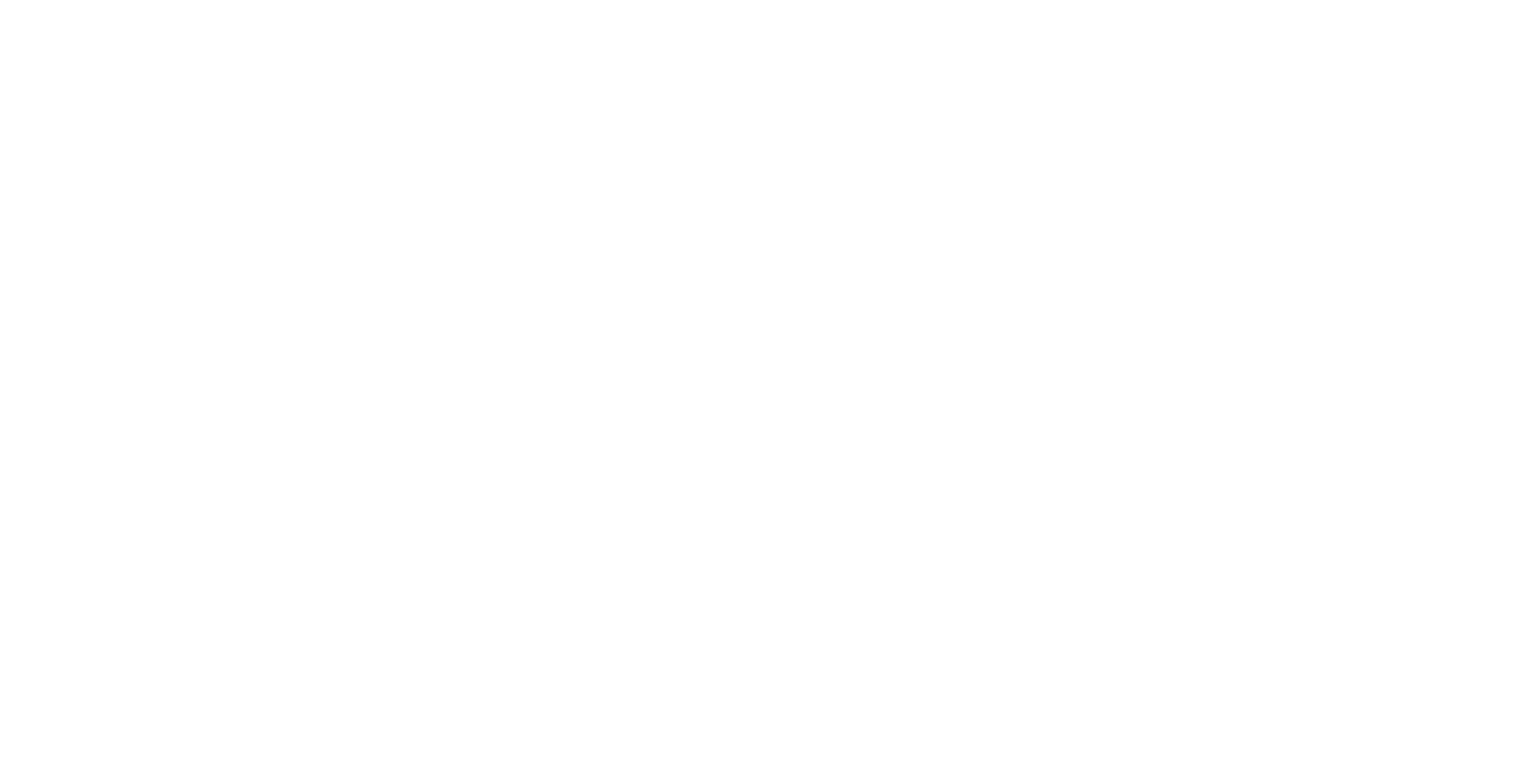 scroll, scrollTop: 0, scrollLeft: 0, axis: both 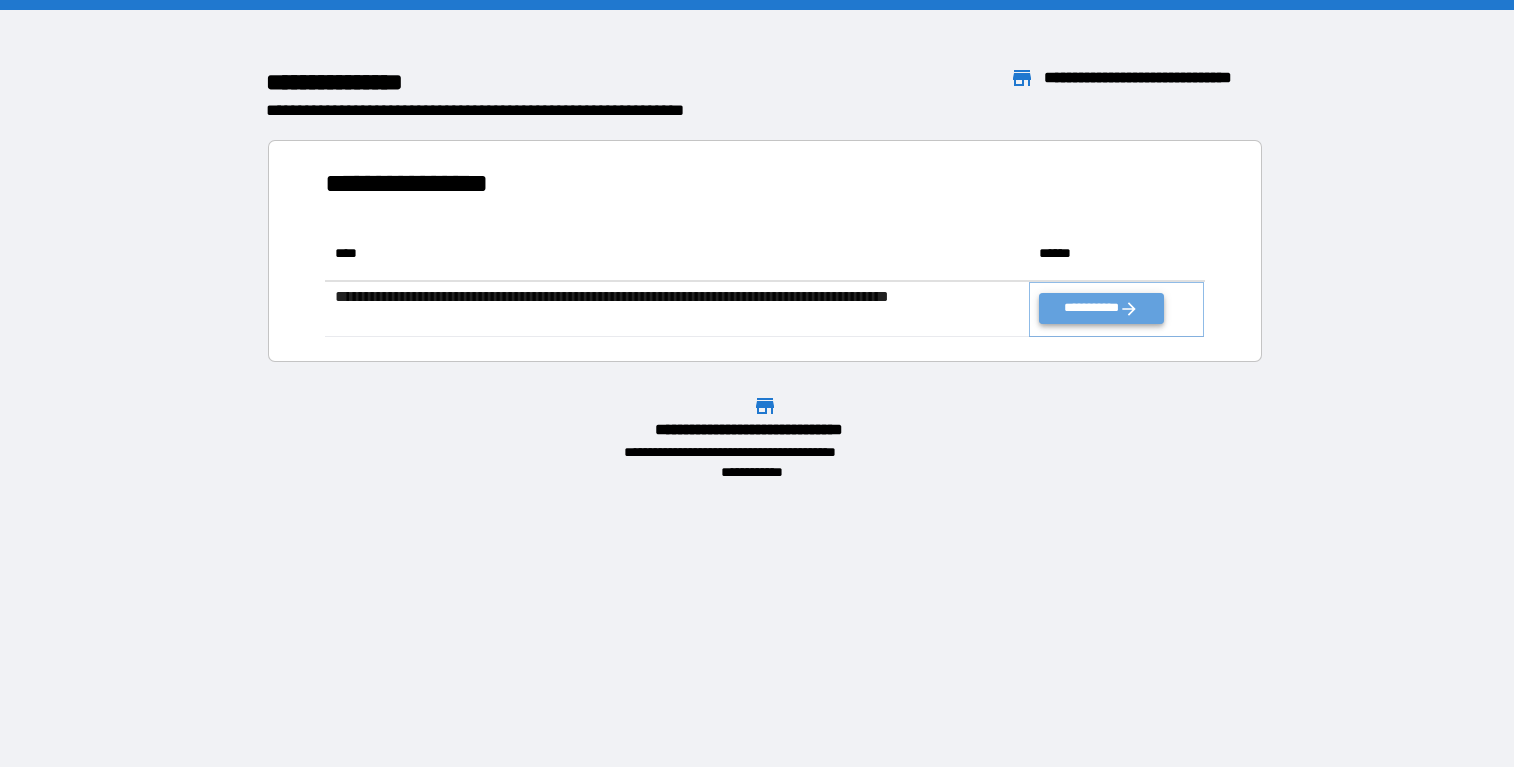 click on "**********" at bounding box center (1101, 308) 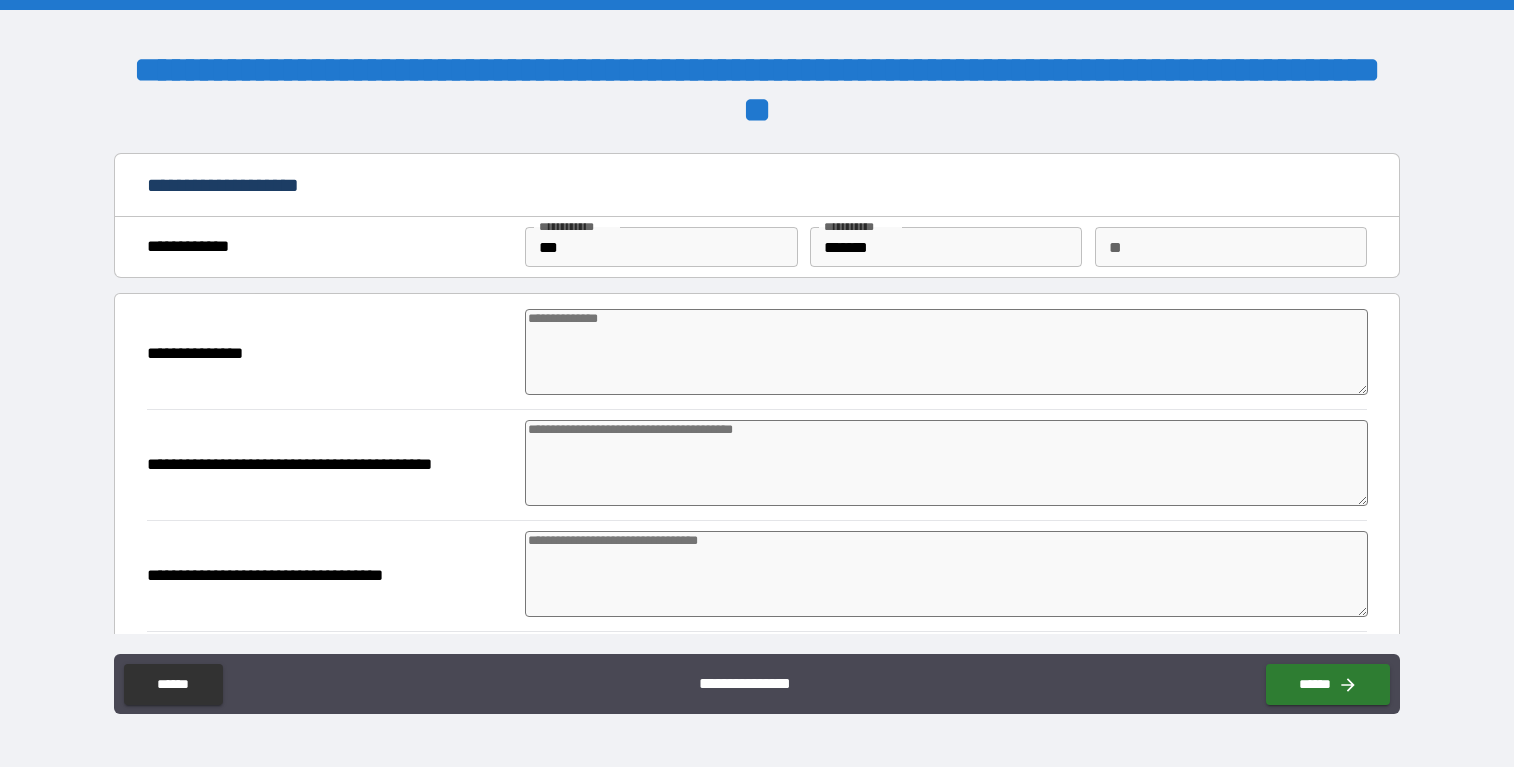 type on "*" 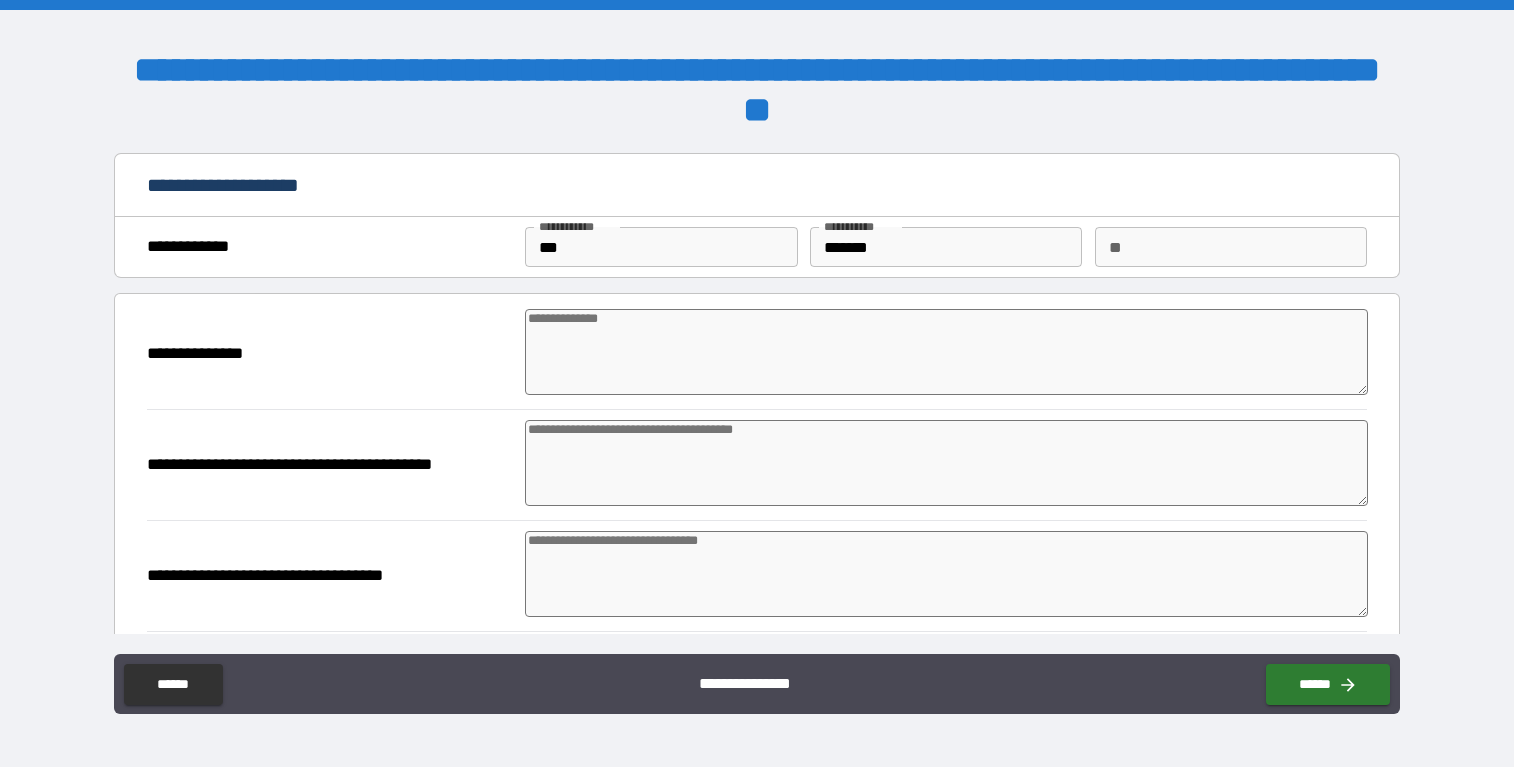 type on "*" 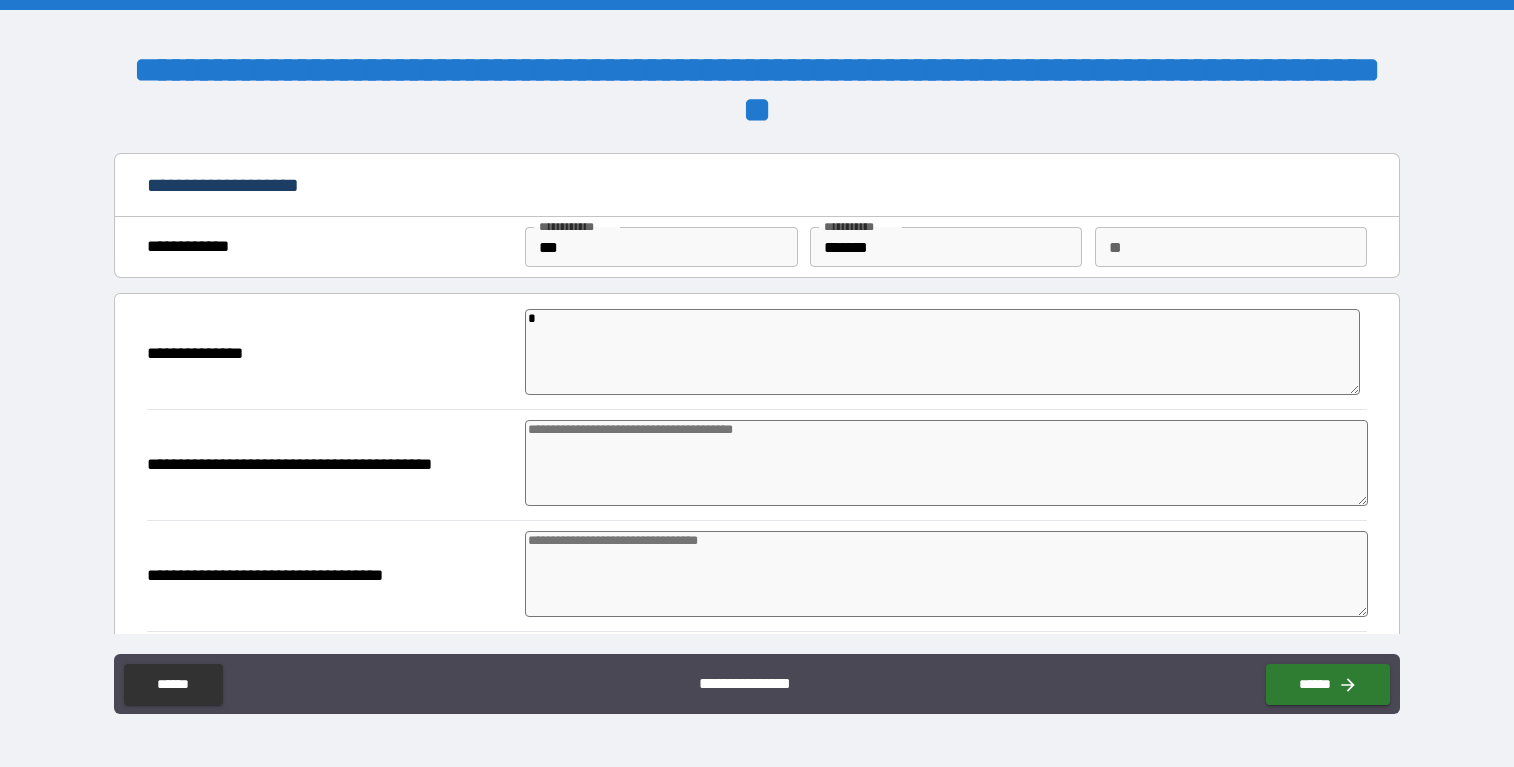 type on "**" 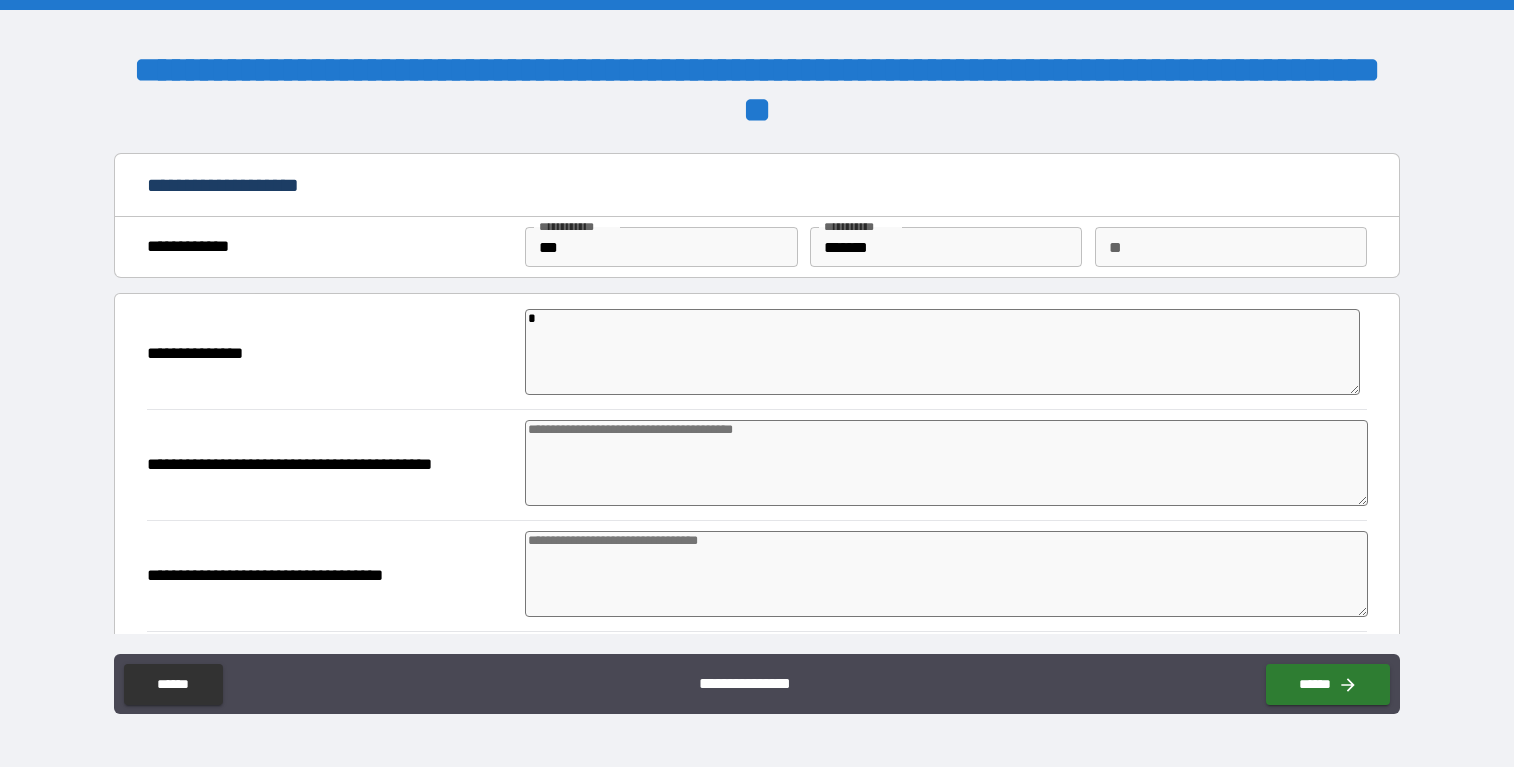 type on "*" 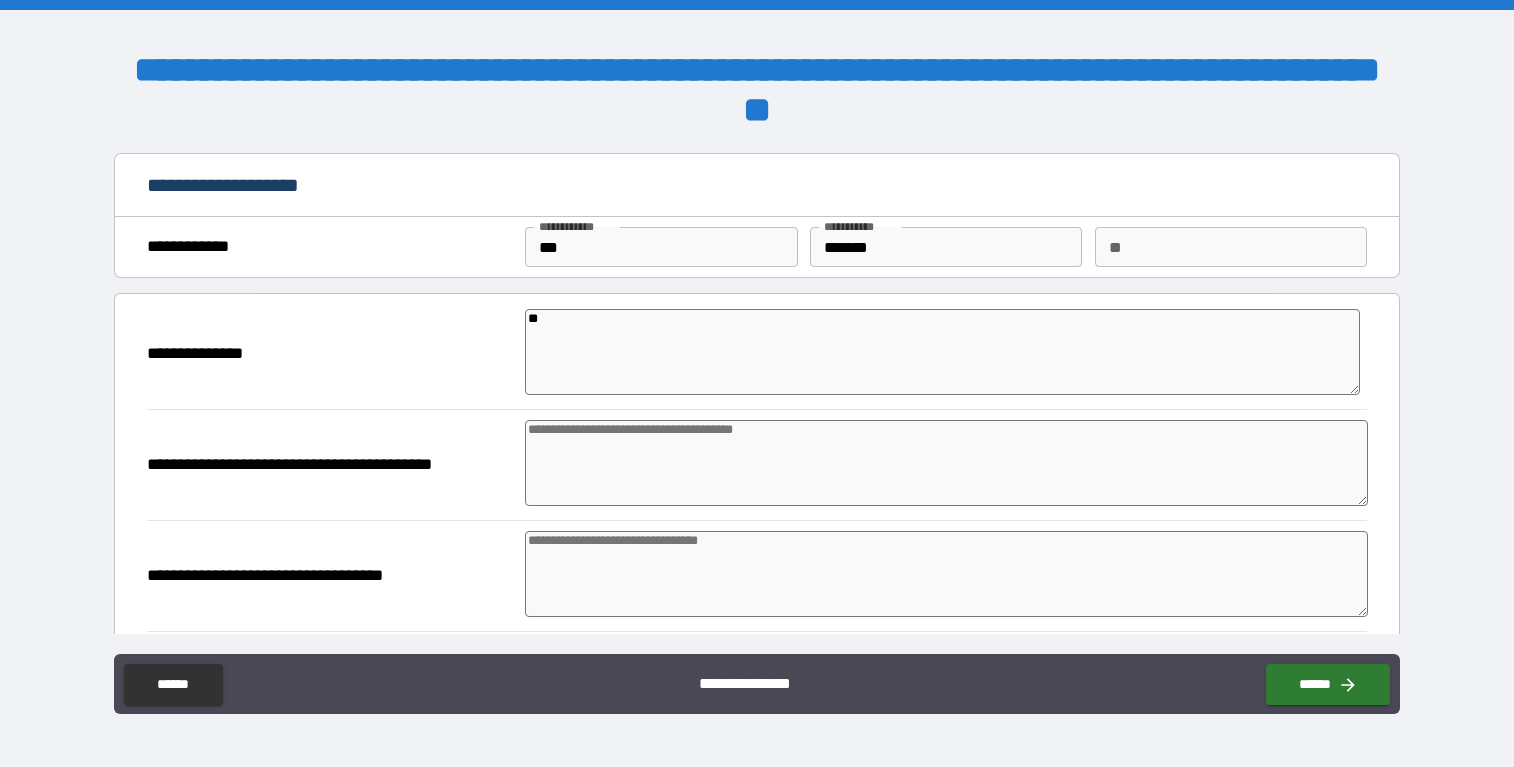 type on "***" 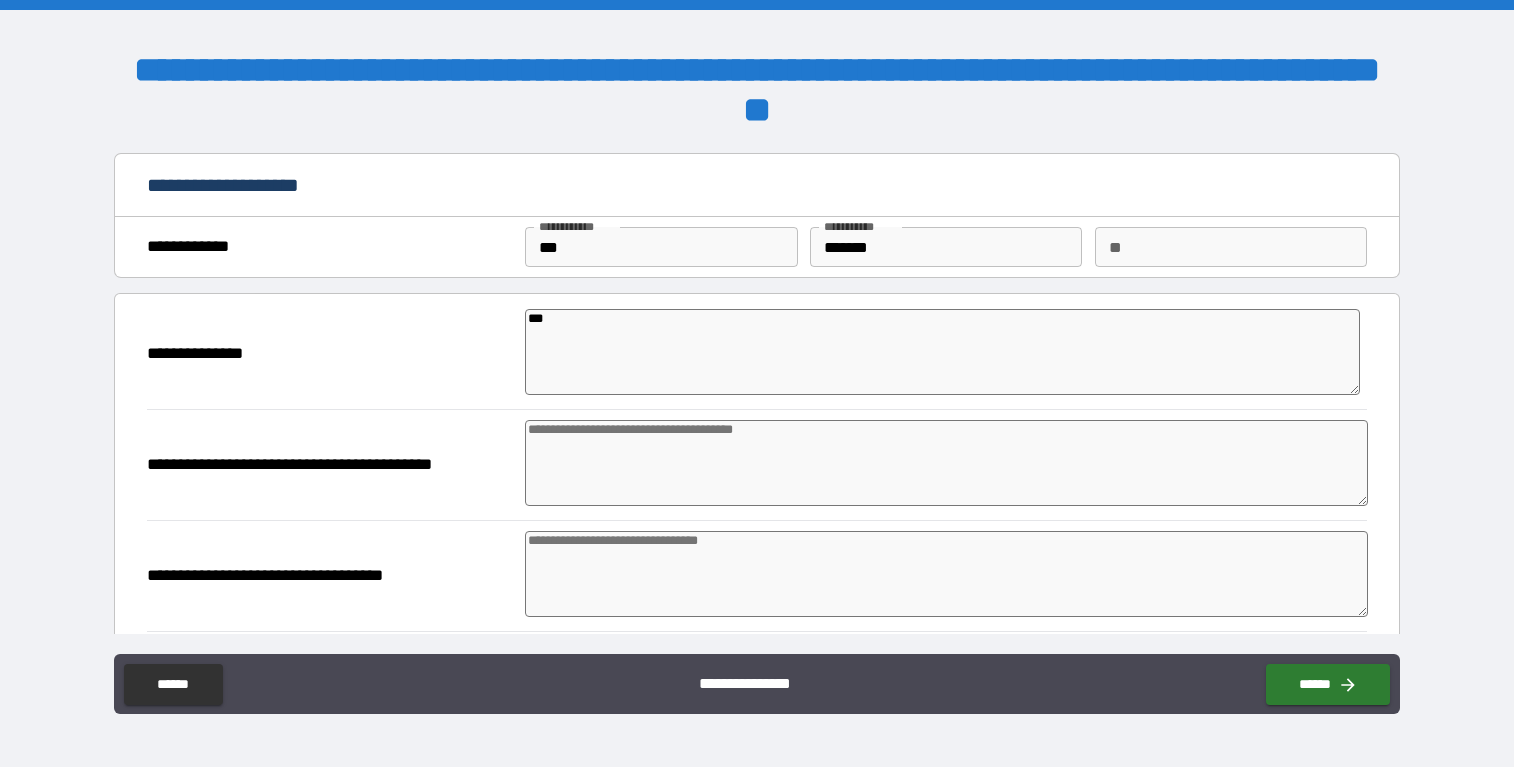type on "*" 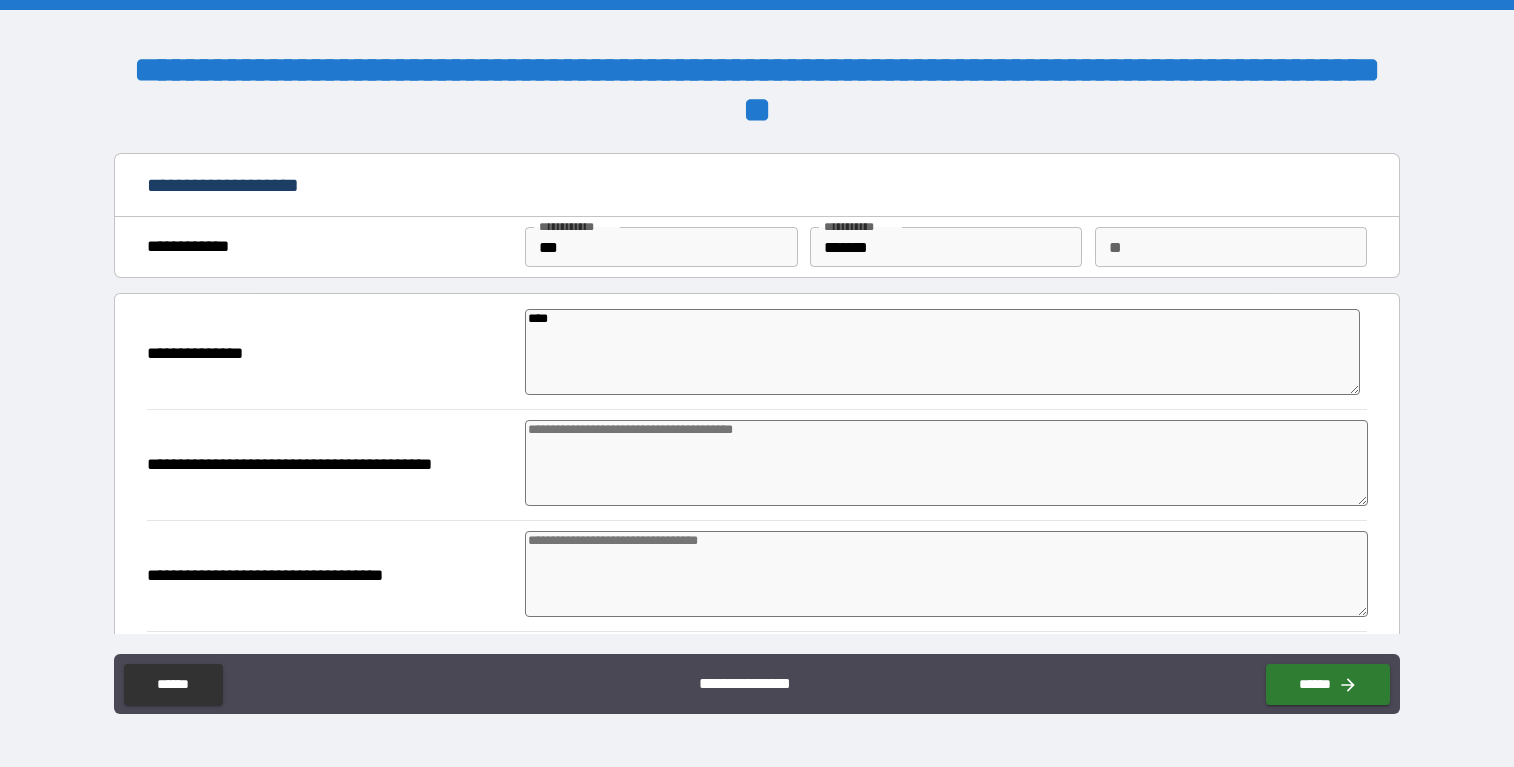 type on "*****" 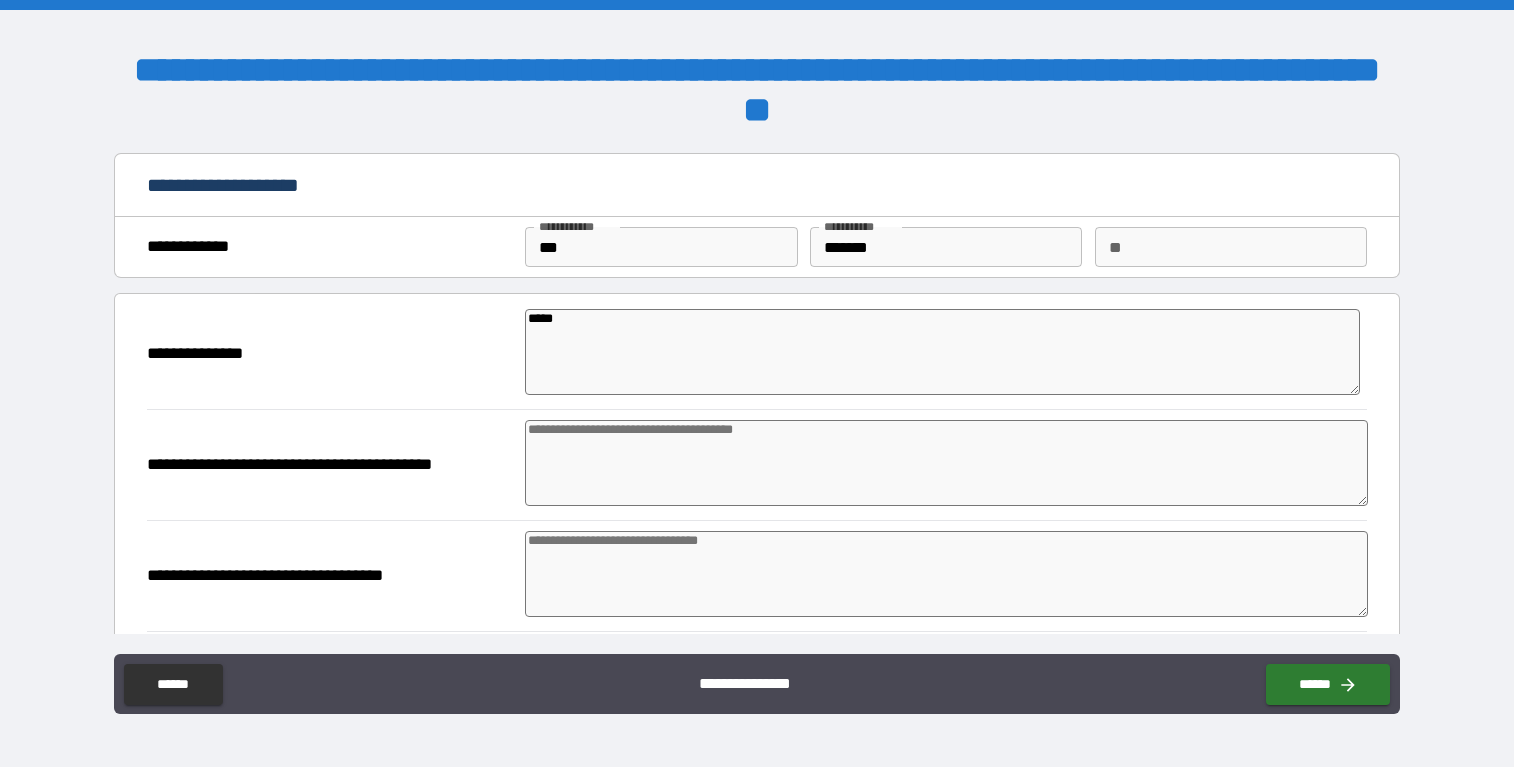 type on "*" 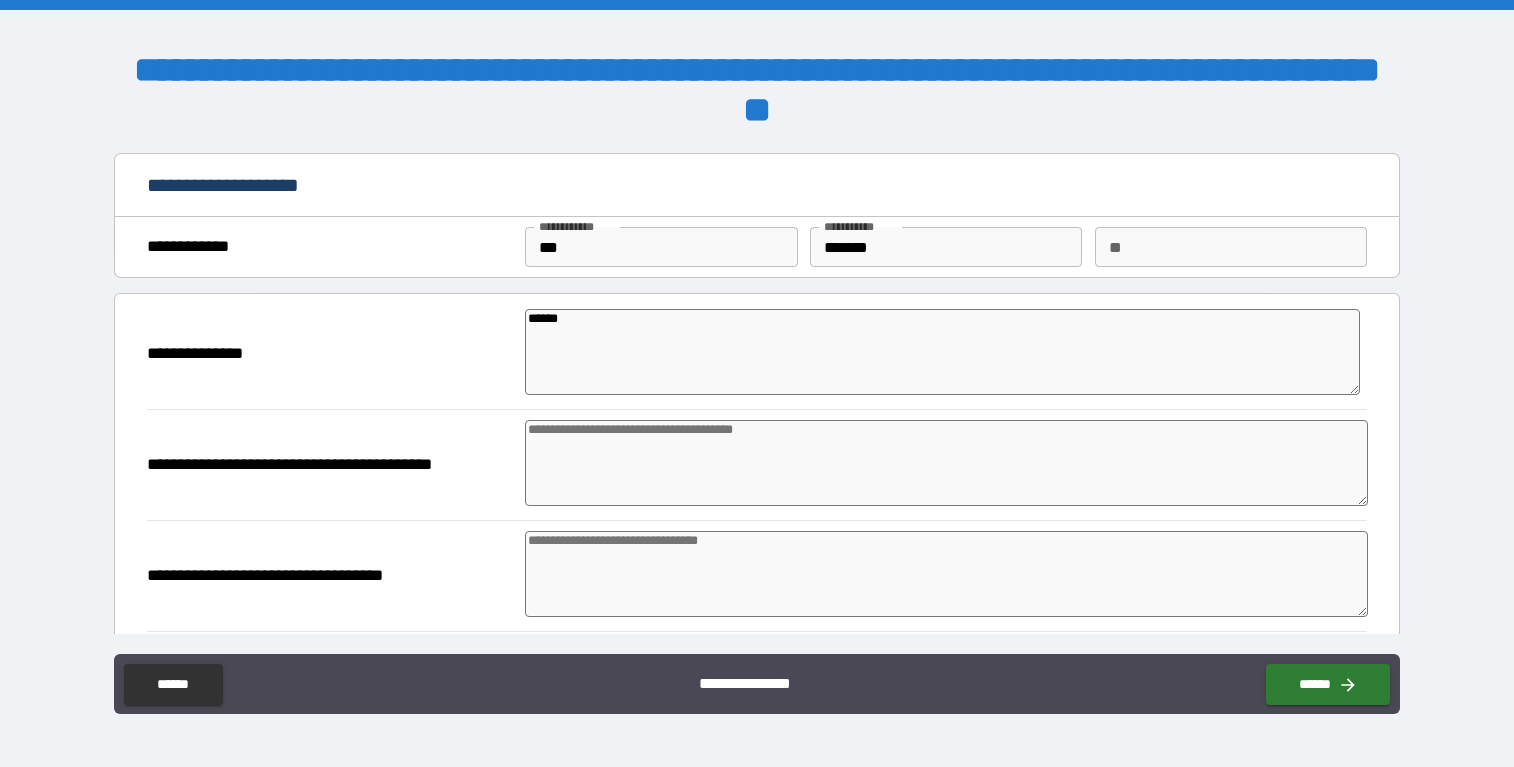 type on "*******" 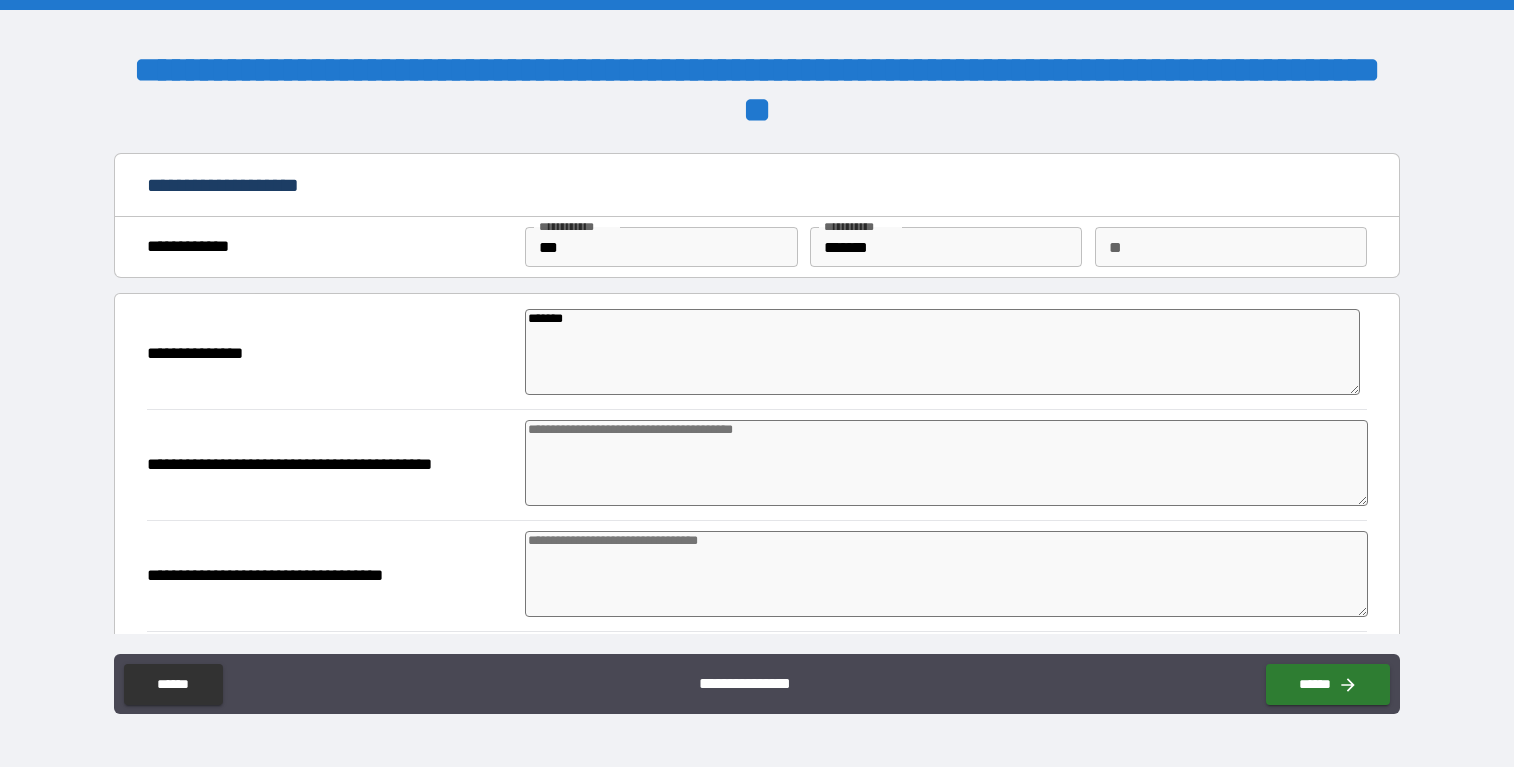 type on "*" 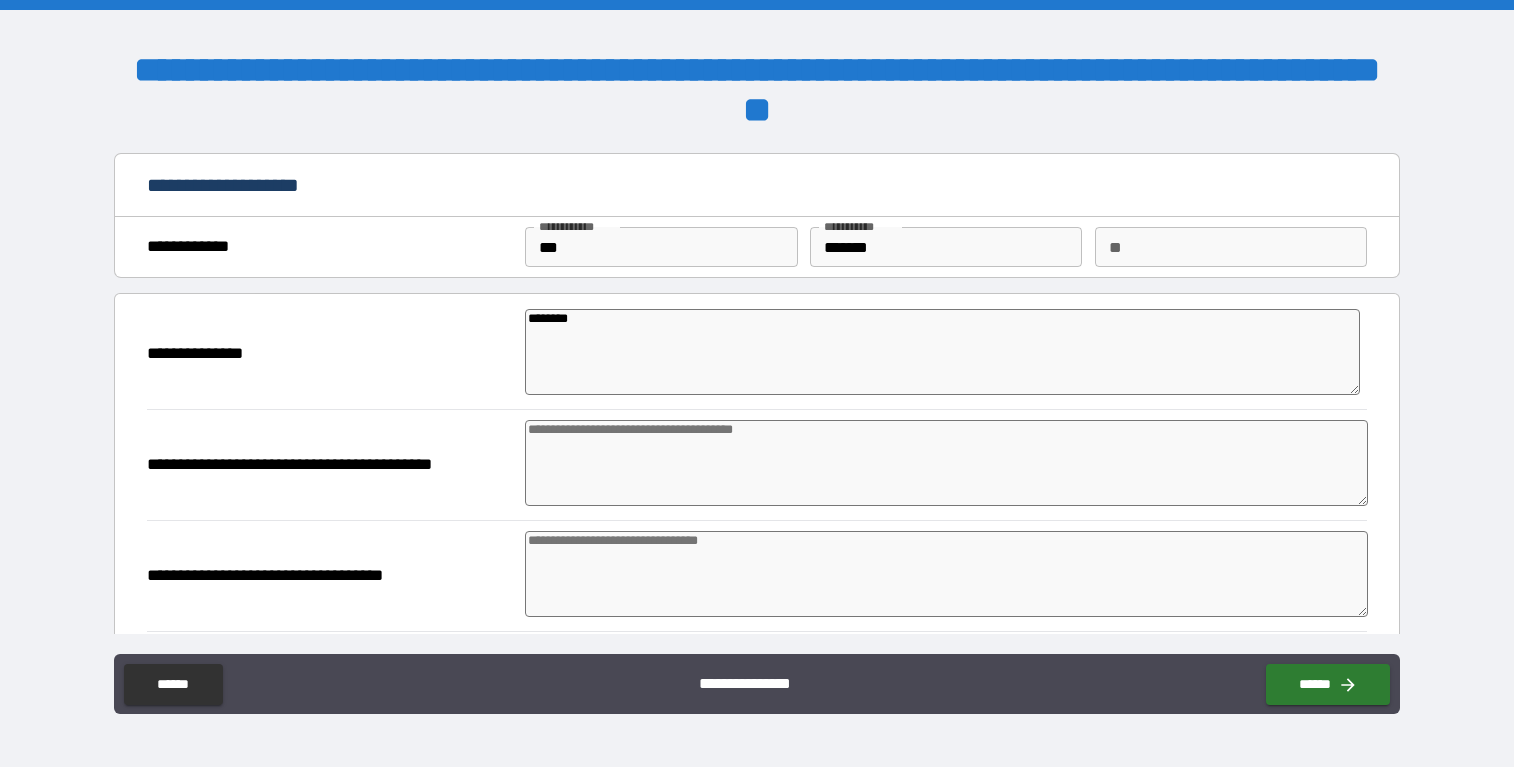 type on "*" 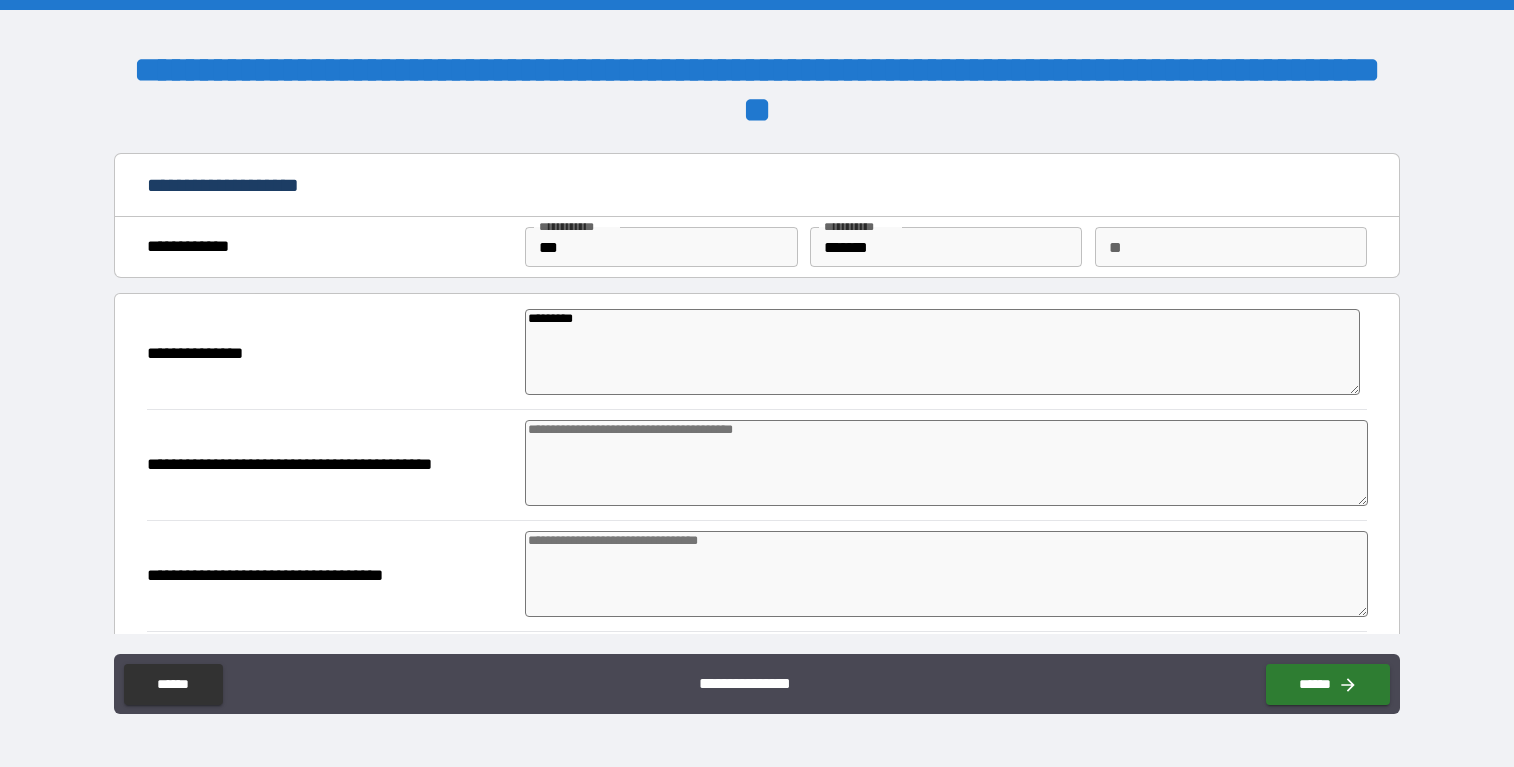 type on "*" 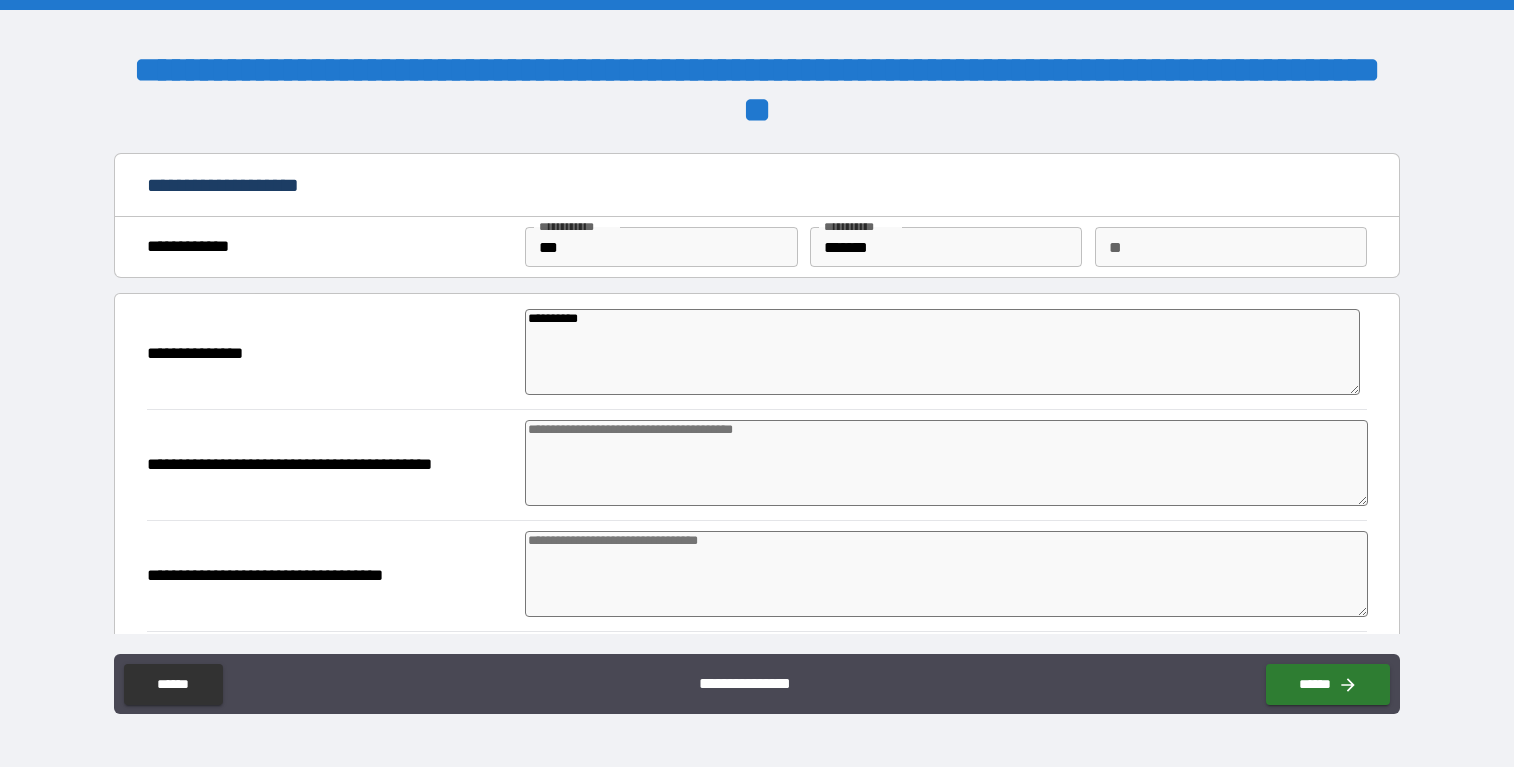 type on "**********" 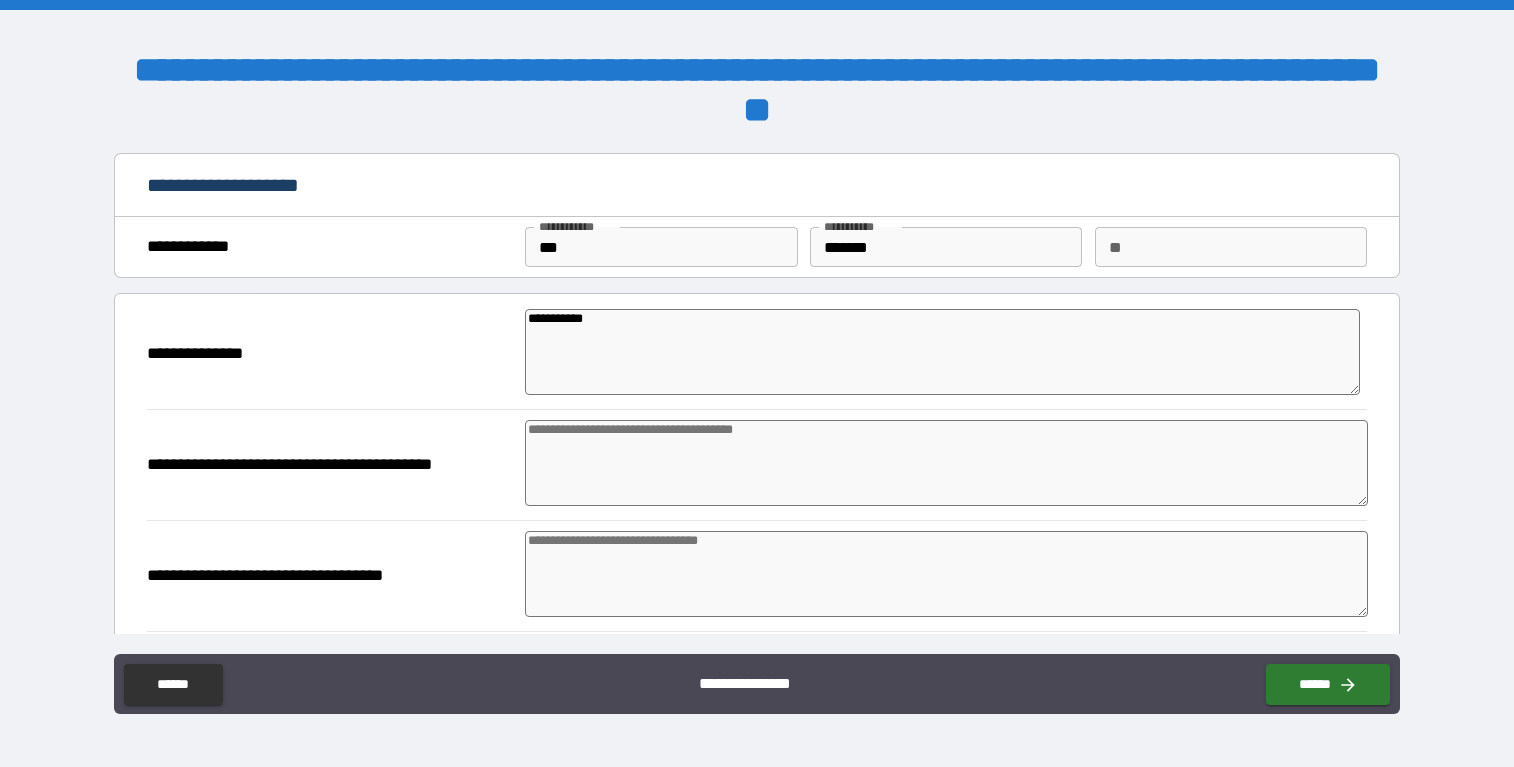 type on "**********" 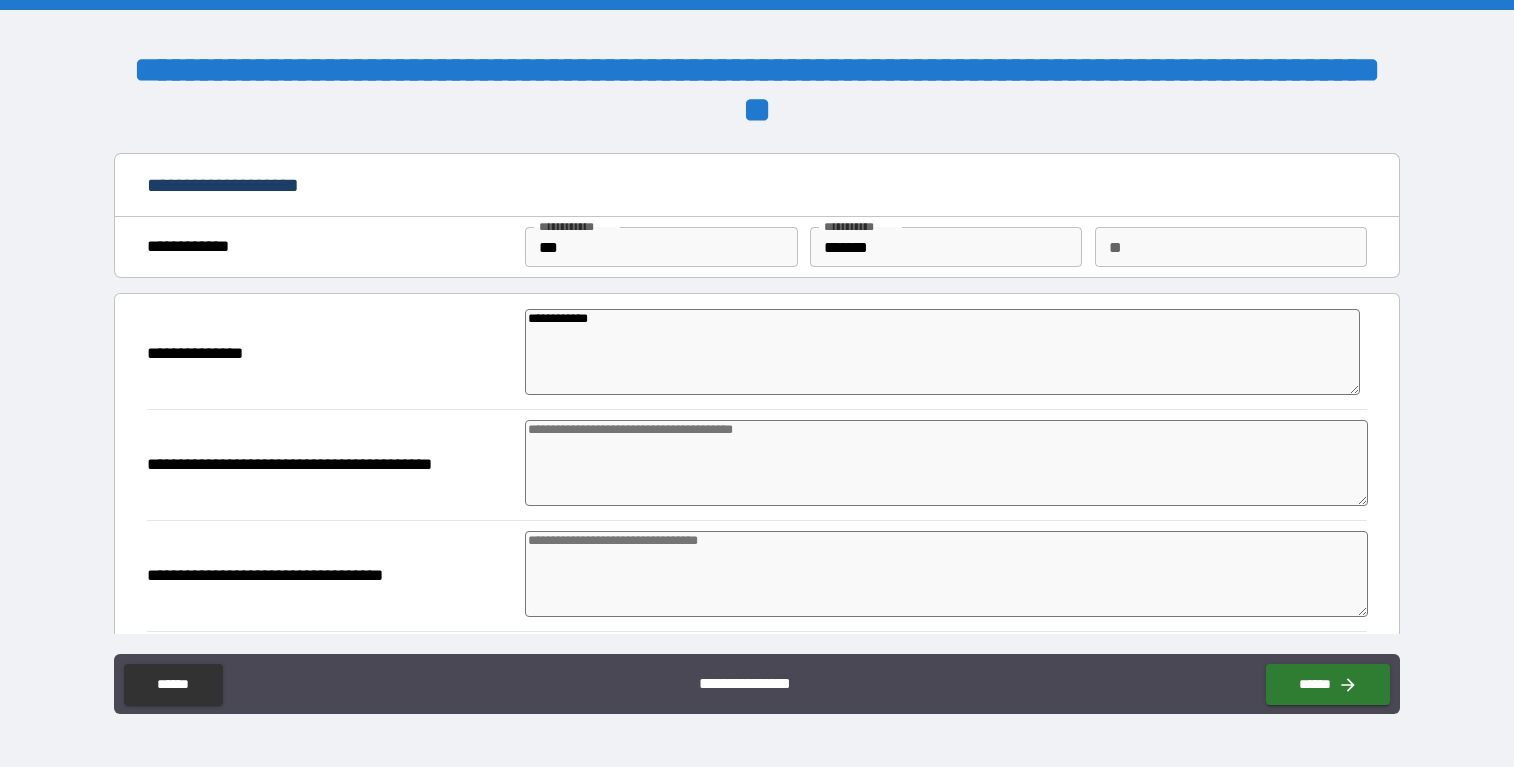 type on "**********" 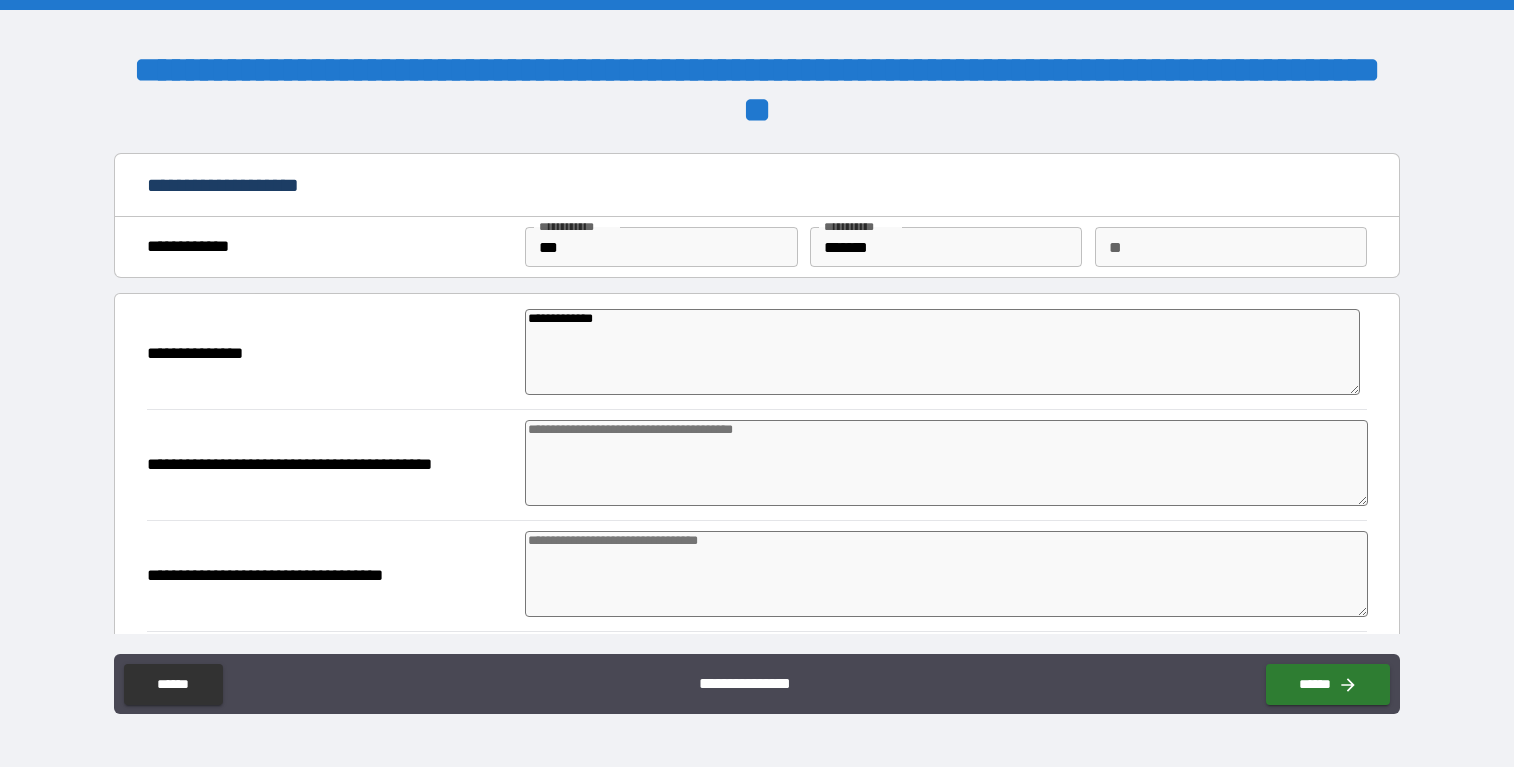 type on "**********" 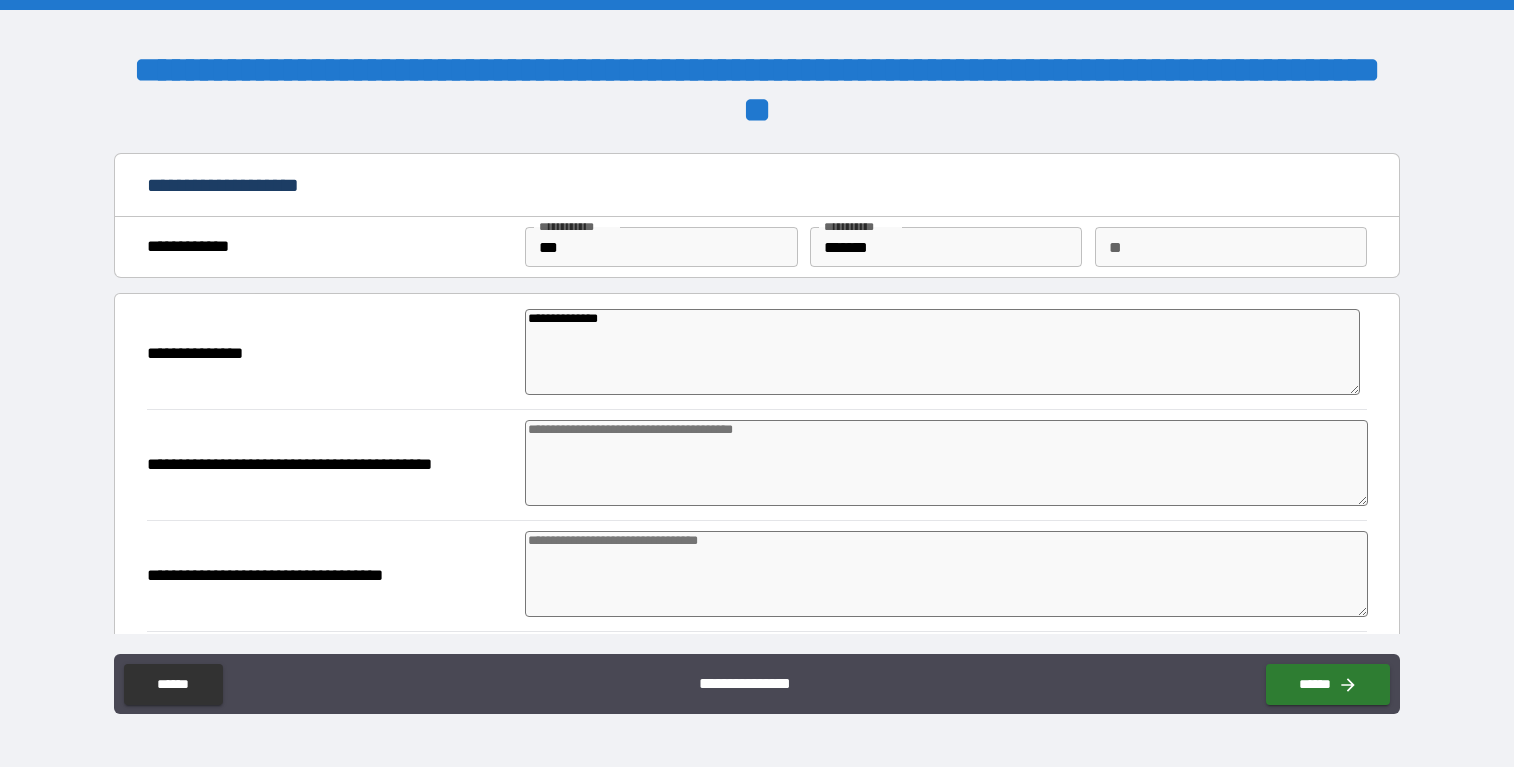 type on "*" 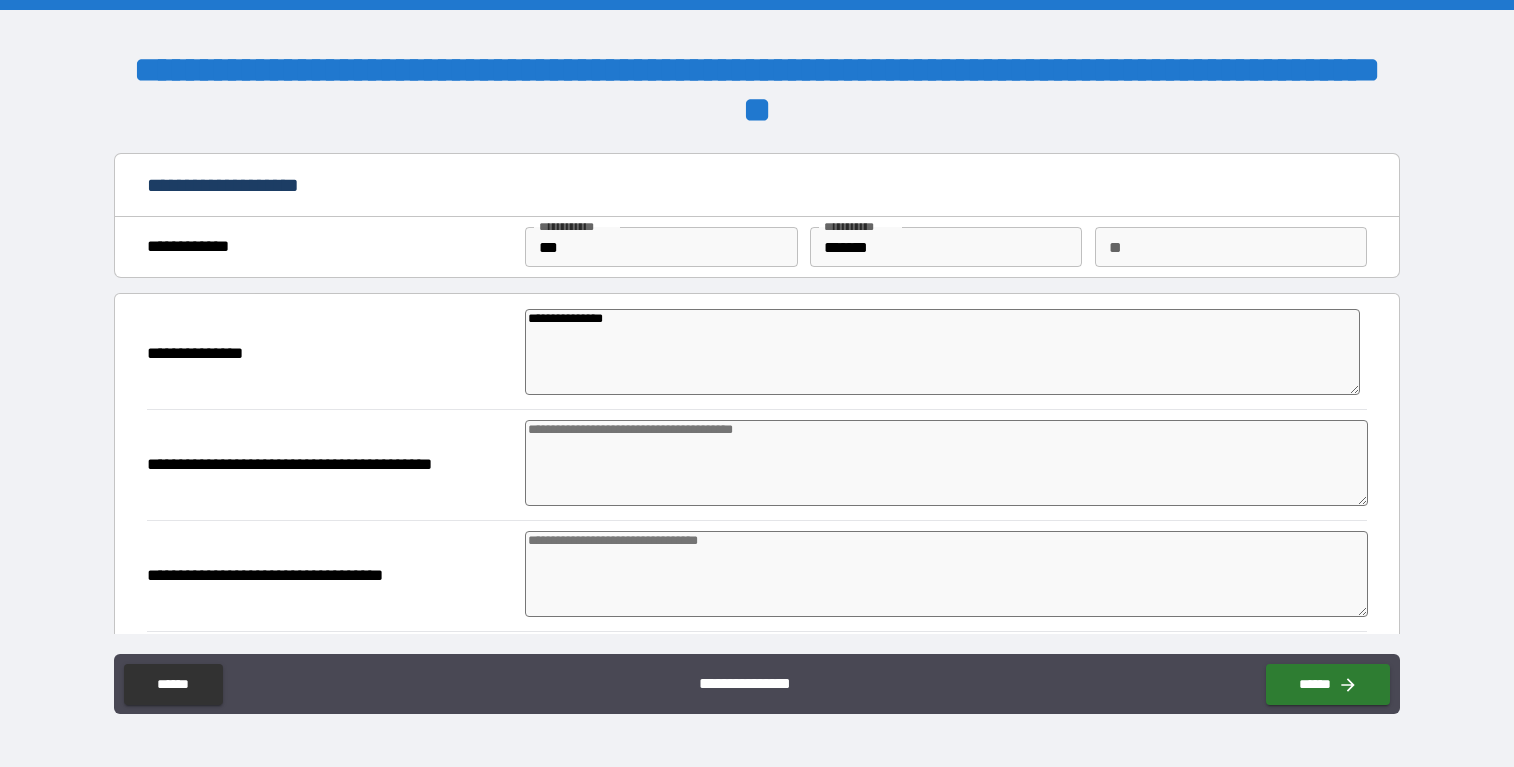 type on "*" 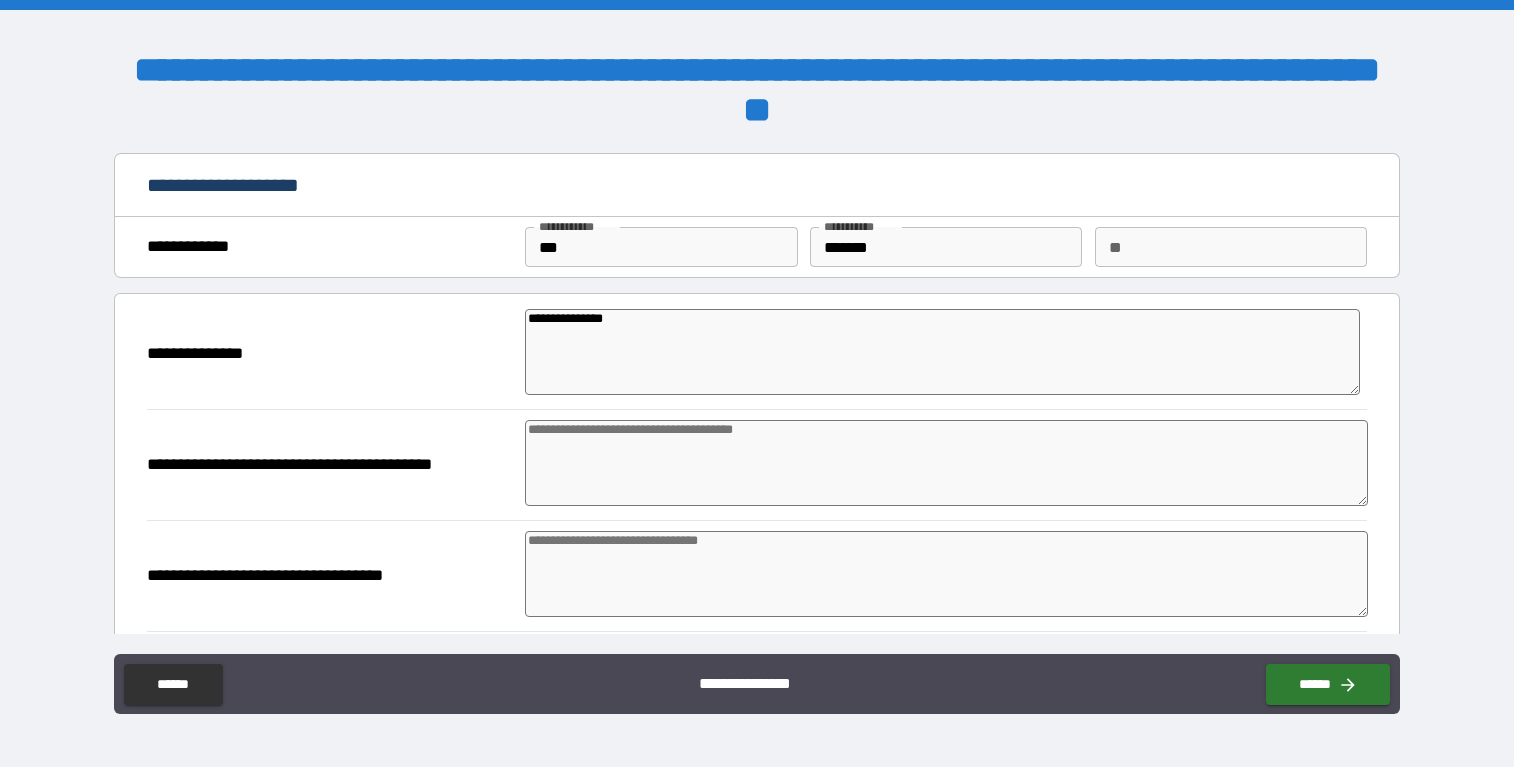 type on "**********" 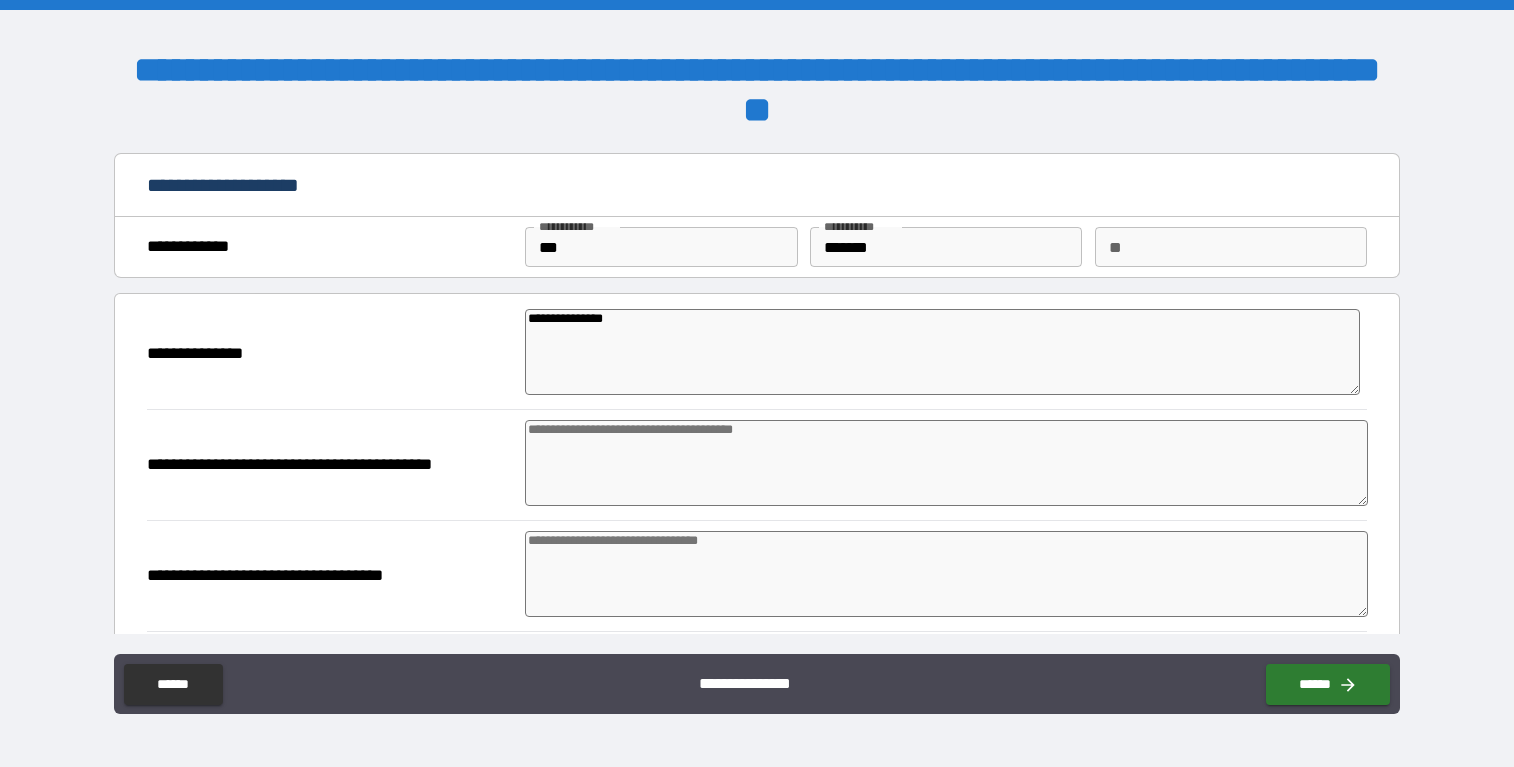 type on "**********" 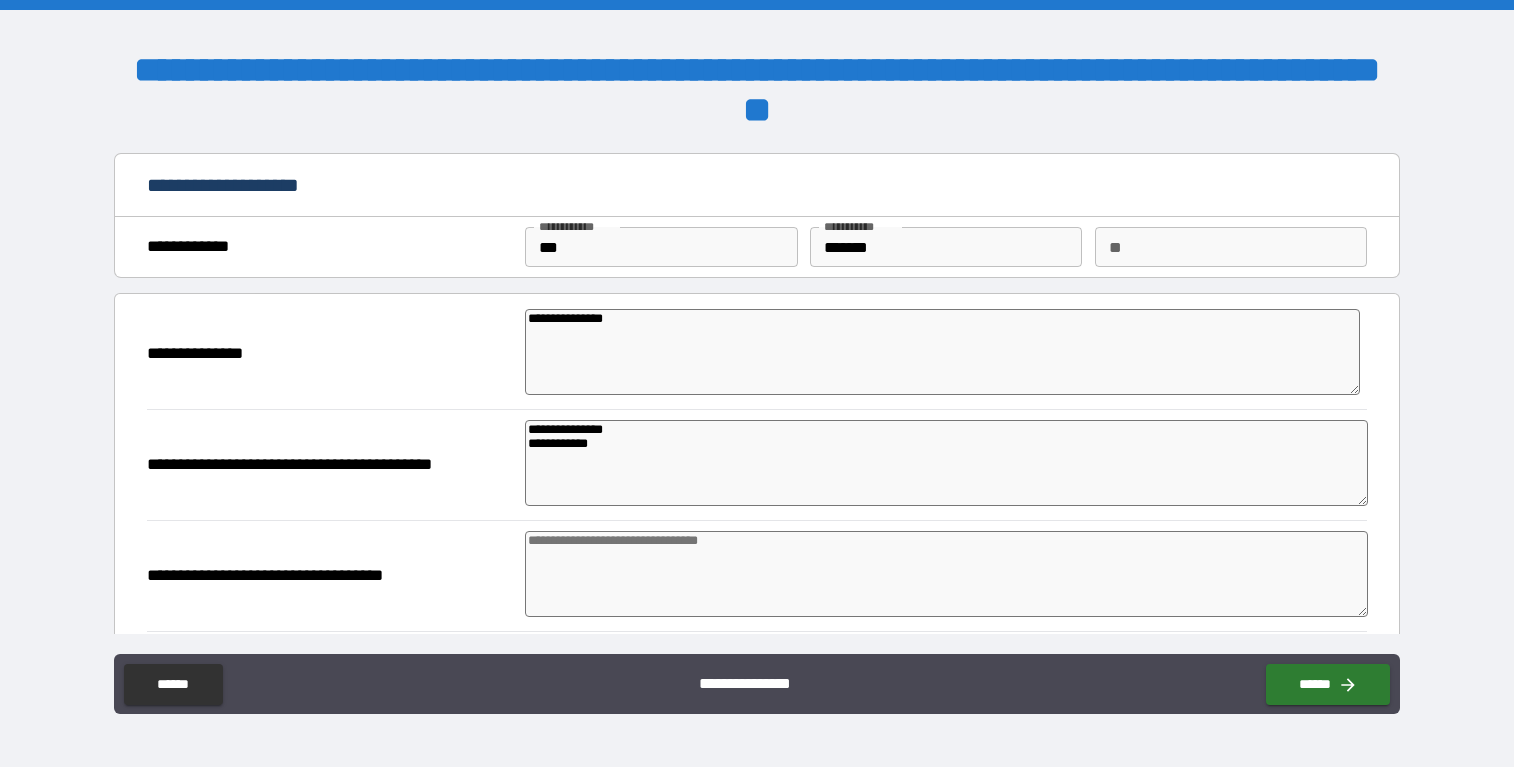type on "*" 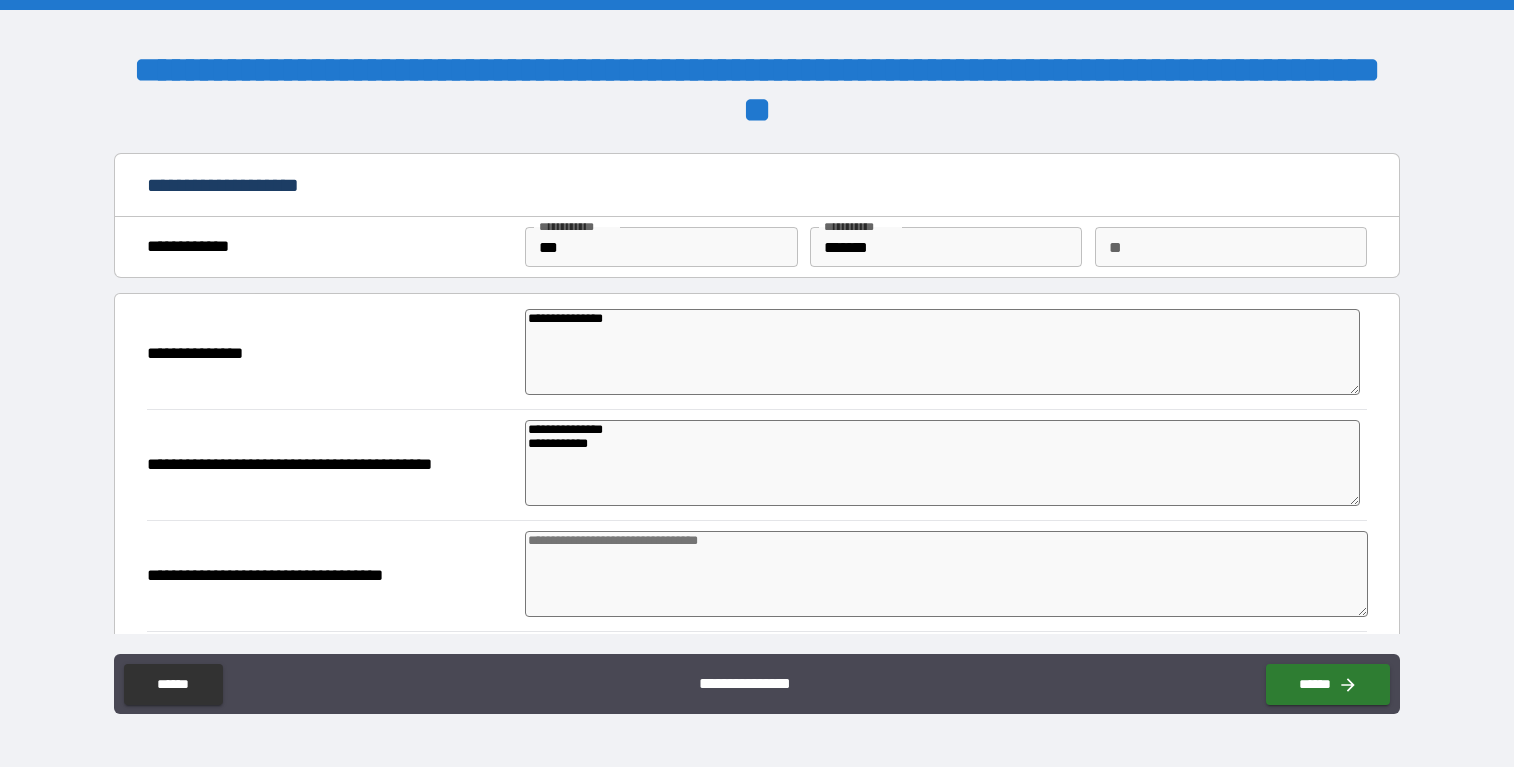 type on "*" 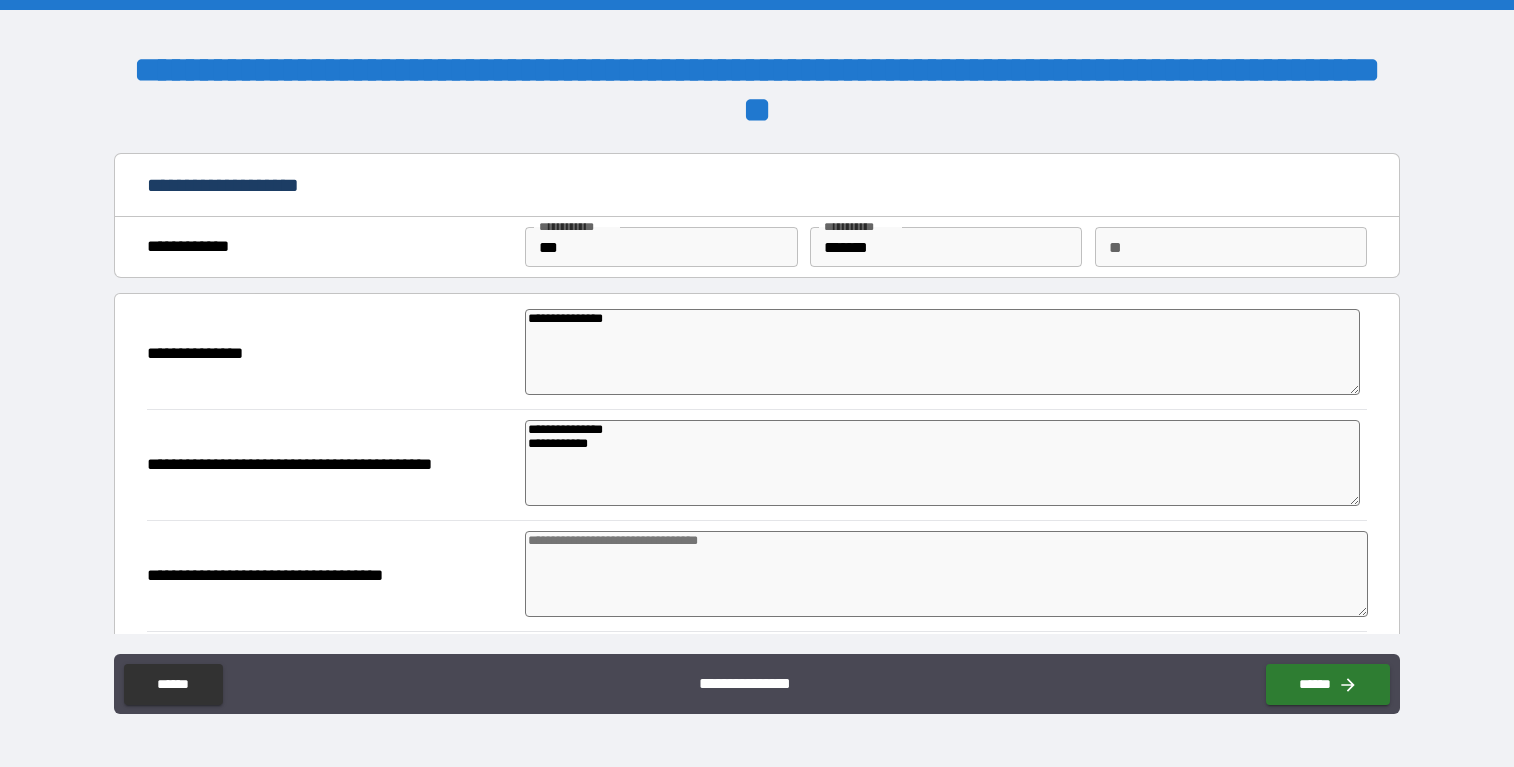 type on "*" 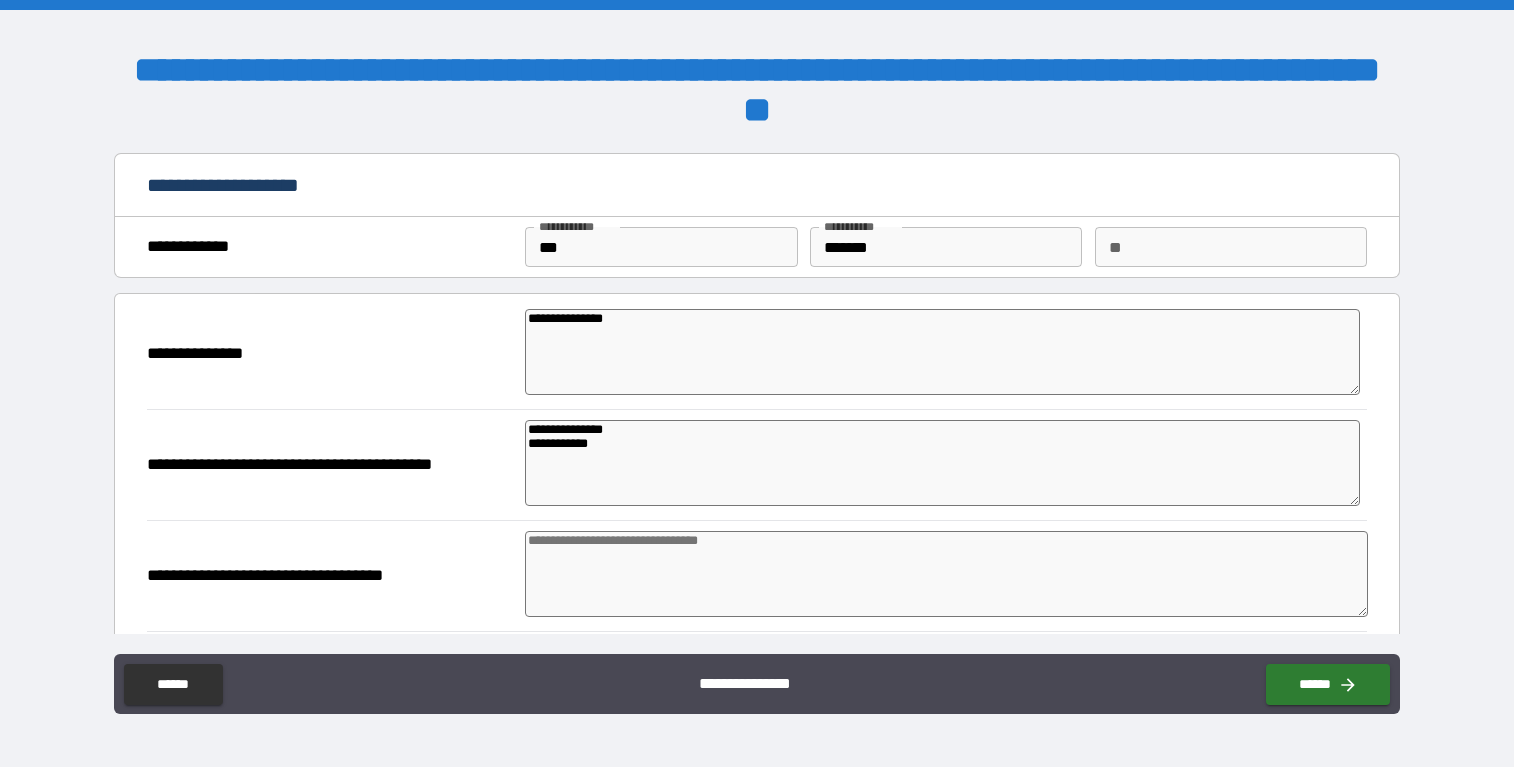 drag, startPoint x: 622, startPoint y: 461, endPoint x: 497, endPoint y: 457, distance: 125.06398 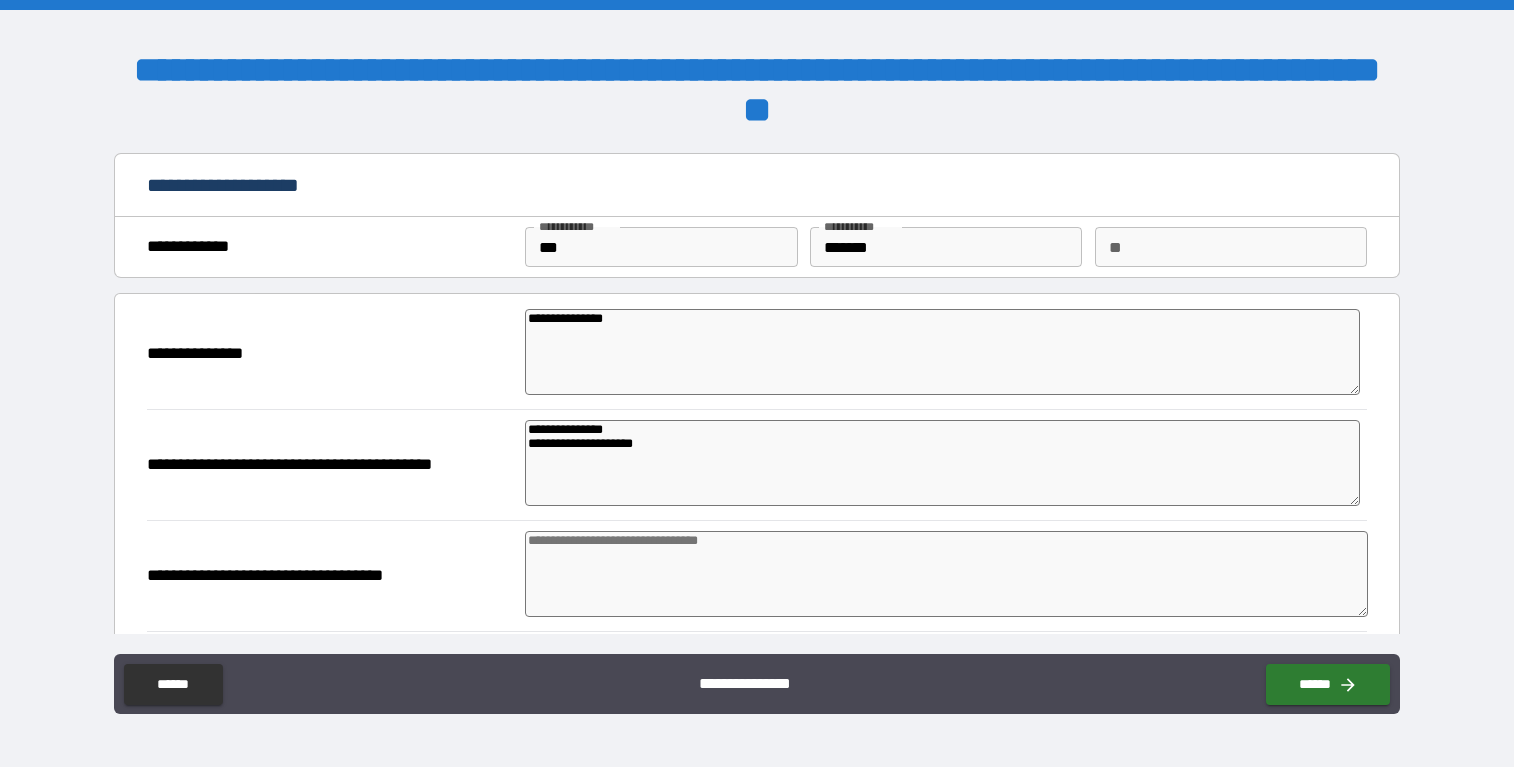 click at bounding box center (946, 574) 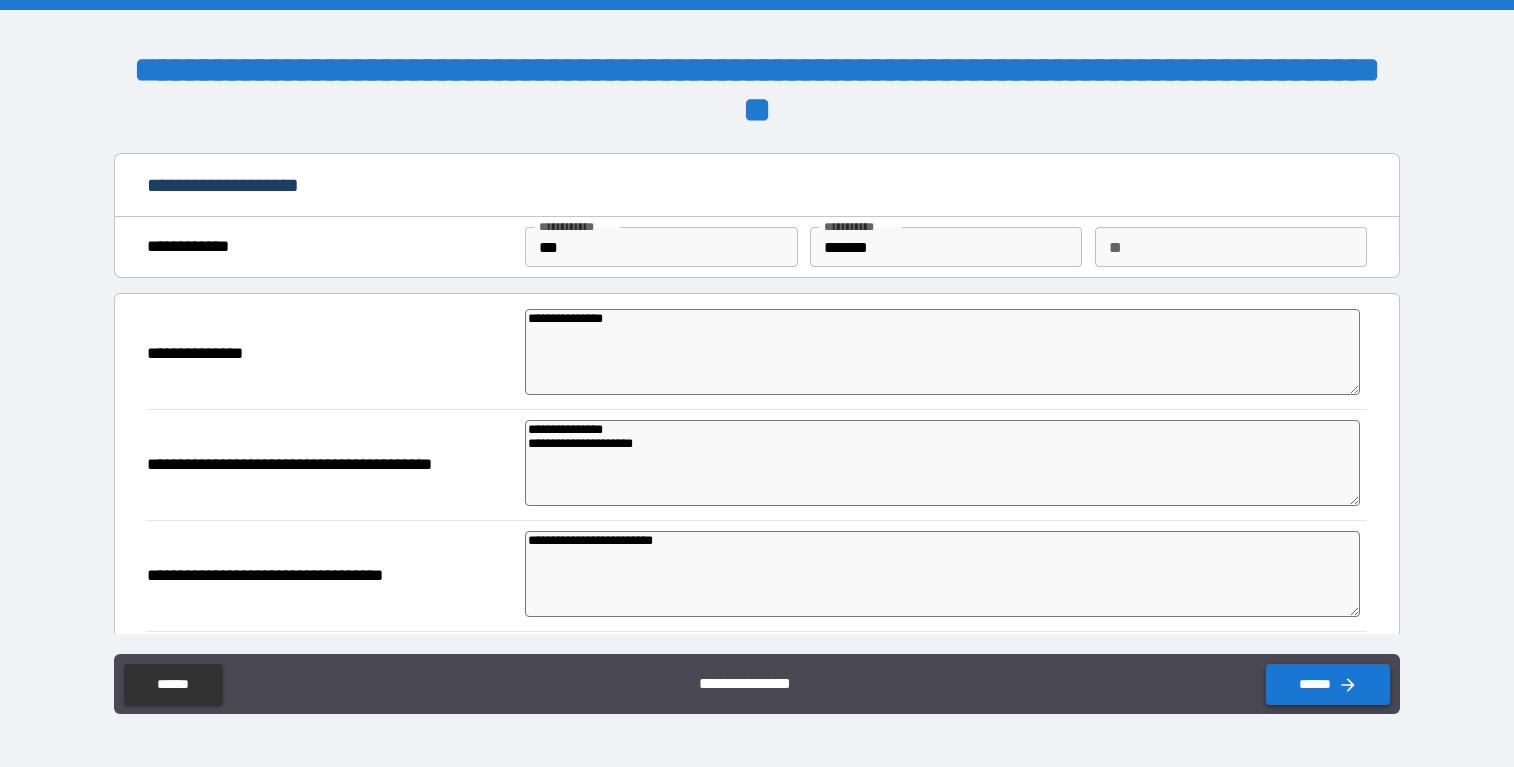click on "******" at bounding box center (1328, 684) 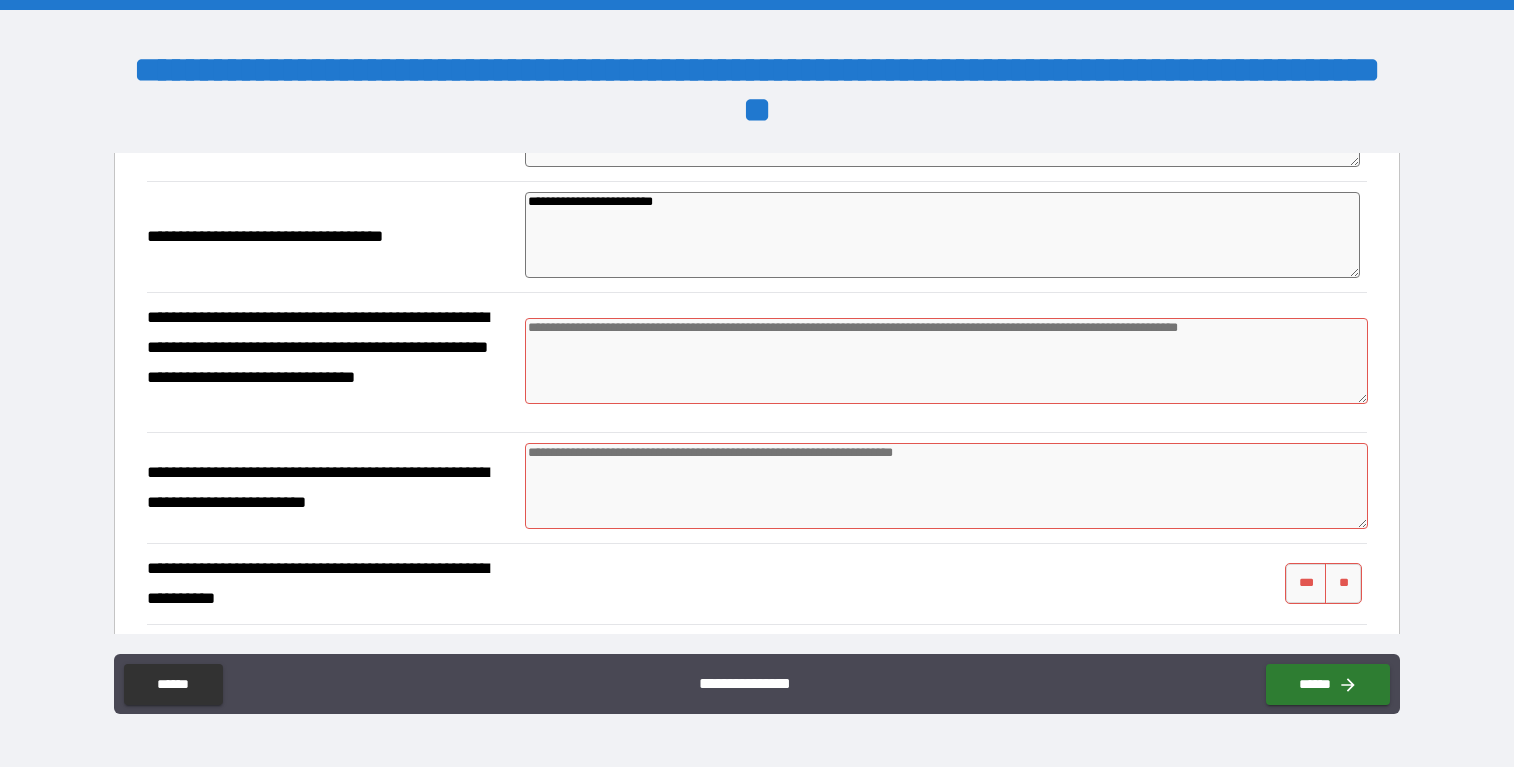scroll, scrollTop: 369, scrollLeft: 0, axis: vertical 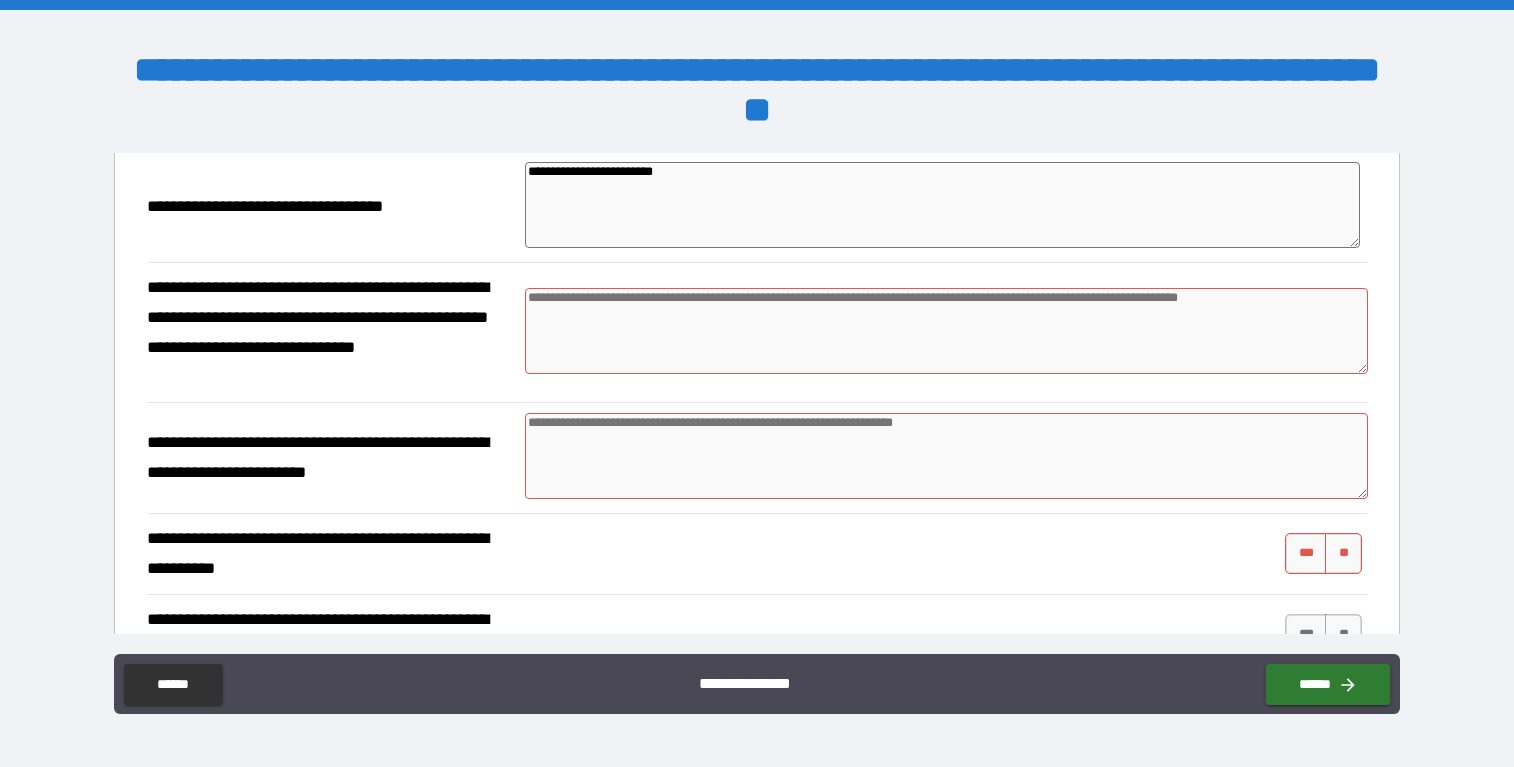 click at bounding box center [946, 331] 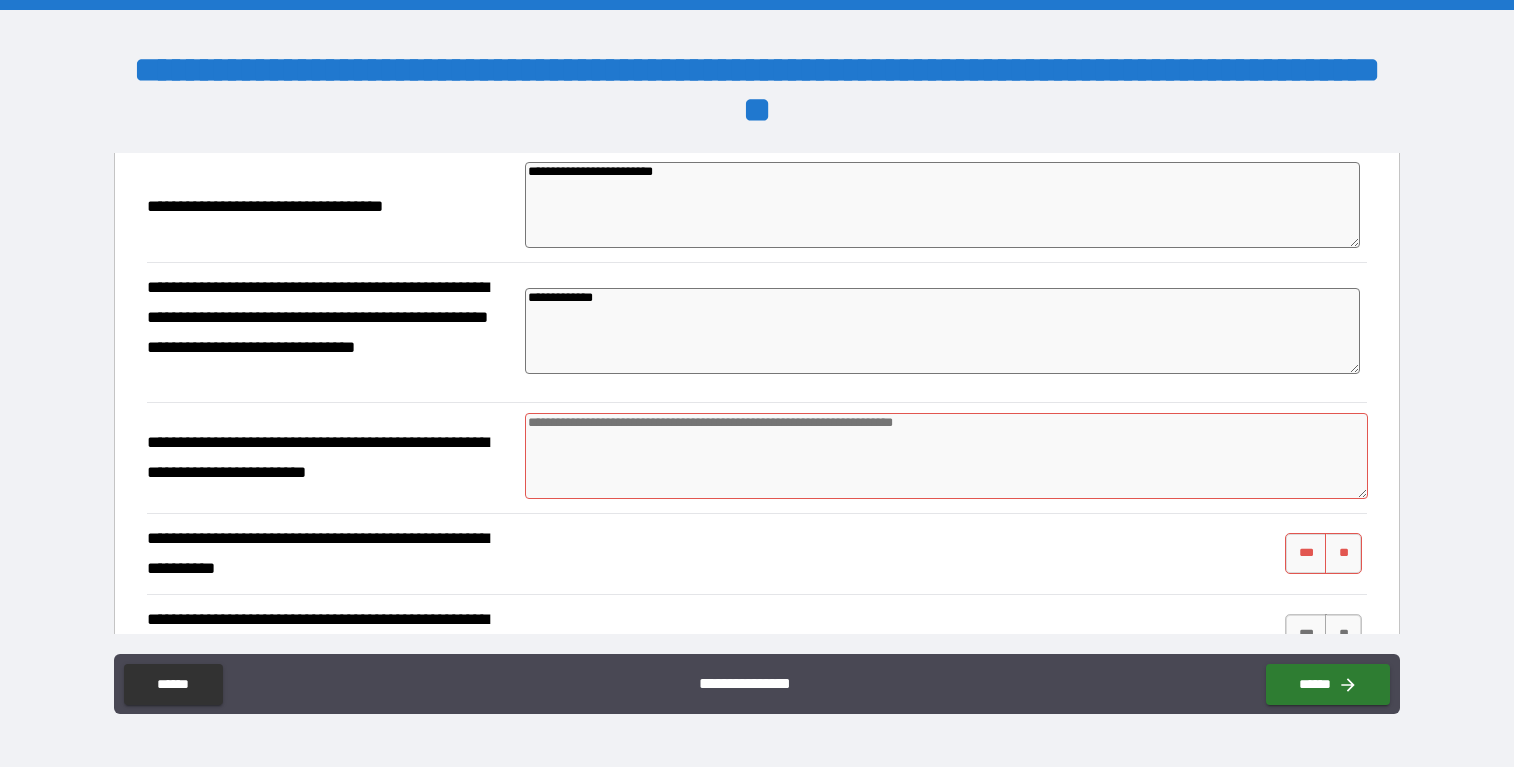 click at bounding box center (946, 456) 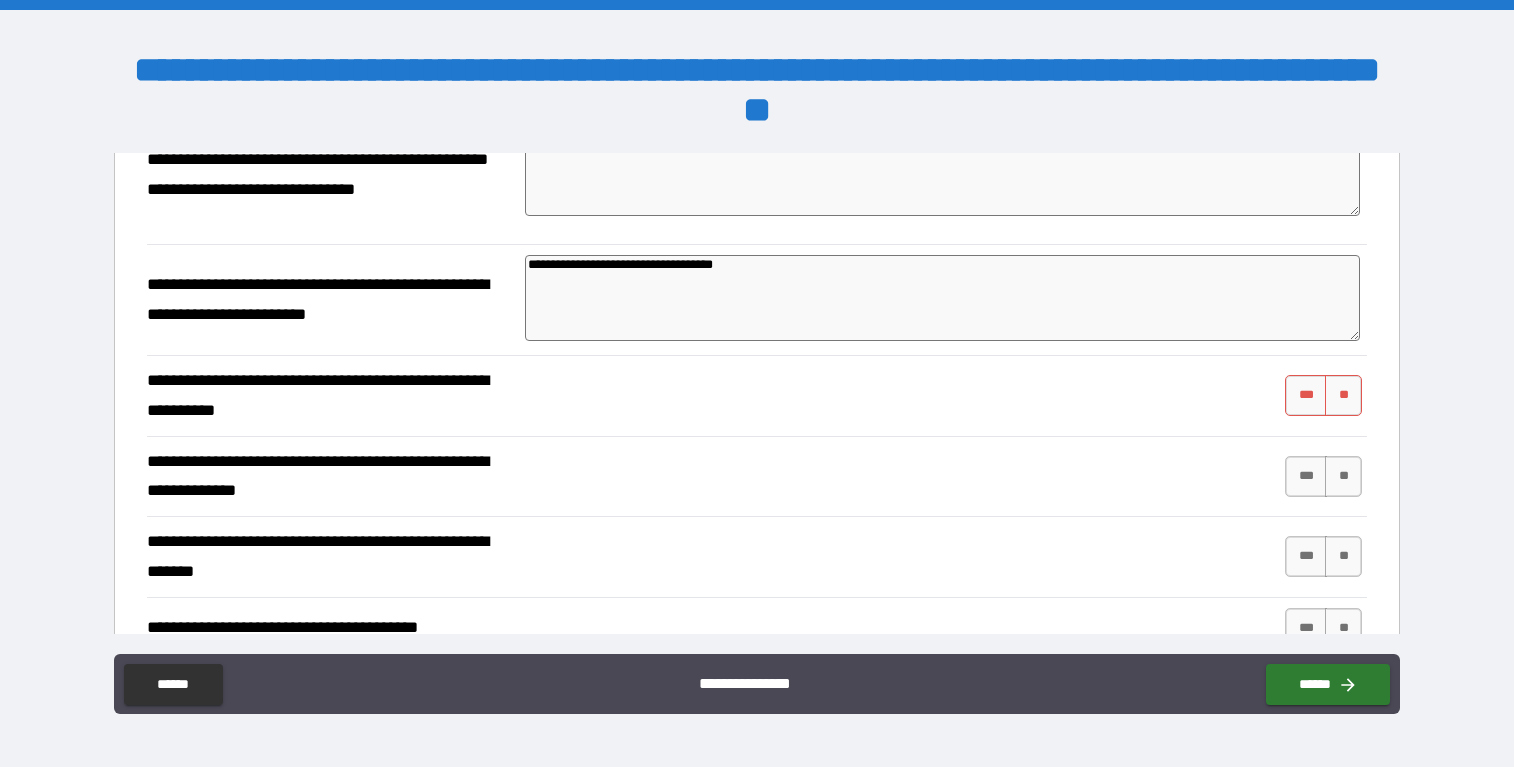 scroll, scrollTop: 560, scrollLeft: 0, axis: vertical 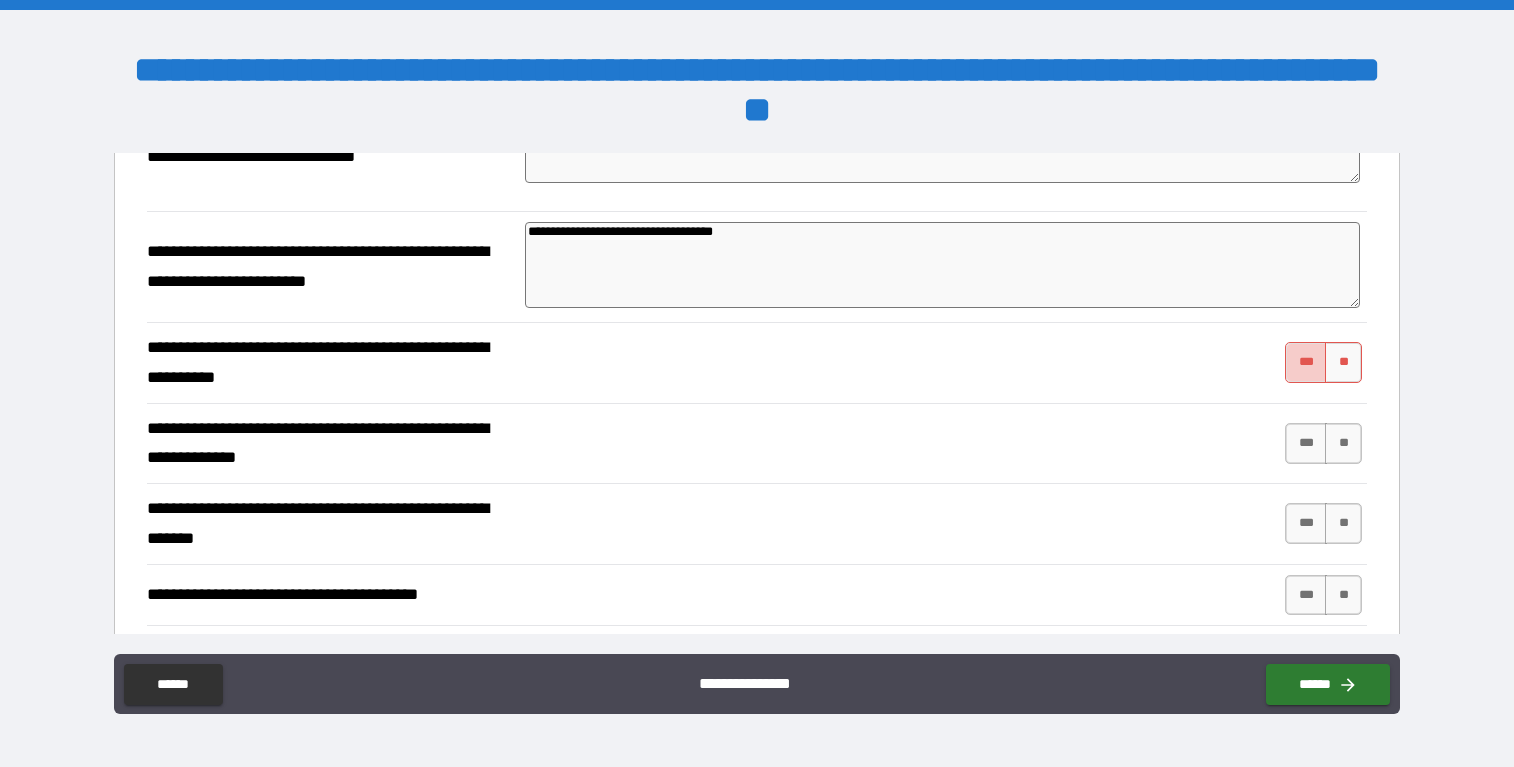 click on "***" at bounding box center (1306, 362) 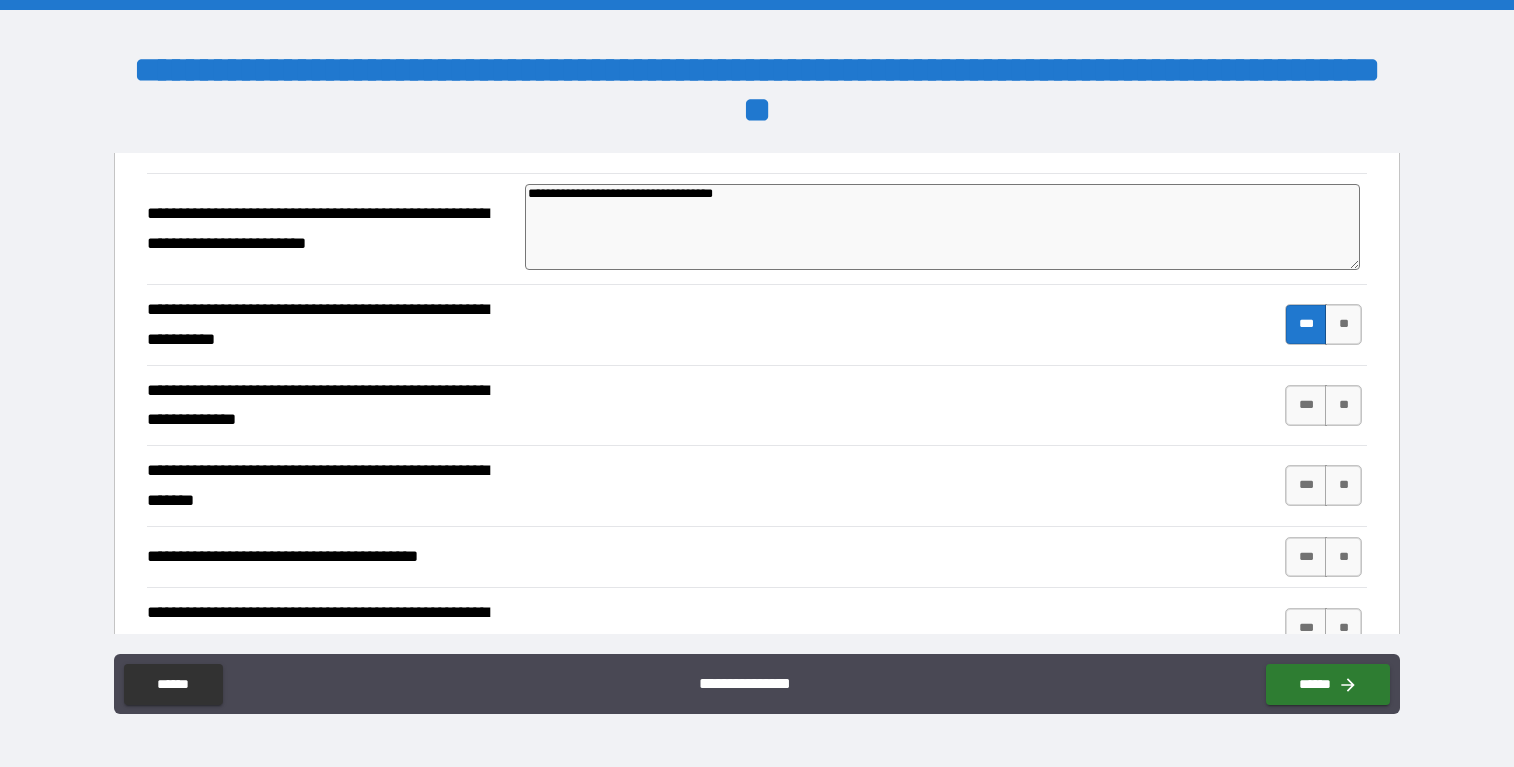 scroll, scrollTop: 624, scrollLeft: 0, axis: vertical 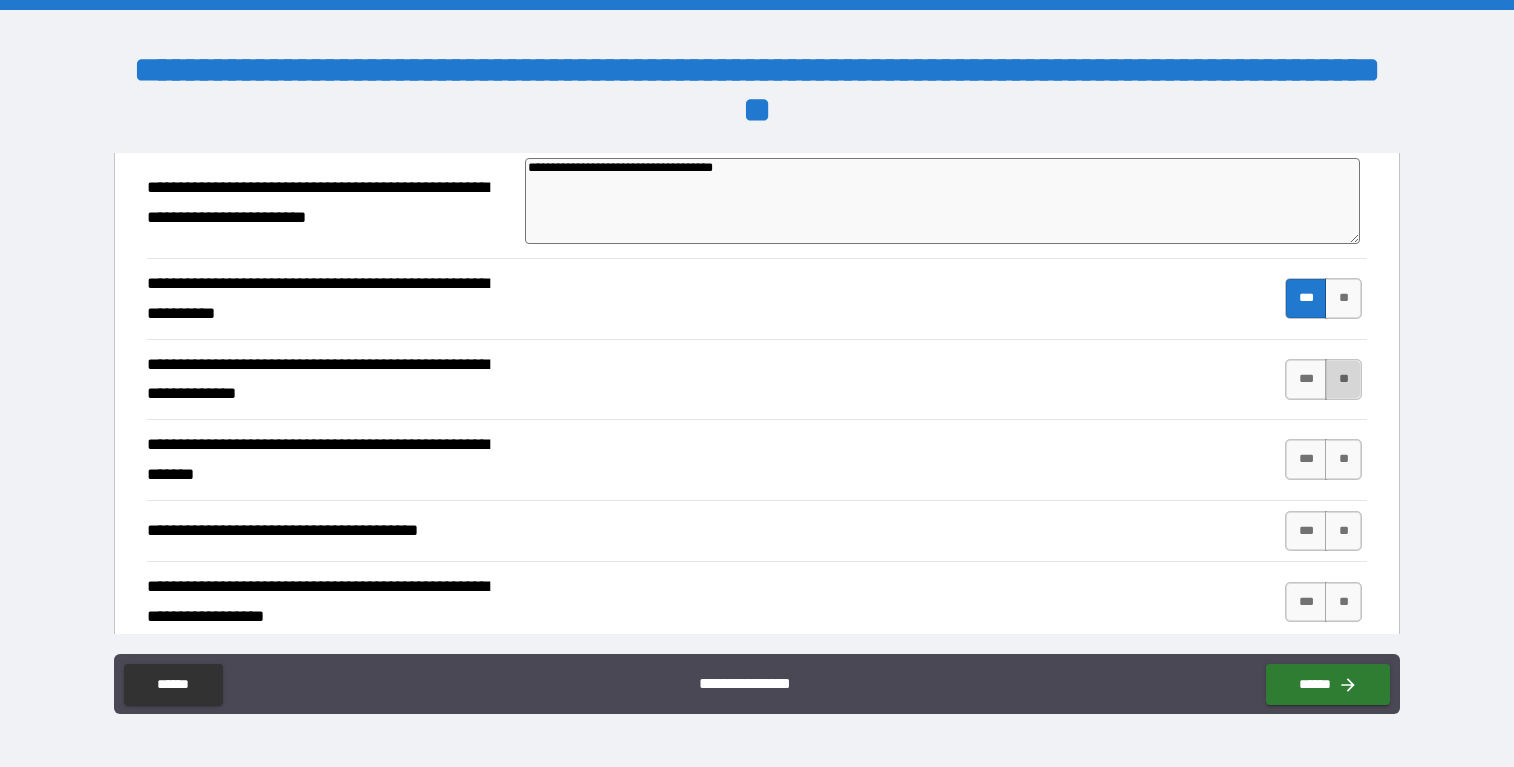 click on "**" at bounding box center (1343, 379) 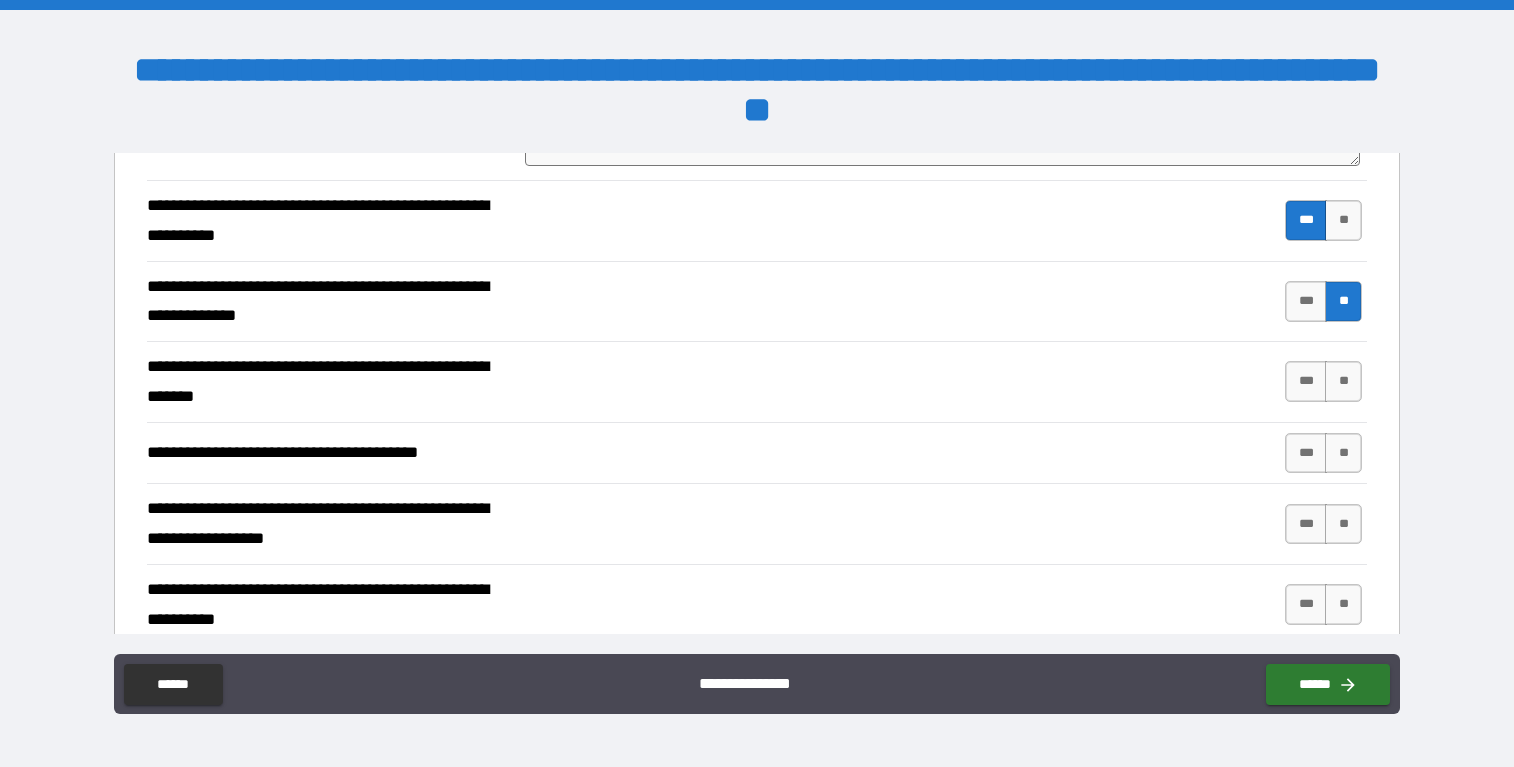 scroll, scrollTop: 715, scrollLeft: 0, axis: vertical 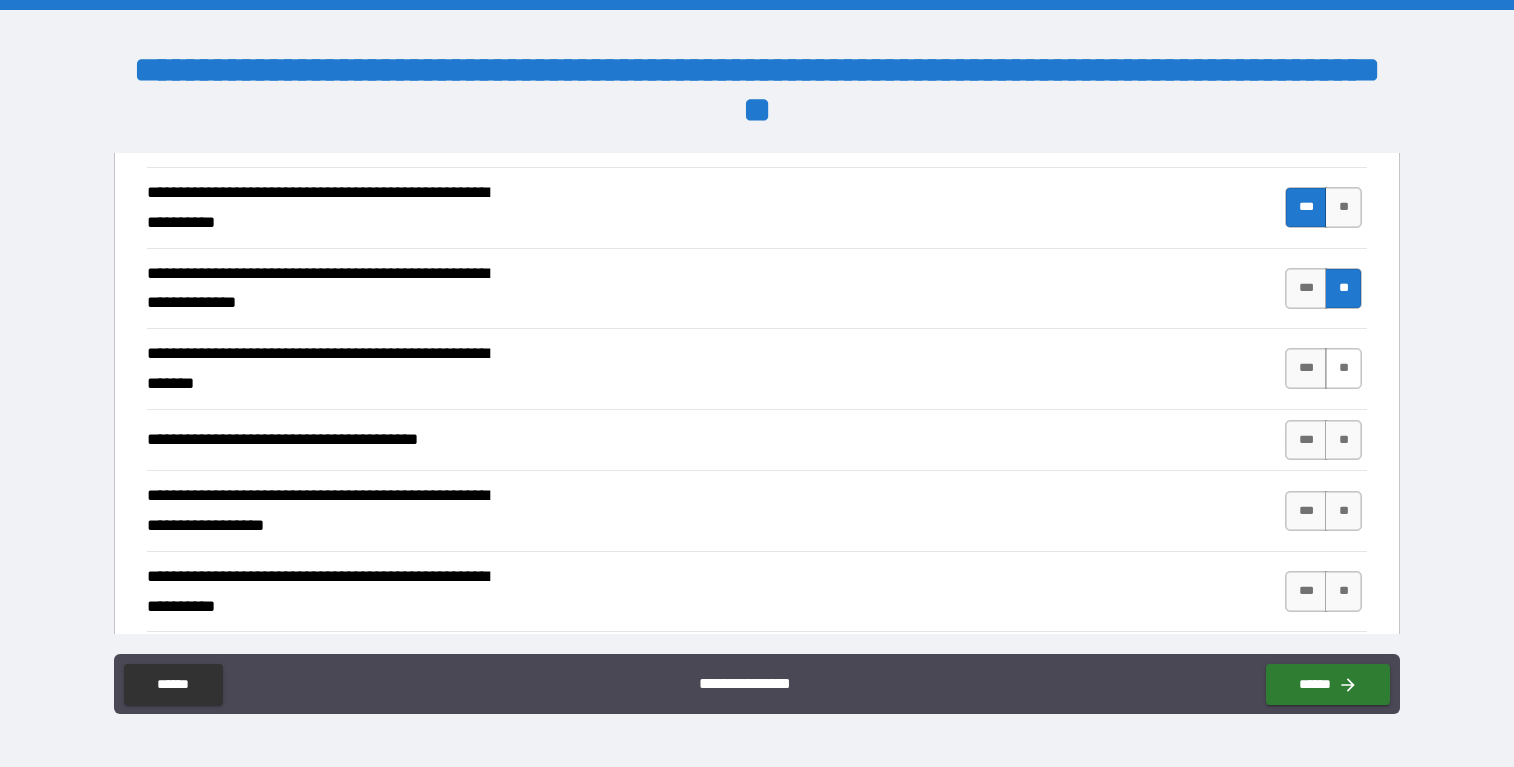 click on "**" at bounding box center (1343, 368) 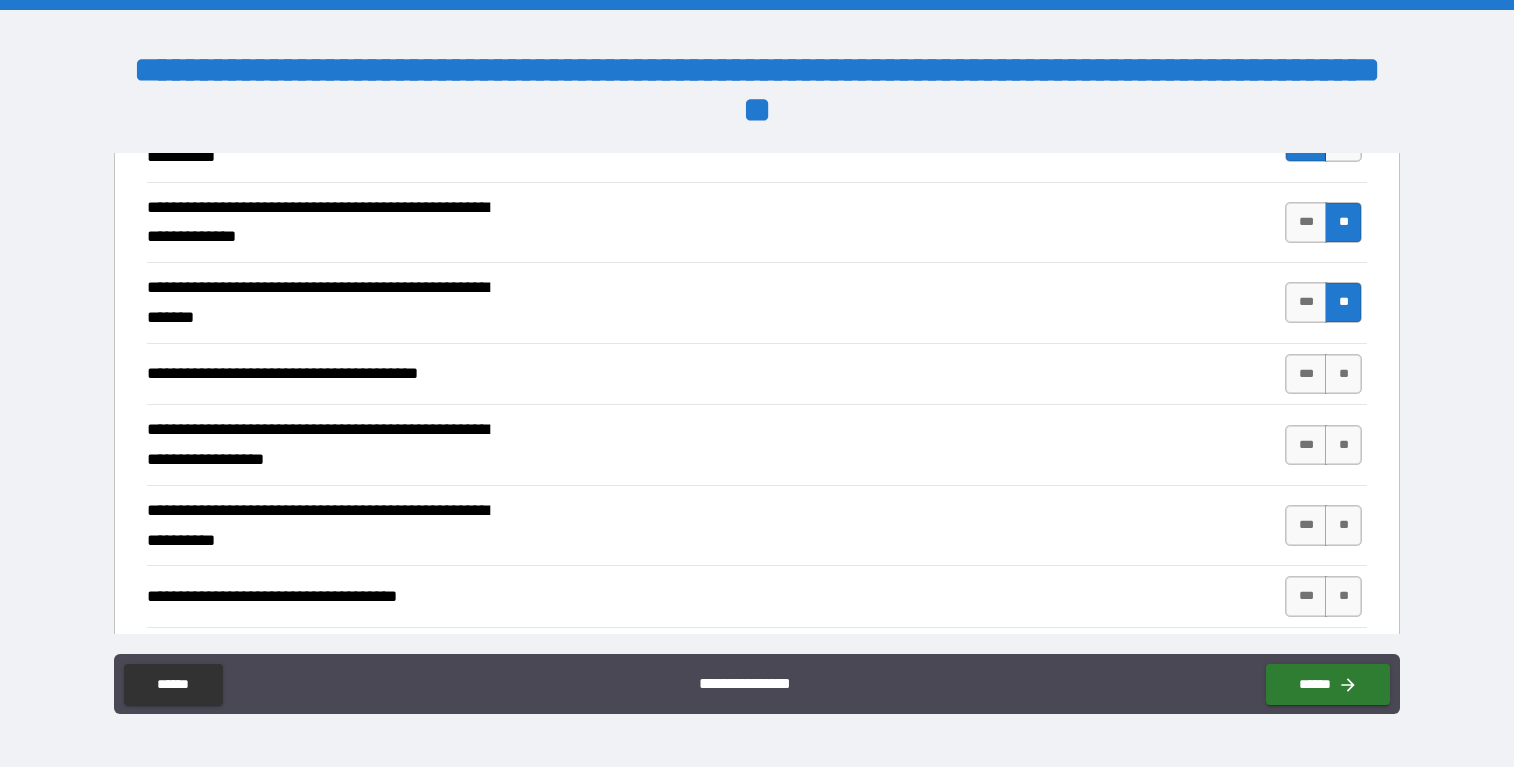scroll, scrollTop: 794, scrollLeft: 0, axis: vertical 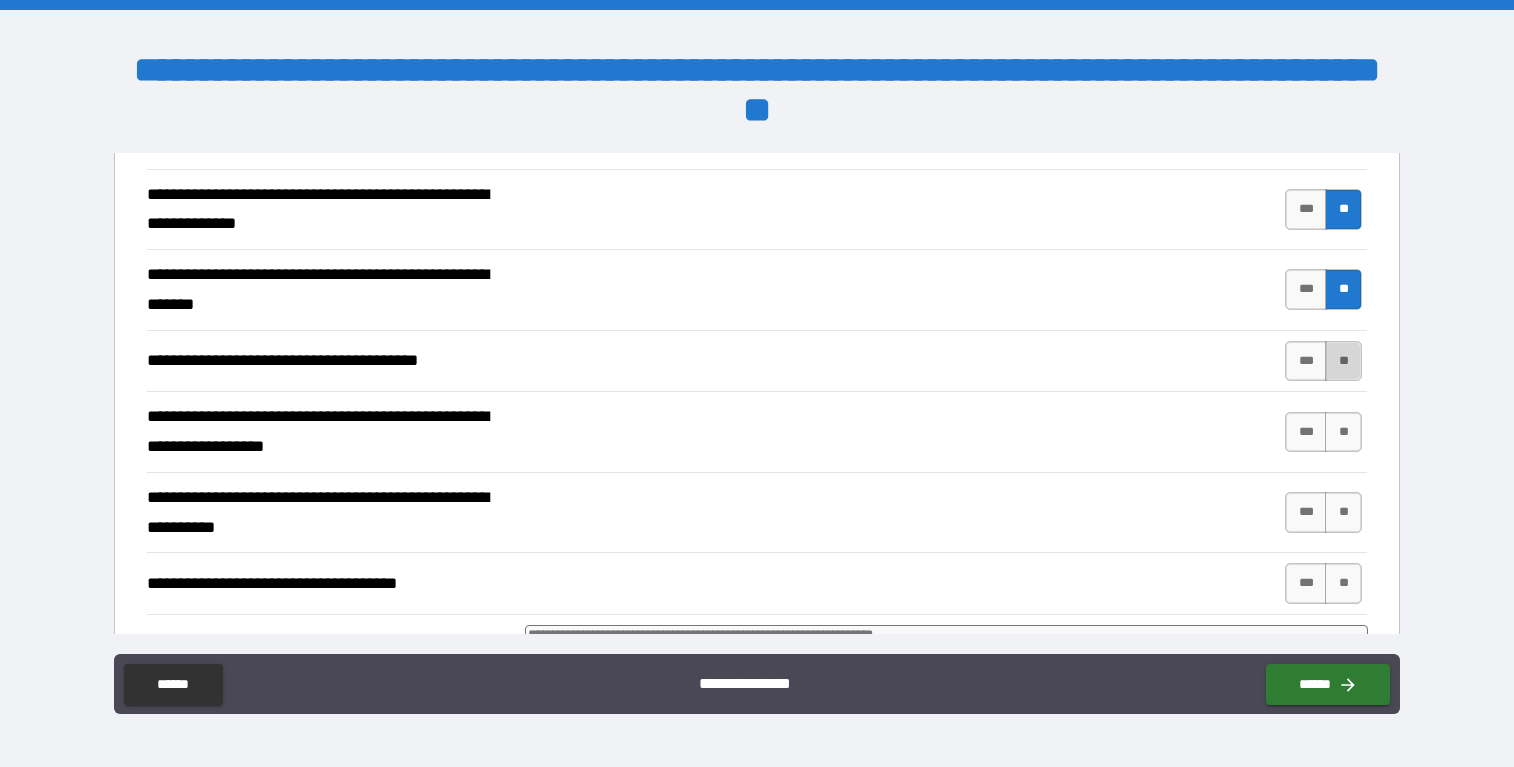 click on "**" at bounding box center [1343, 361] 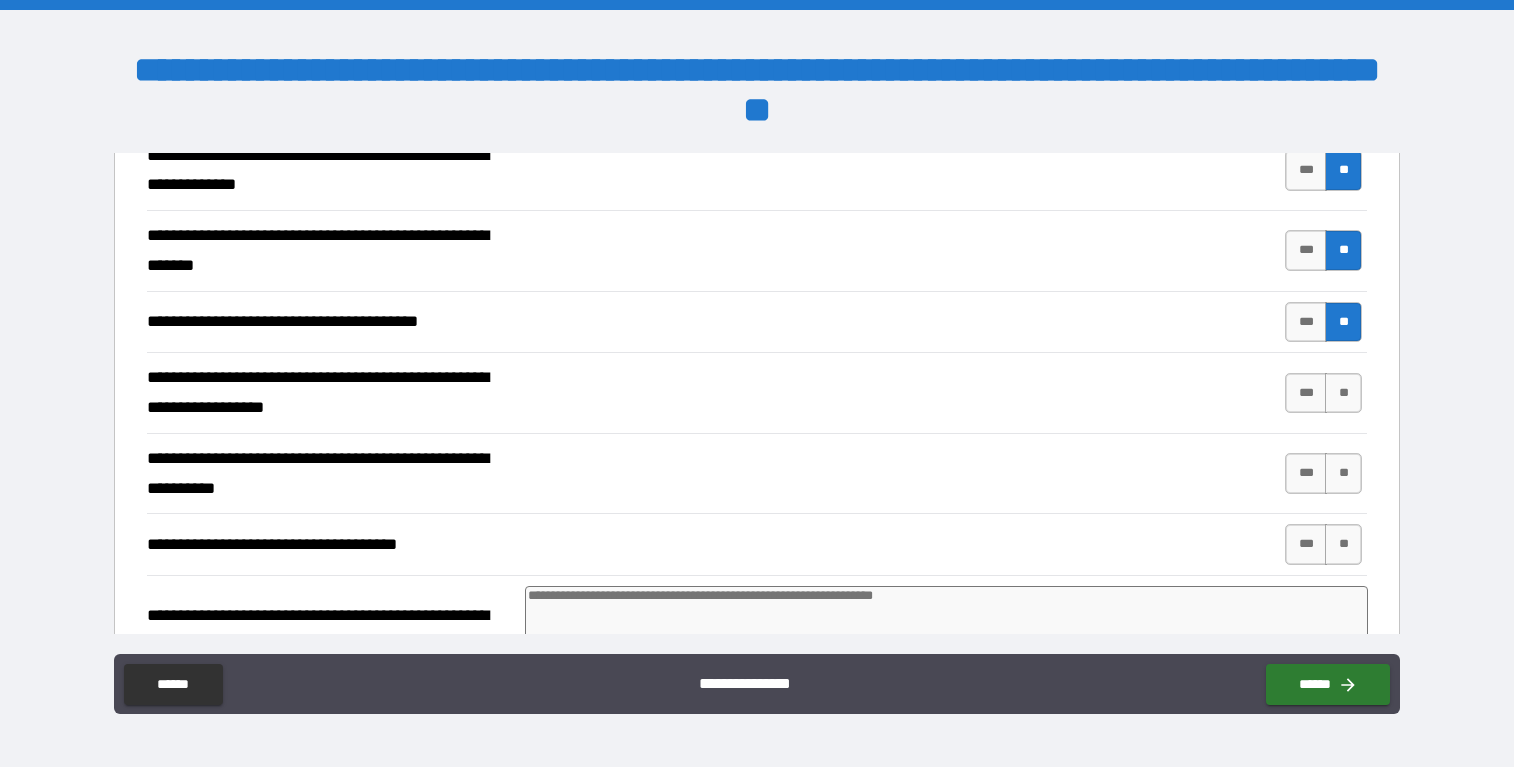 scroll, scrollTop: 874, scrollLeft: 0, axis: vertical 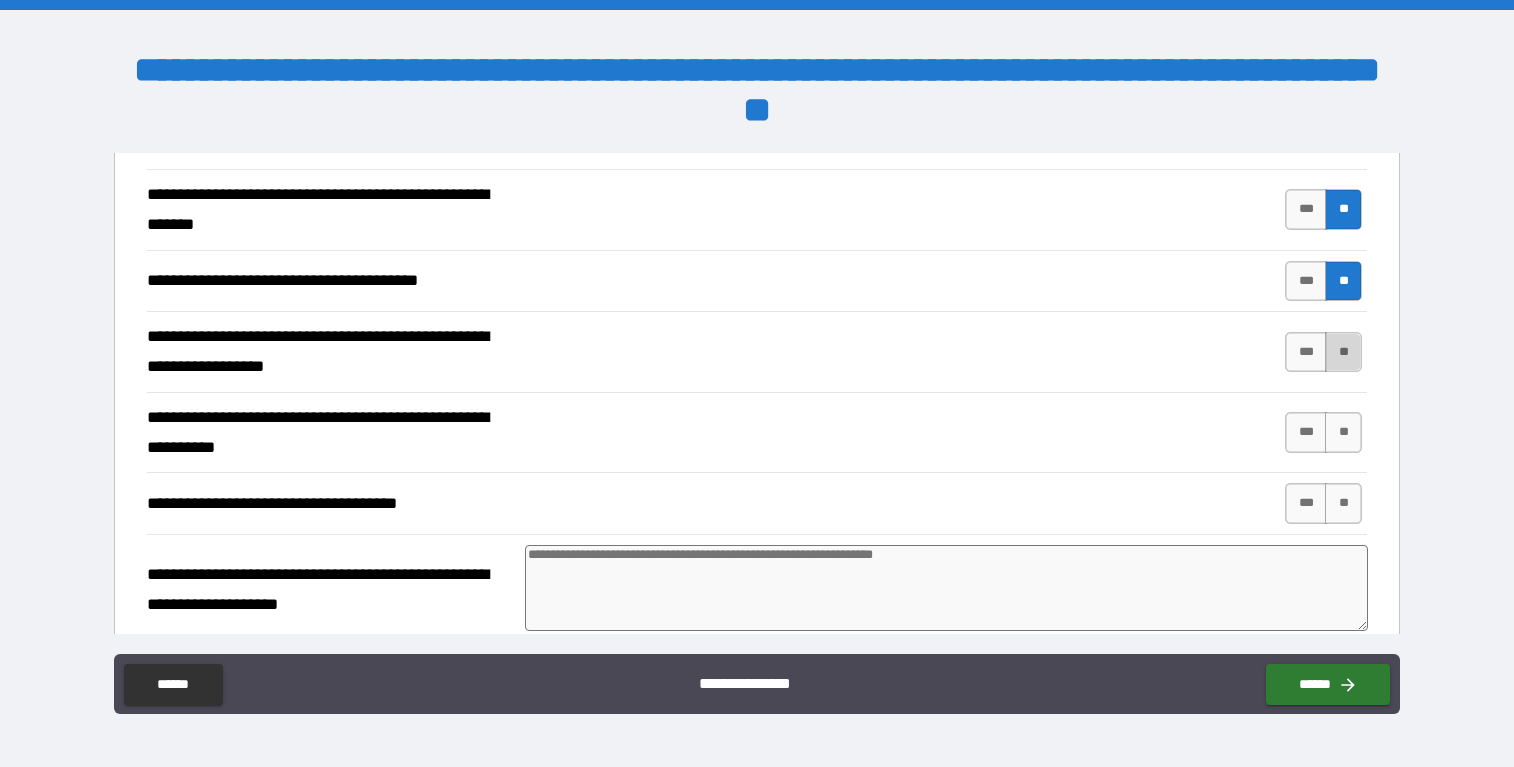 click on "**" at bounding box center (1343, 352) 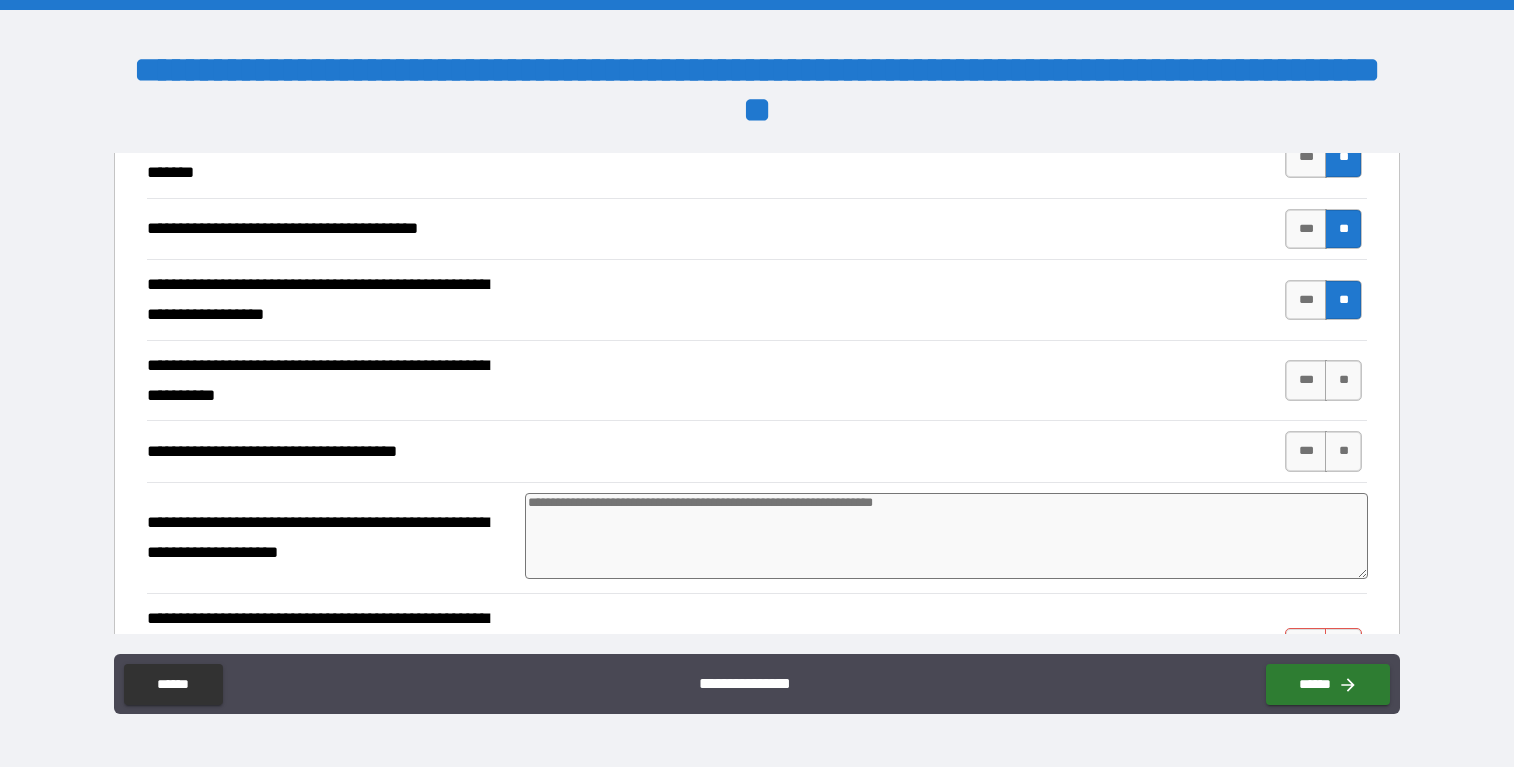 scroll, scrollTop: 971, scrollLeft: 0, axis: vertical 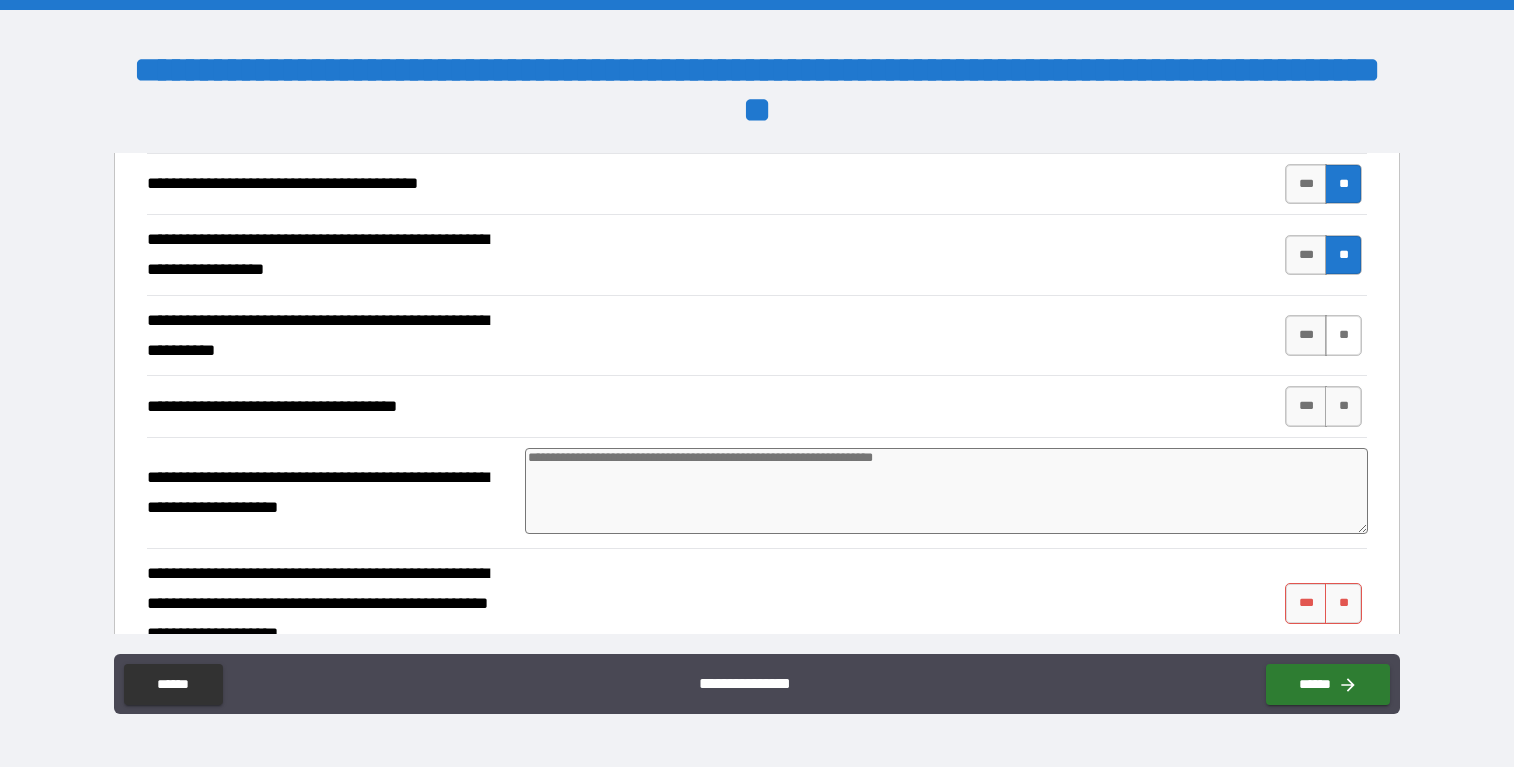 click on "**" at bounding box center (1343, 335) 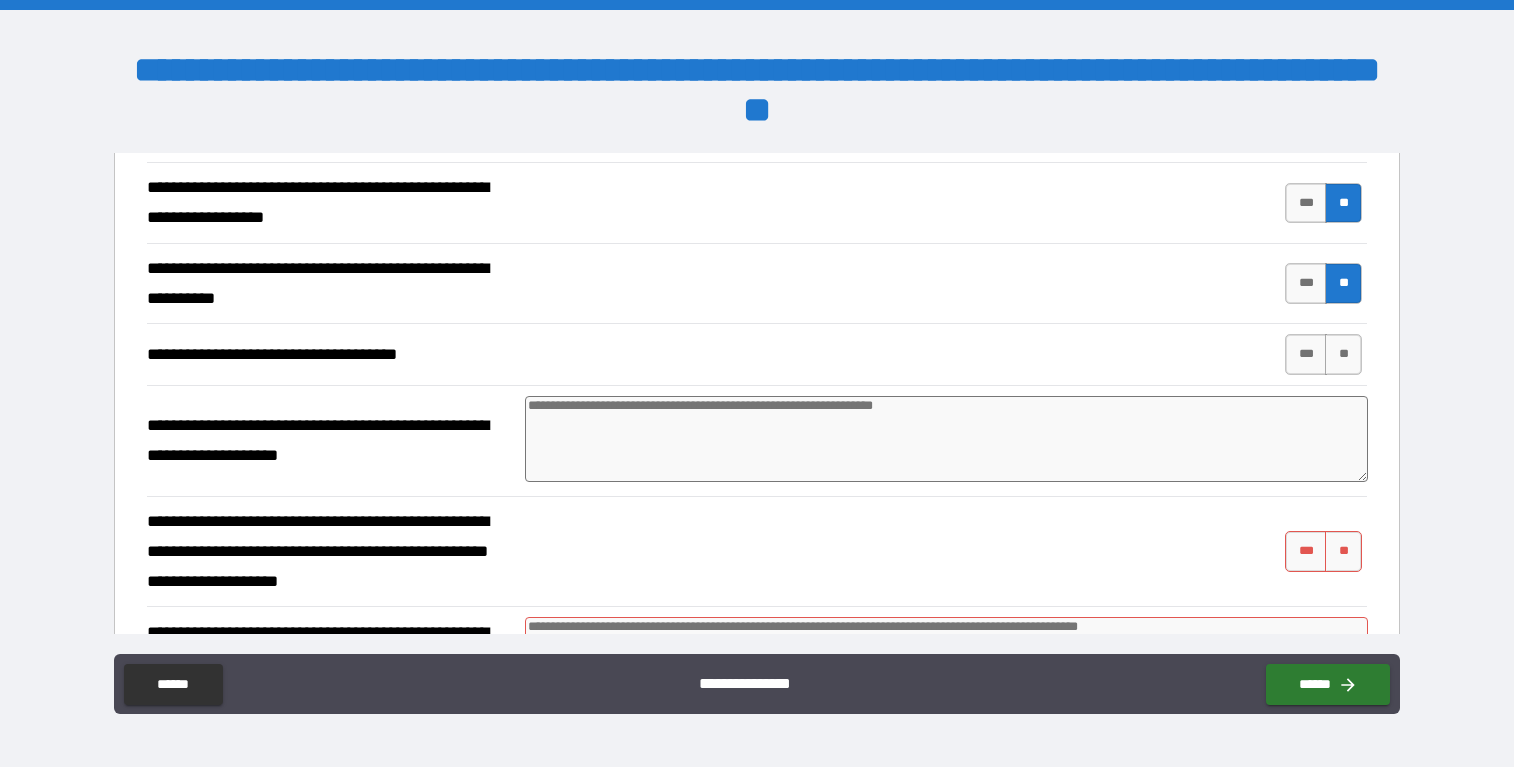 scroll, scrollTop: 1036, scrollLeft: 0, axis: vertical 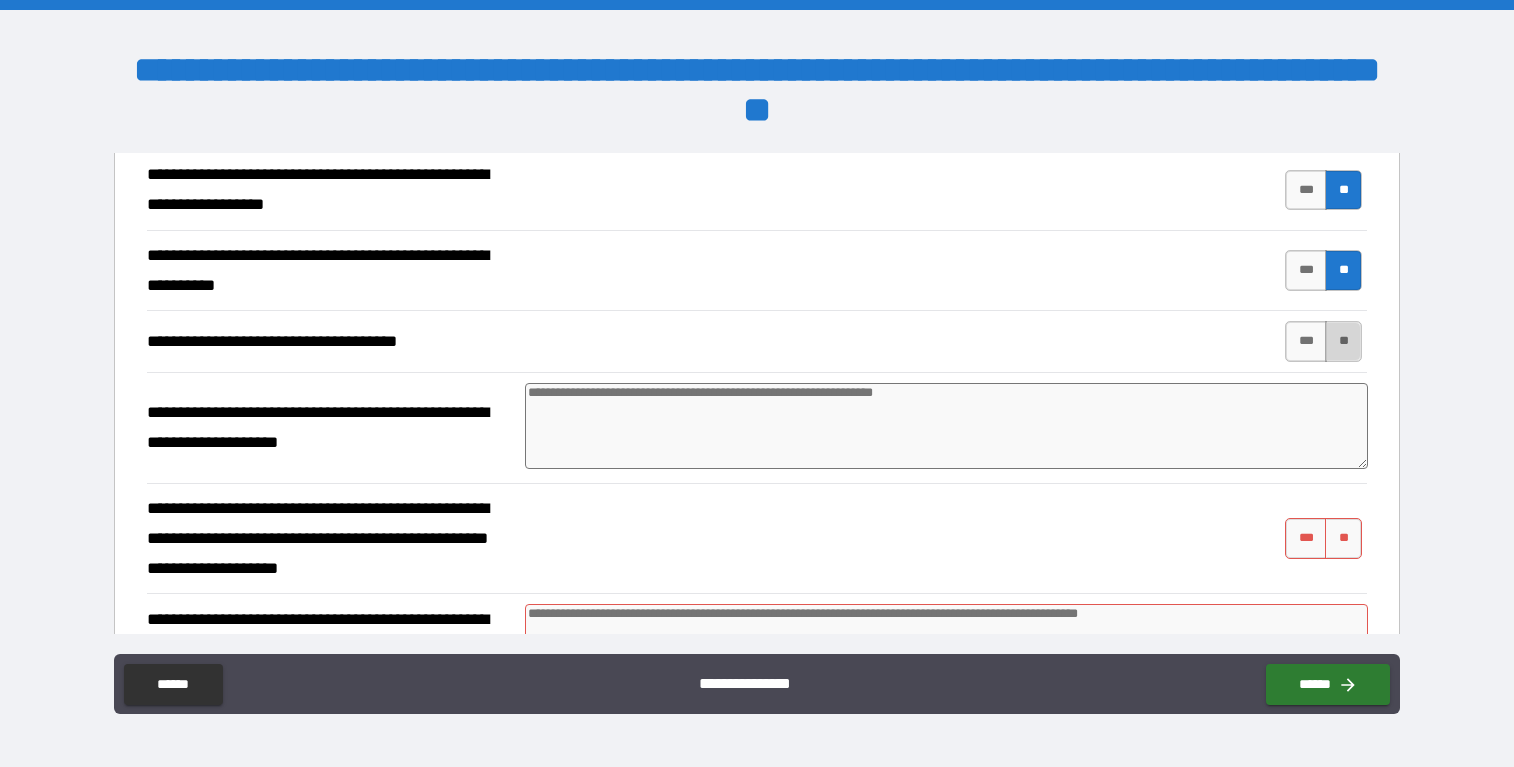 click on "**" at bounding box center [1343, 341] 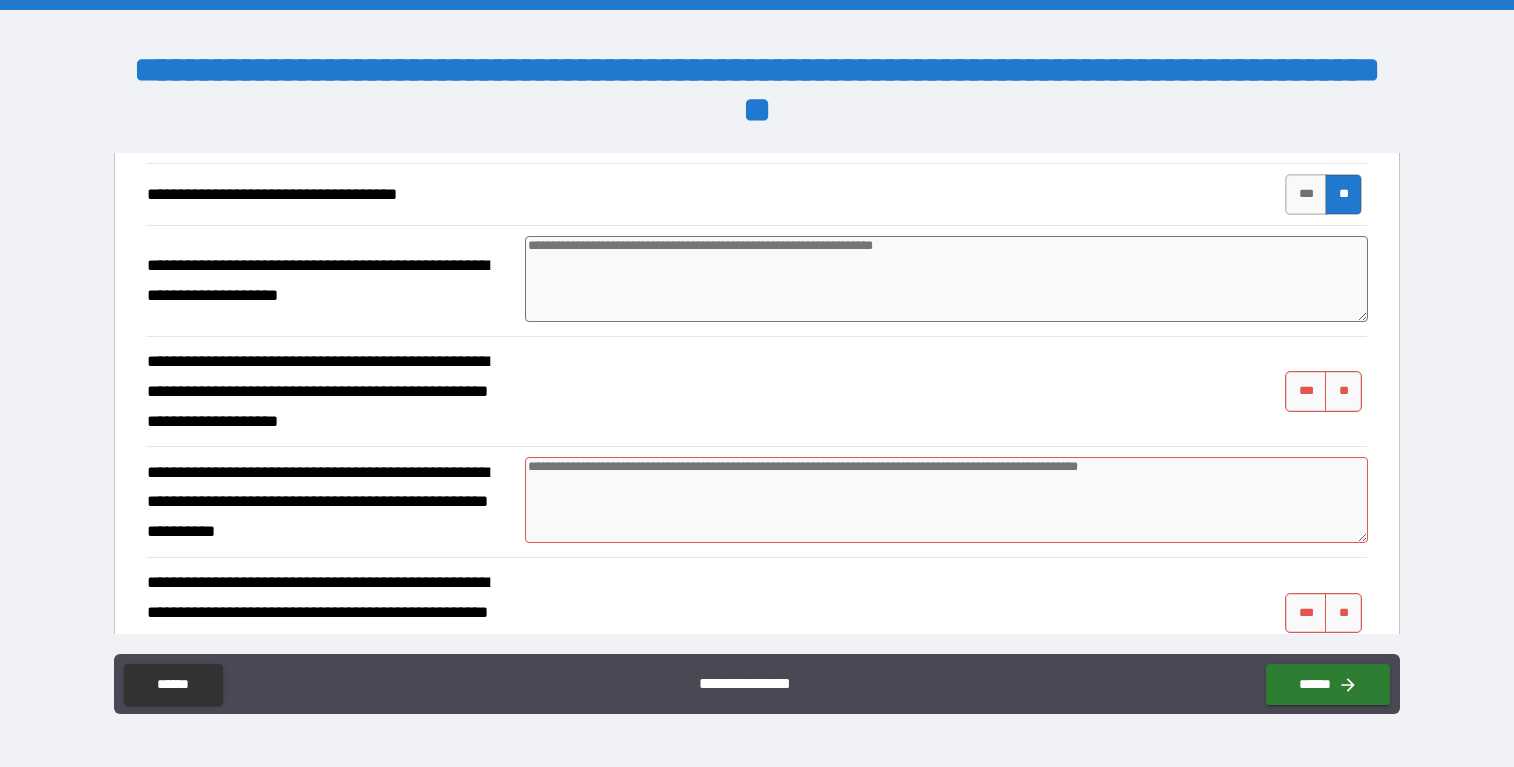 scroll, scrollTop: 1223, scrollLeft: 0, axis: vertical 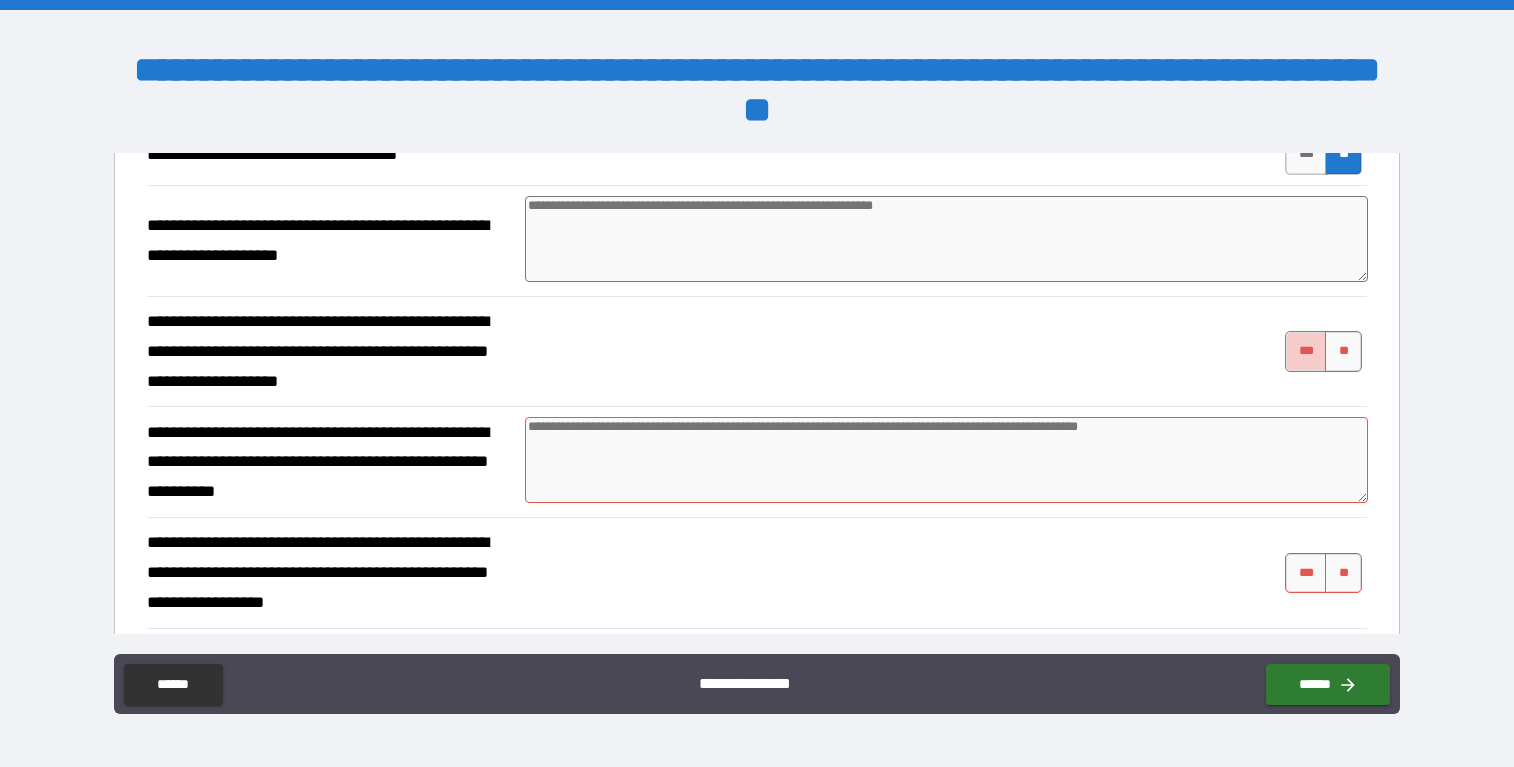 click on "***" at bounding box center [1306, 351] 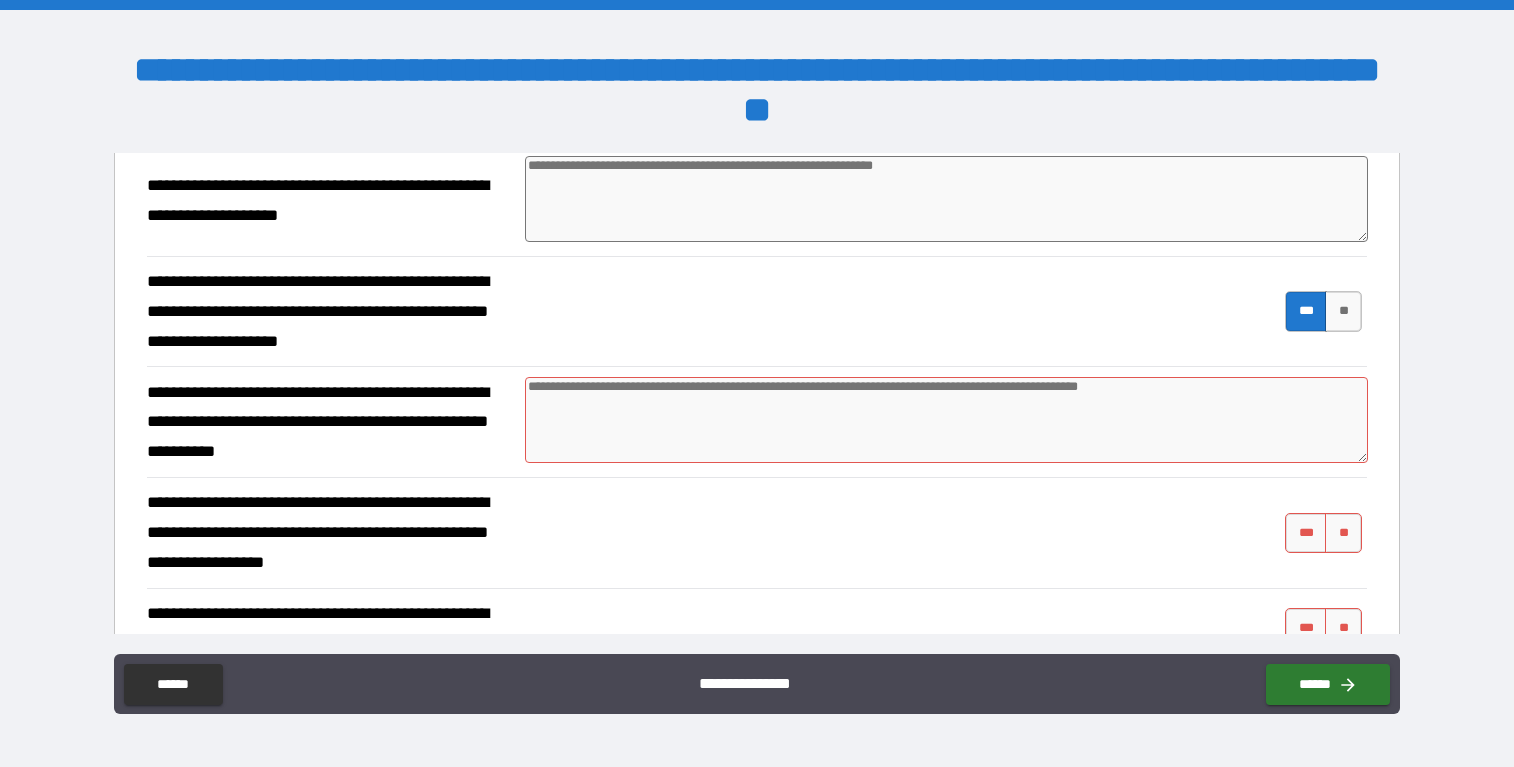scroll, scrollTop: 1350, scrollLeft: 0, axis: vertical 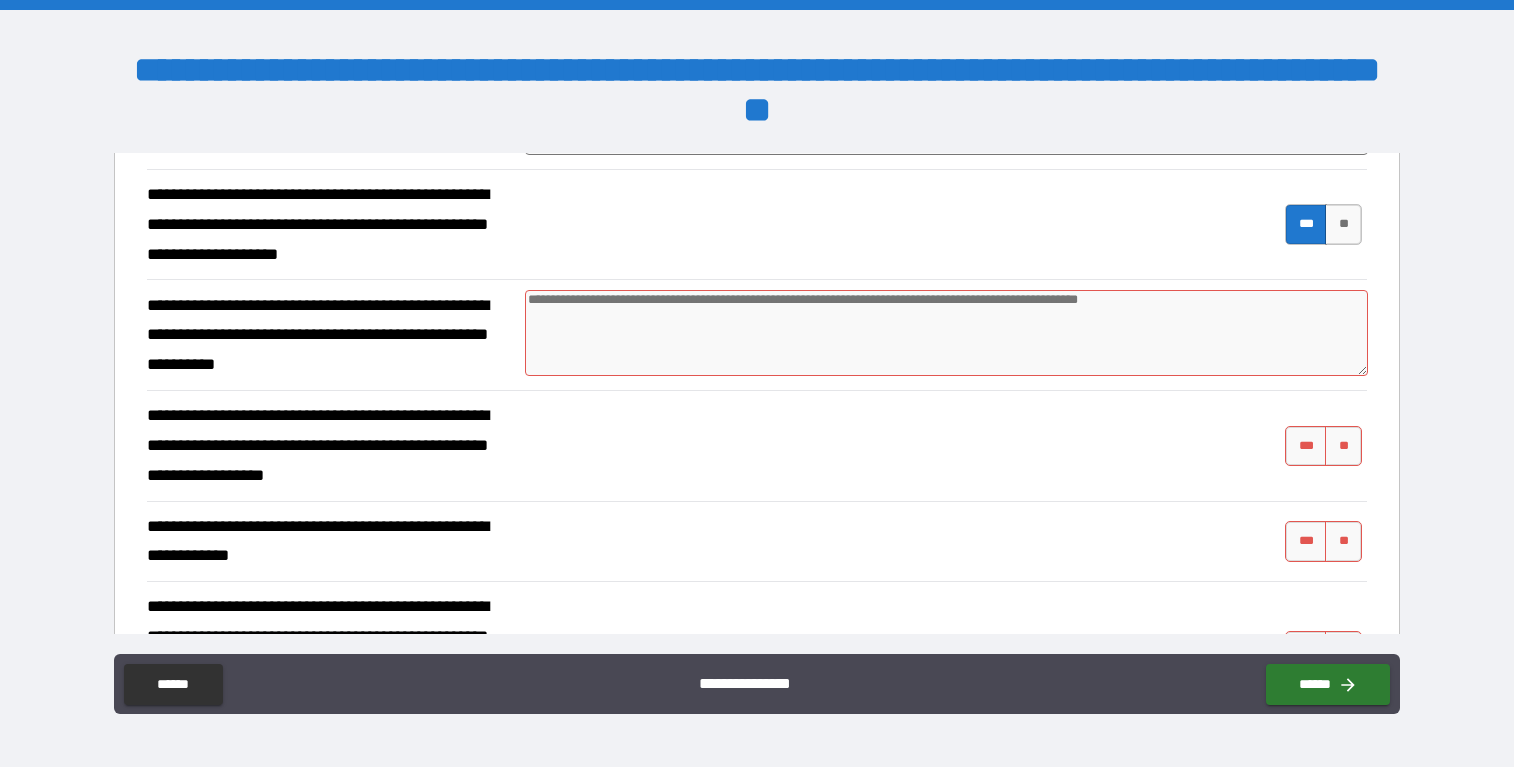 click at bounding box center [946, 333] 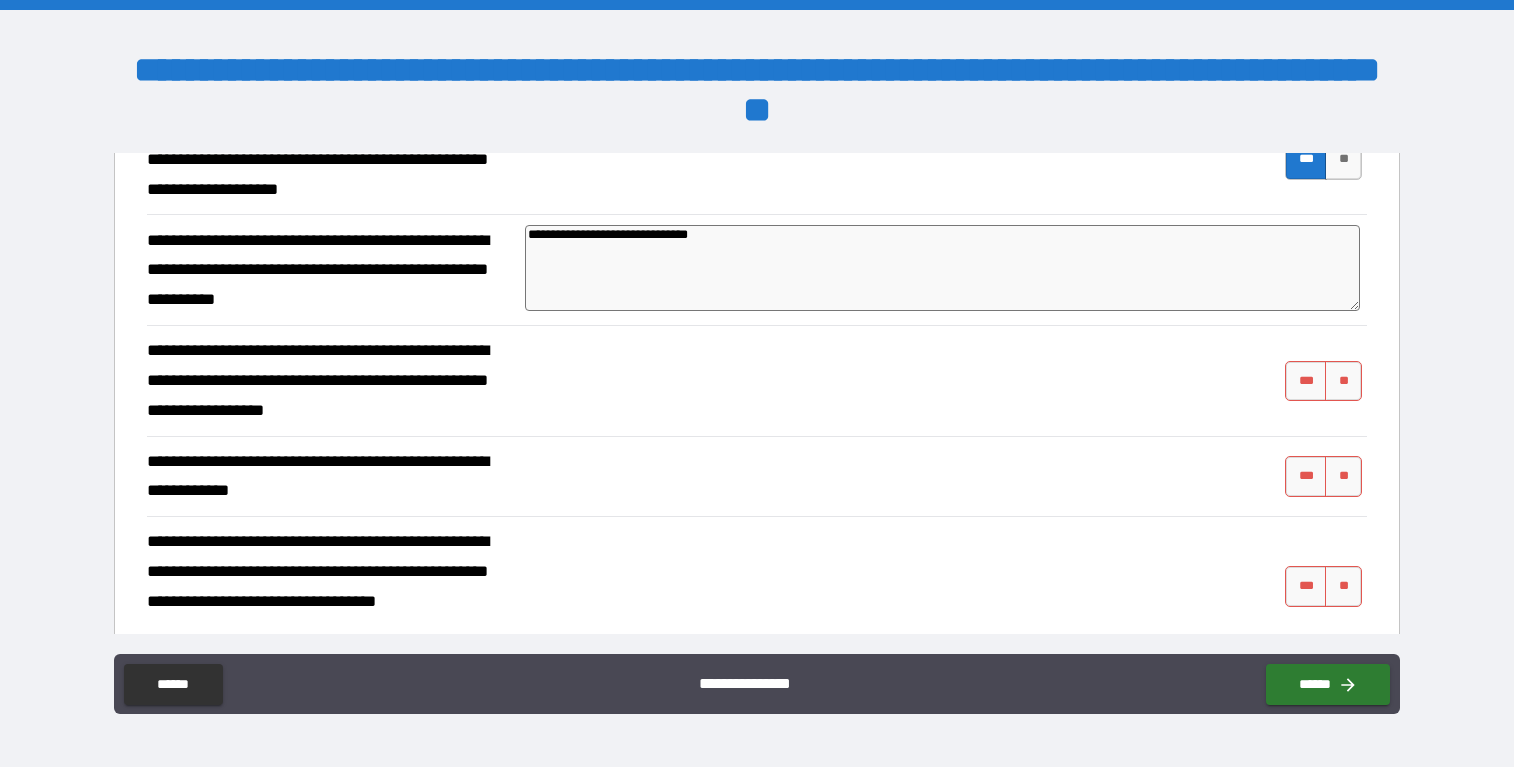 scroll, scrollTop: 1428, scrollLeft: 0, axis: vertical 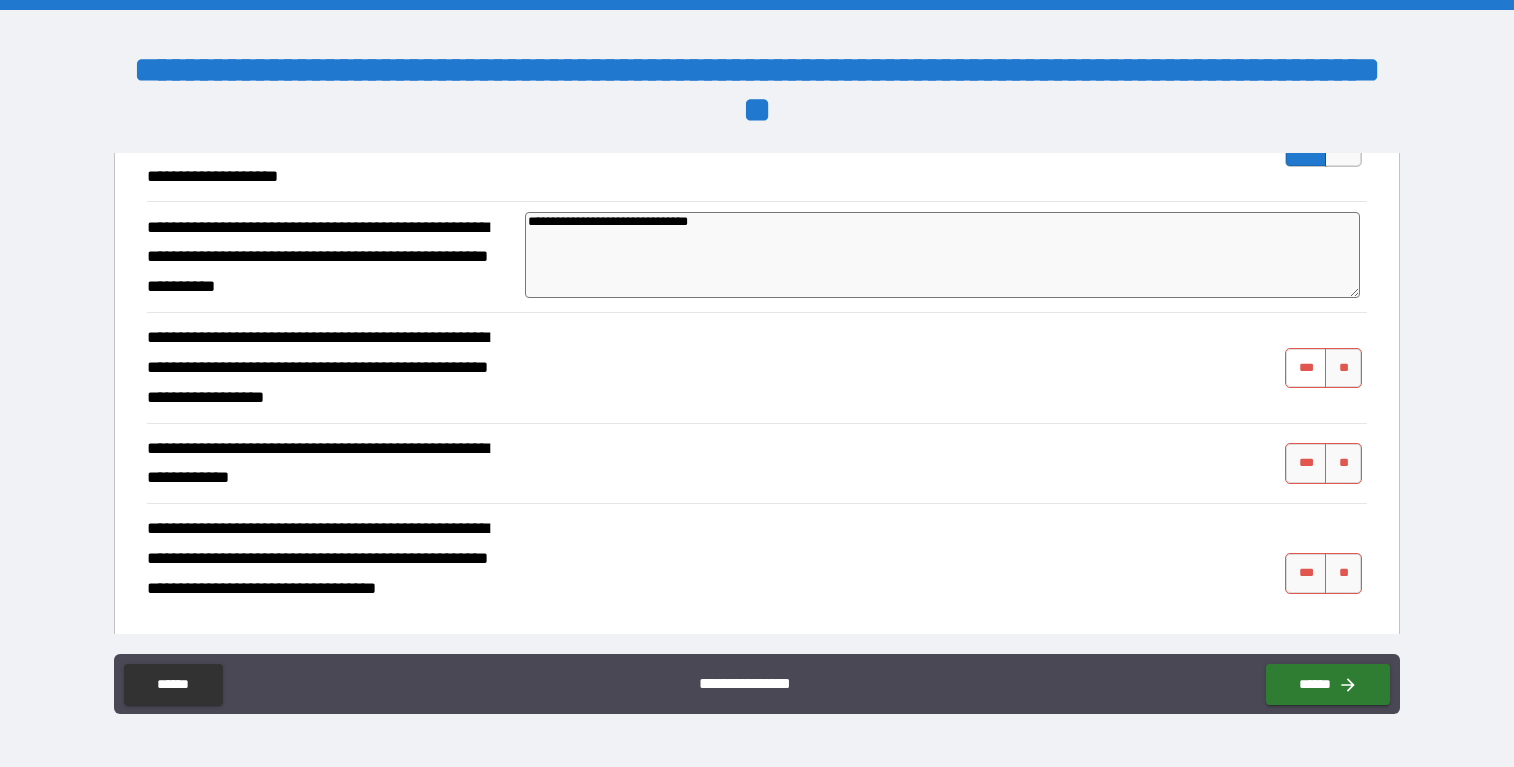click on "***" at bounding box center (1306, 368) 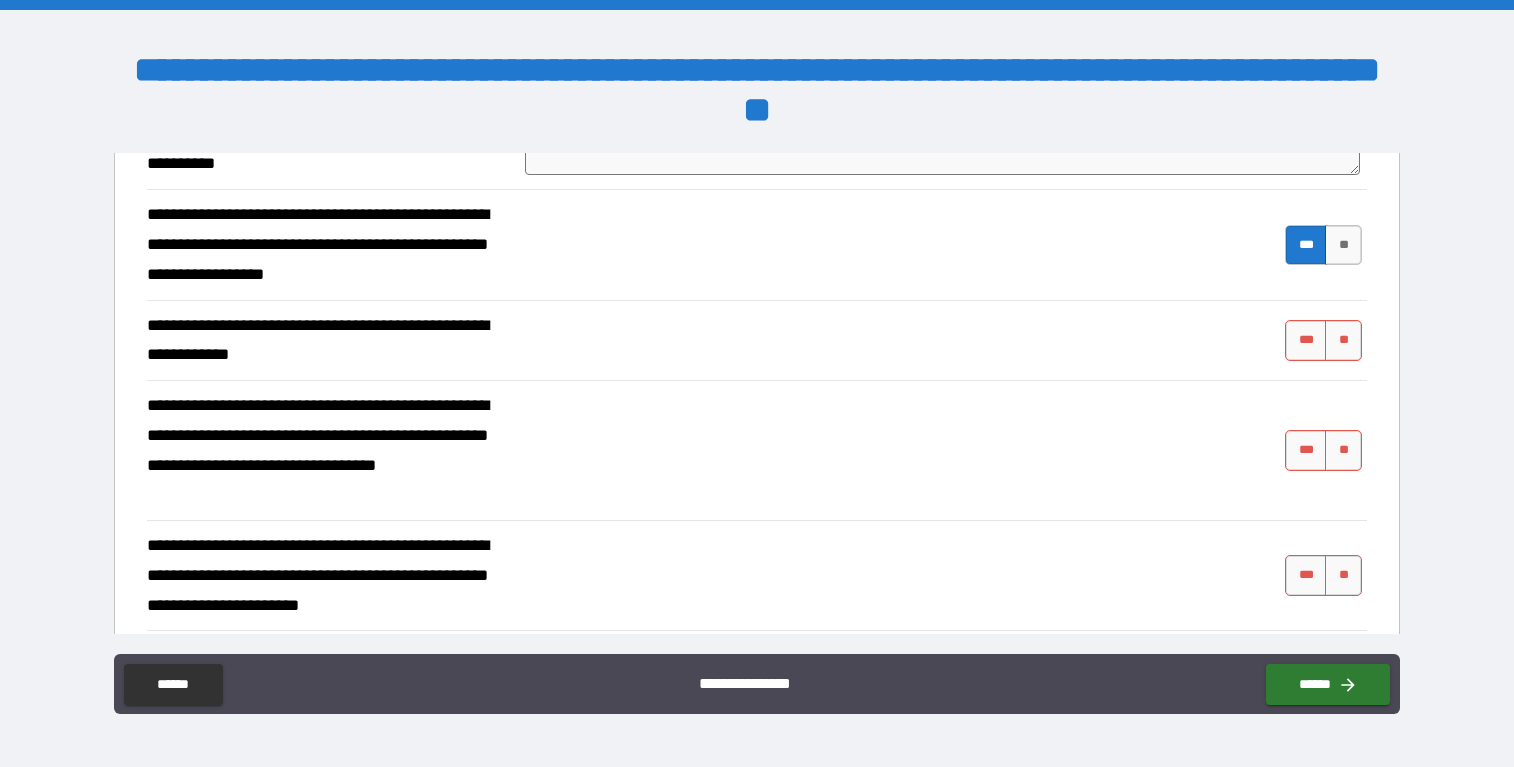 scroll, scrollTop: 1564, scrollLeft: 0, axis: vertical 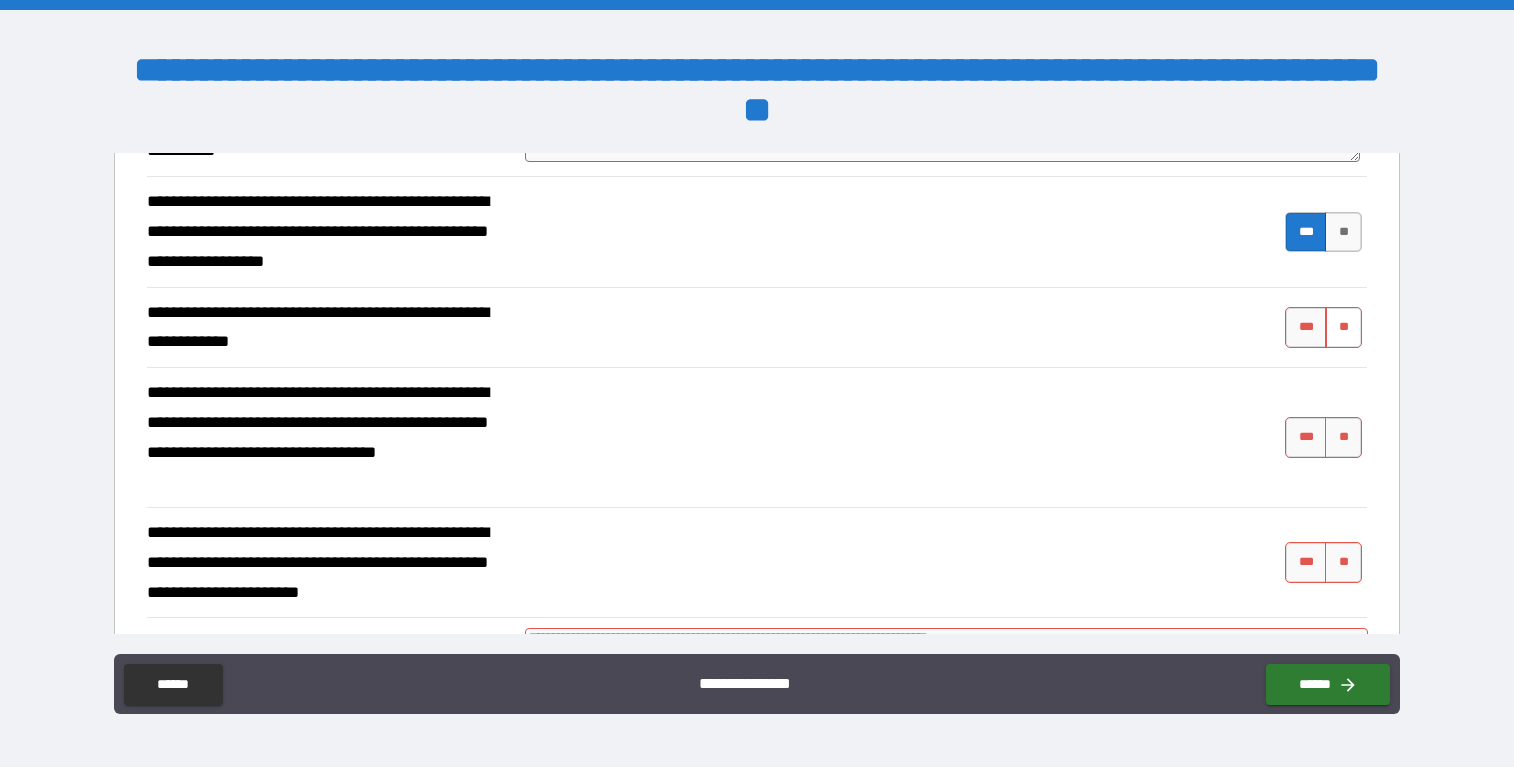 click on "**" at bounding box center (1343, 327) 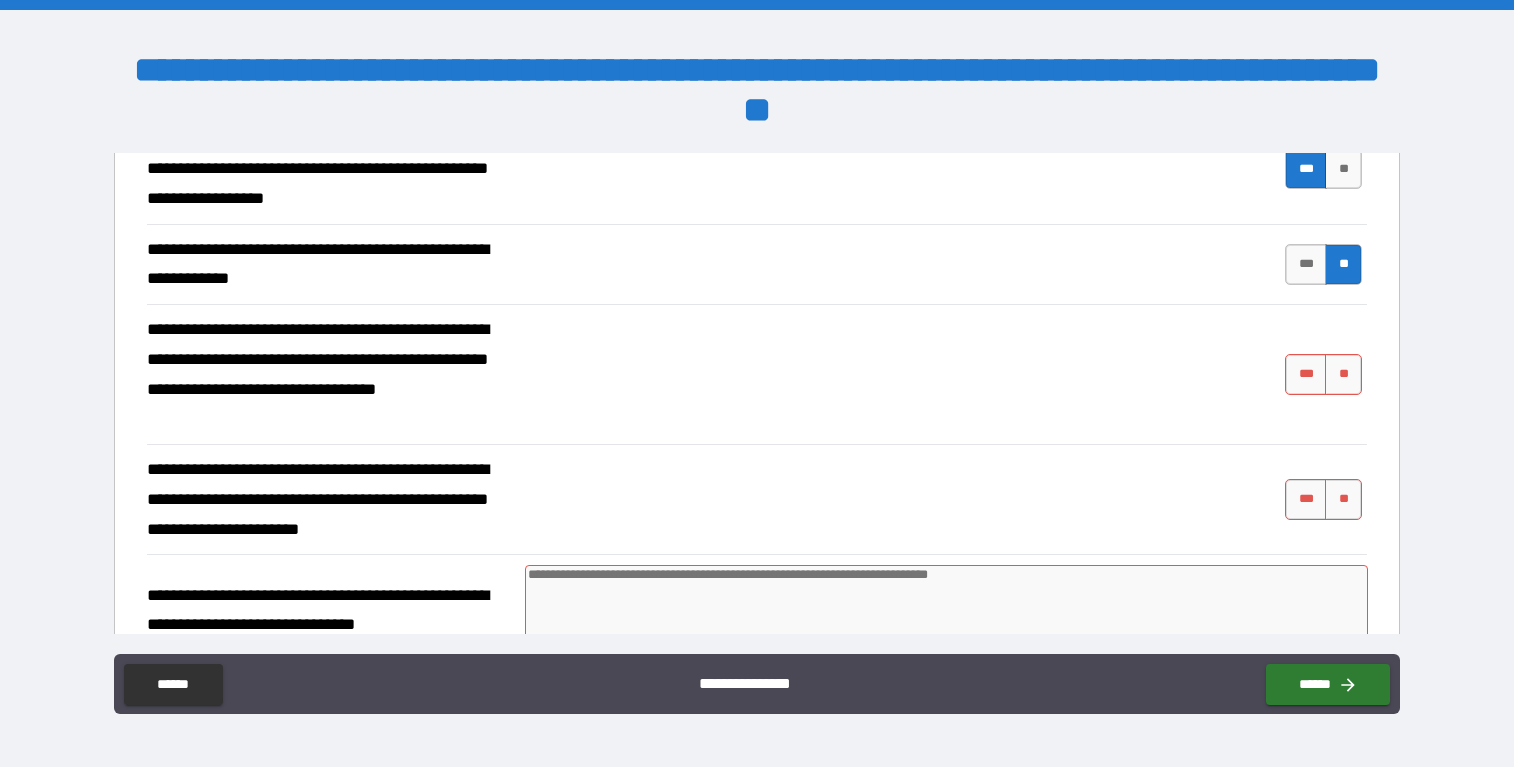 scroll, scrollTop: 1669, scrollLeft: 0, axis: vertical 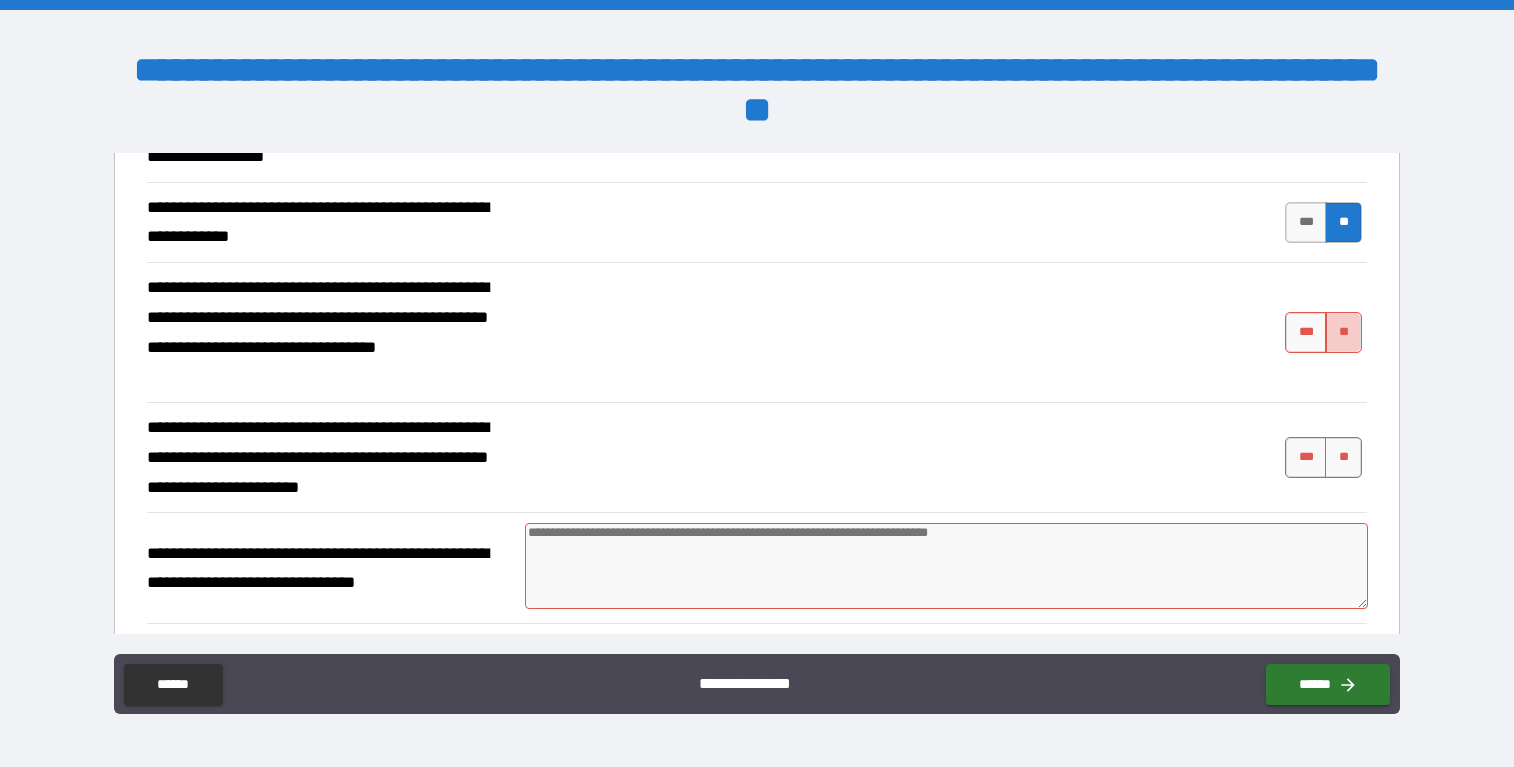 click on "**" at bounding box center (1343, 332) 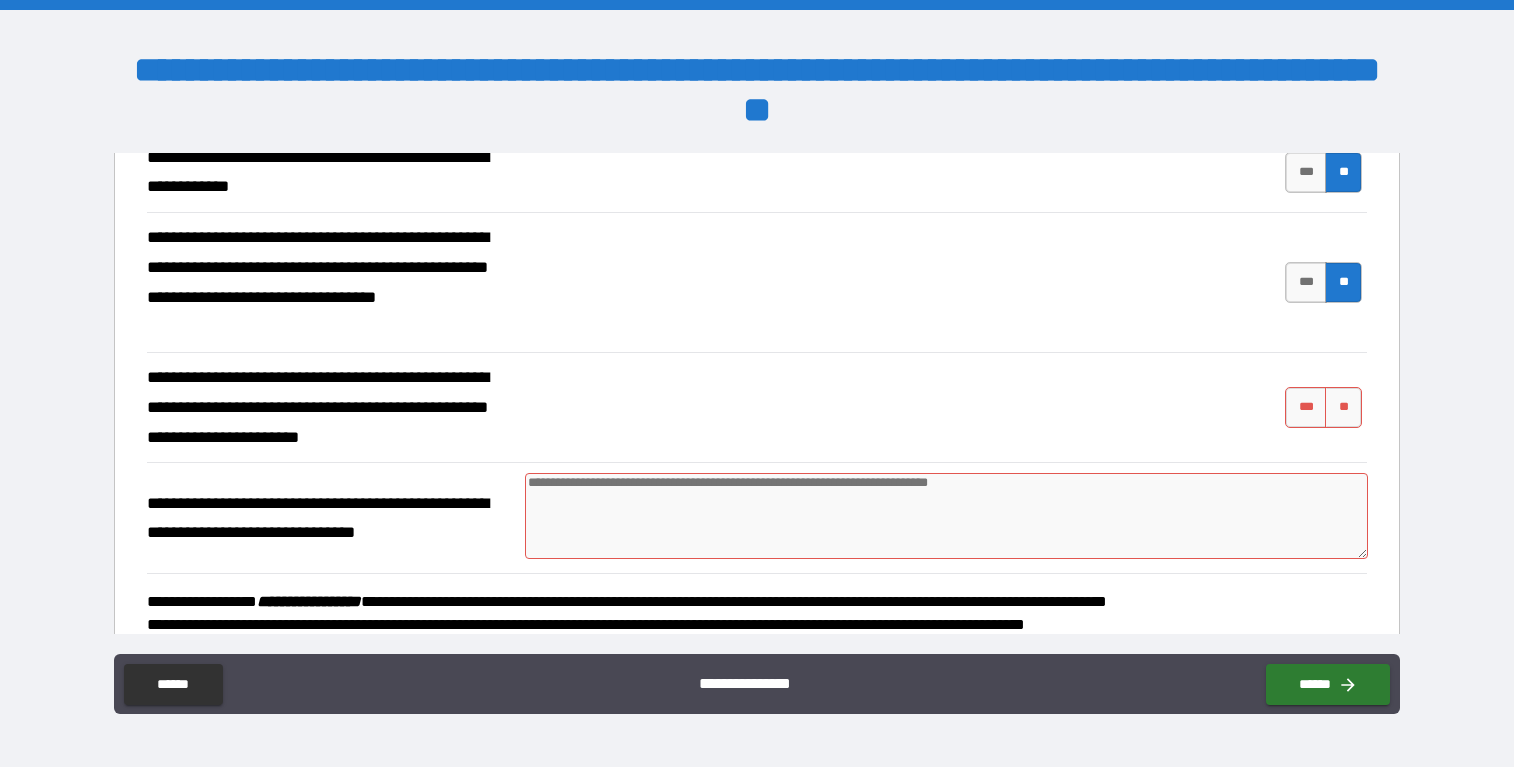 scroll, scrollTop: 1760, scrollLeft: 0, axis: vertical 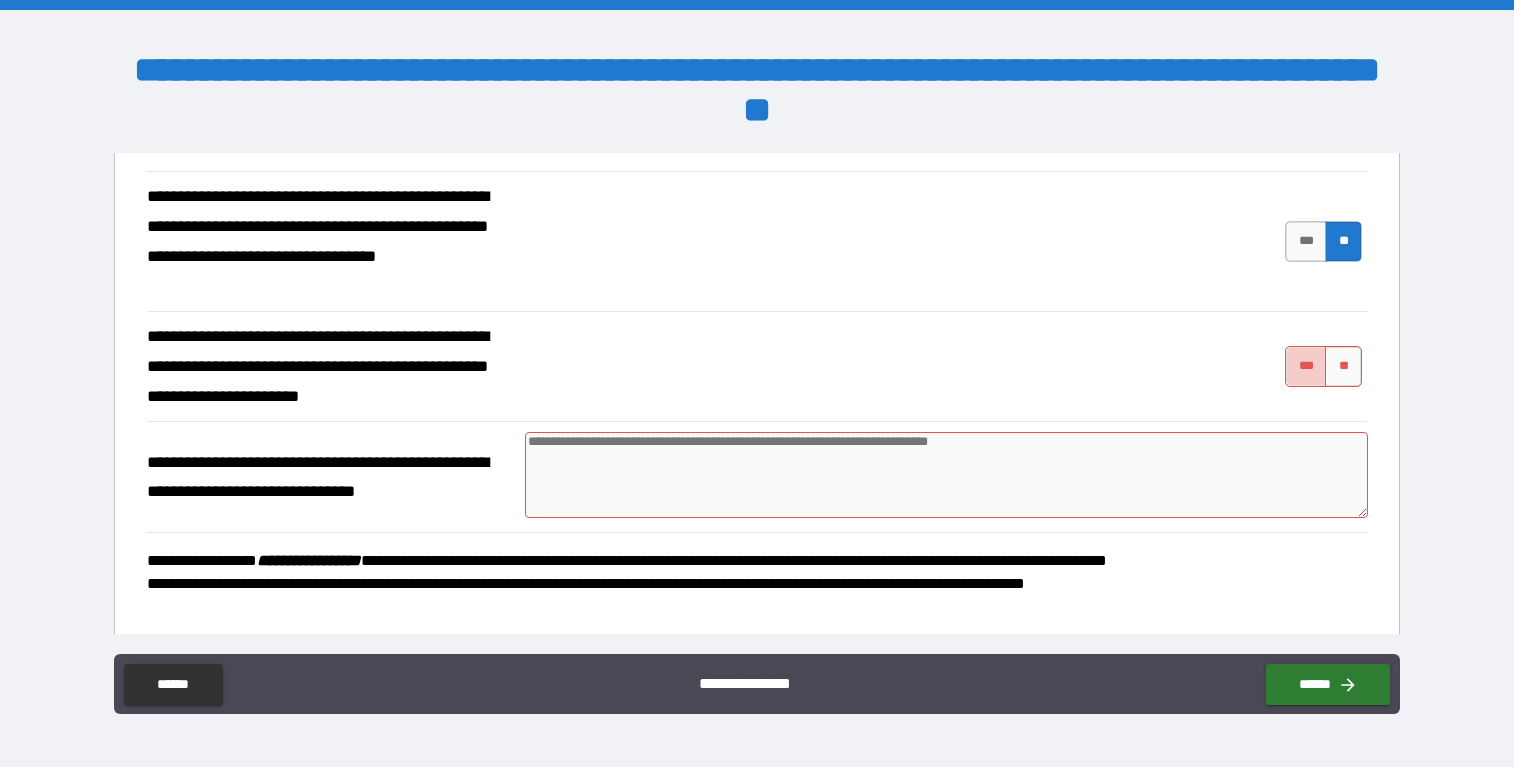 click on "***" at bounding box center [1306, 366] 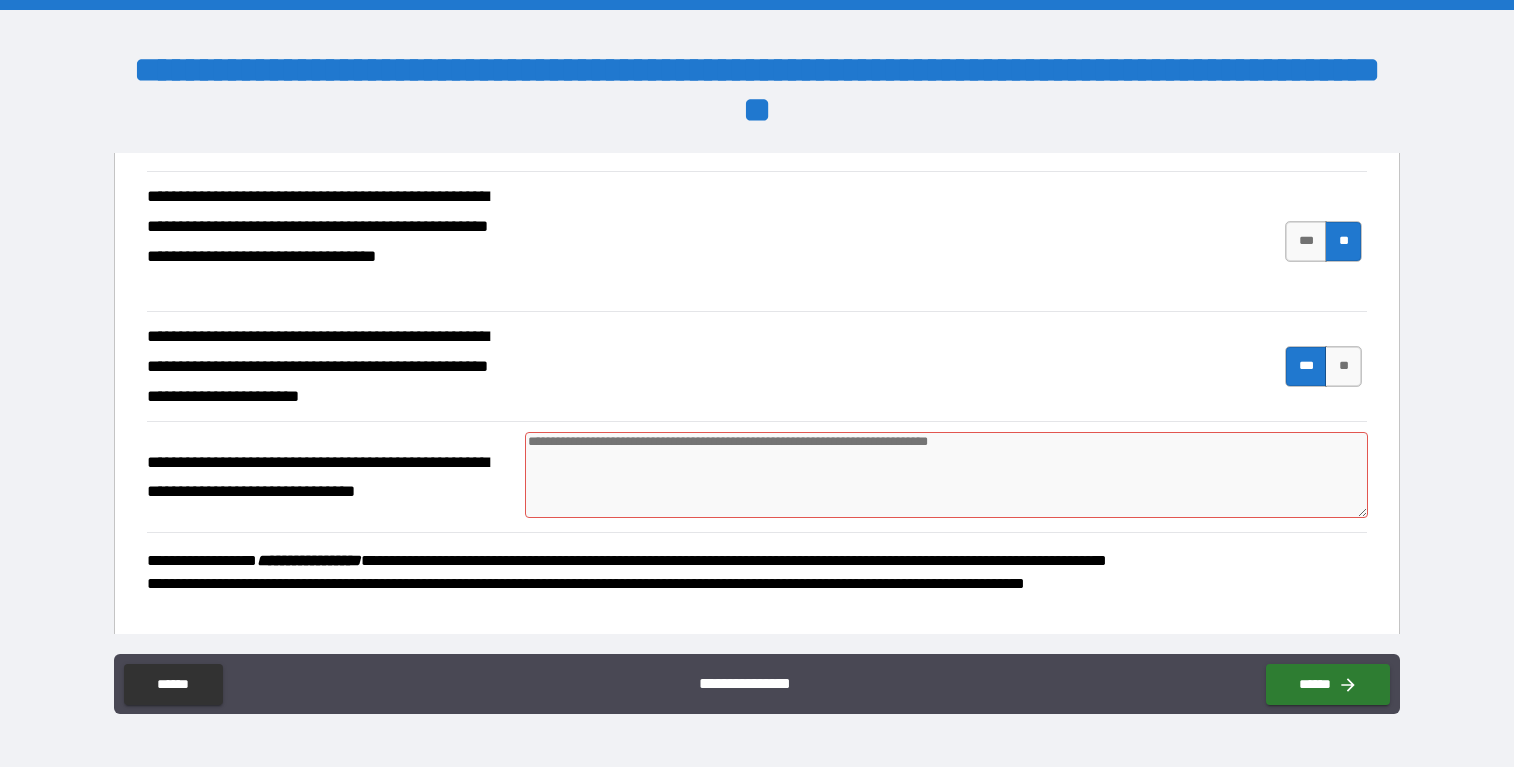 scroll, scrollTop: 1819, scrollLeft: 0, axis: vertical 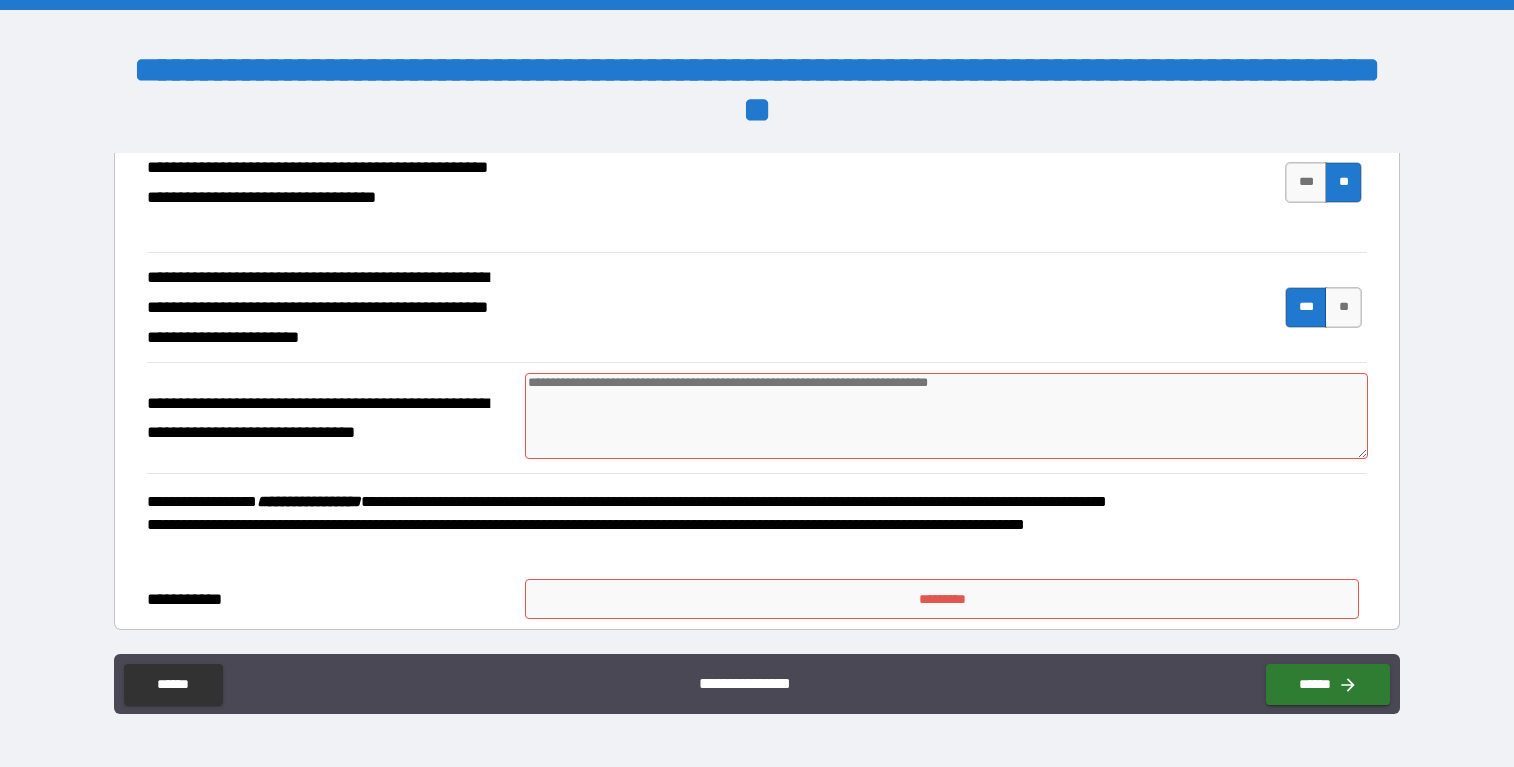 click at bounding box center (946, 416) 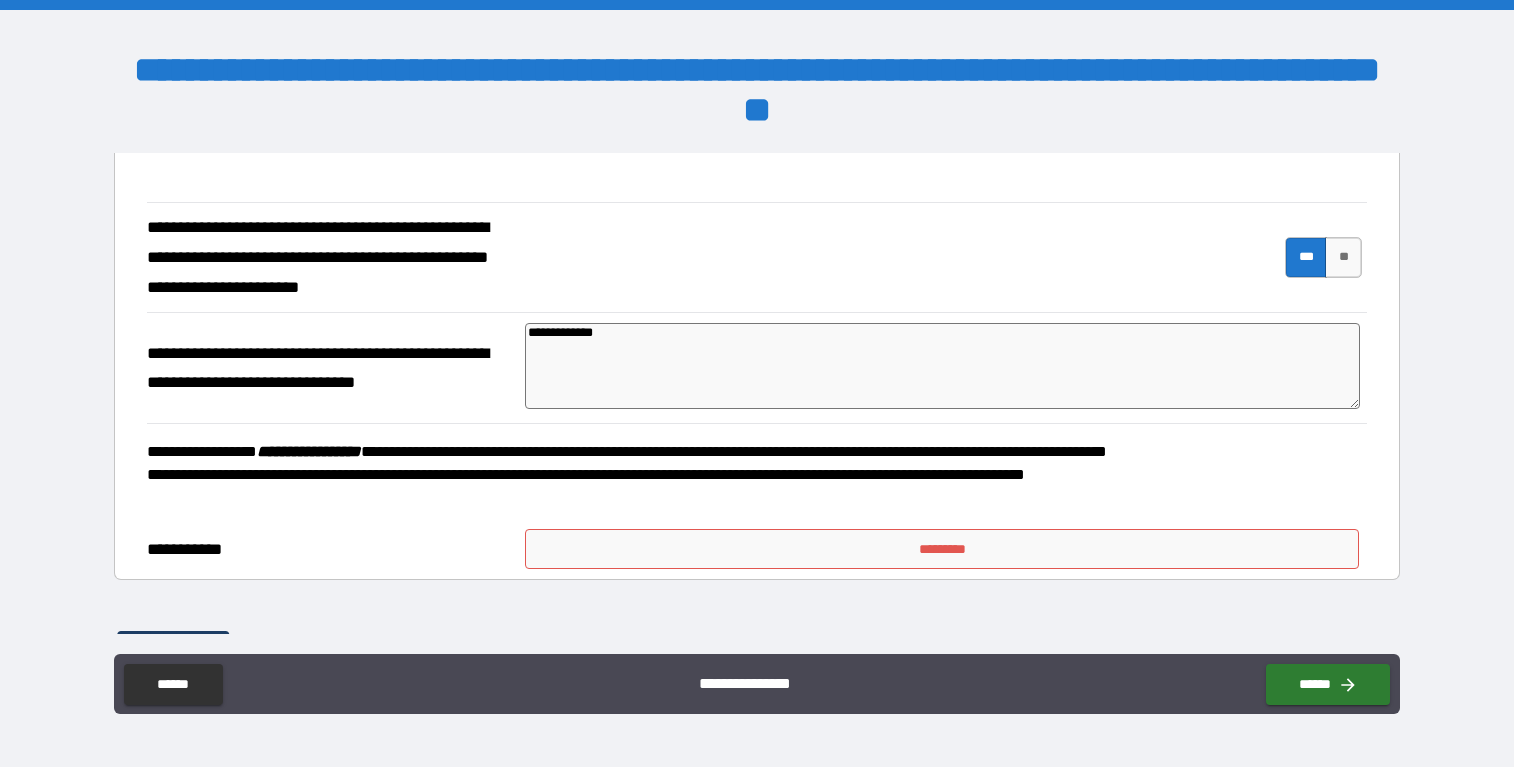 scroll, scrollTop: 2012, scrollLeft: 0, axis: vertical 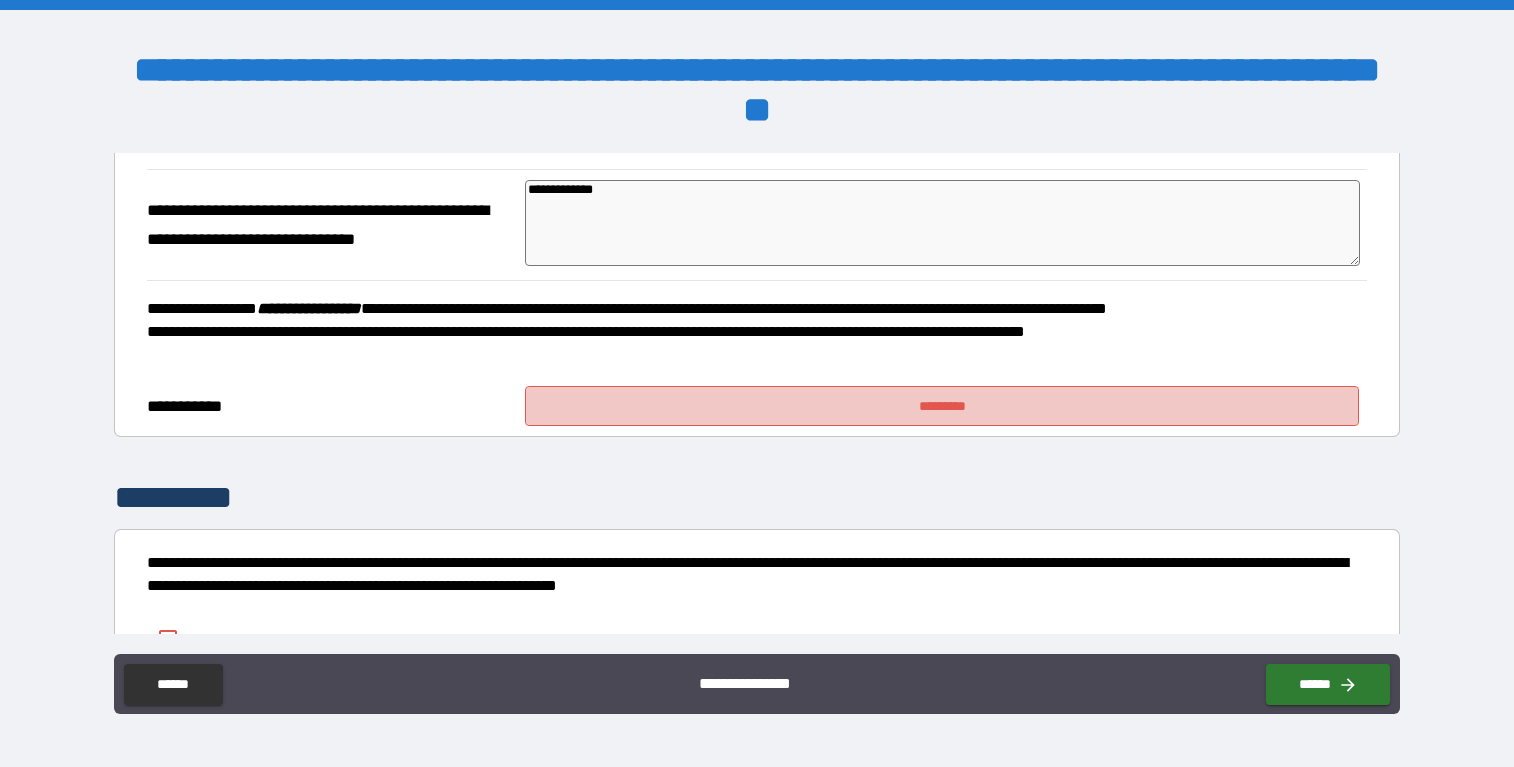 click on "*********" at bounding box center (942, 406) 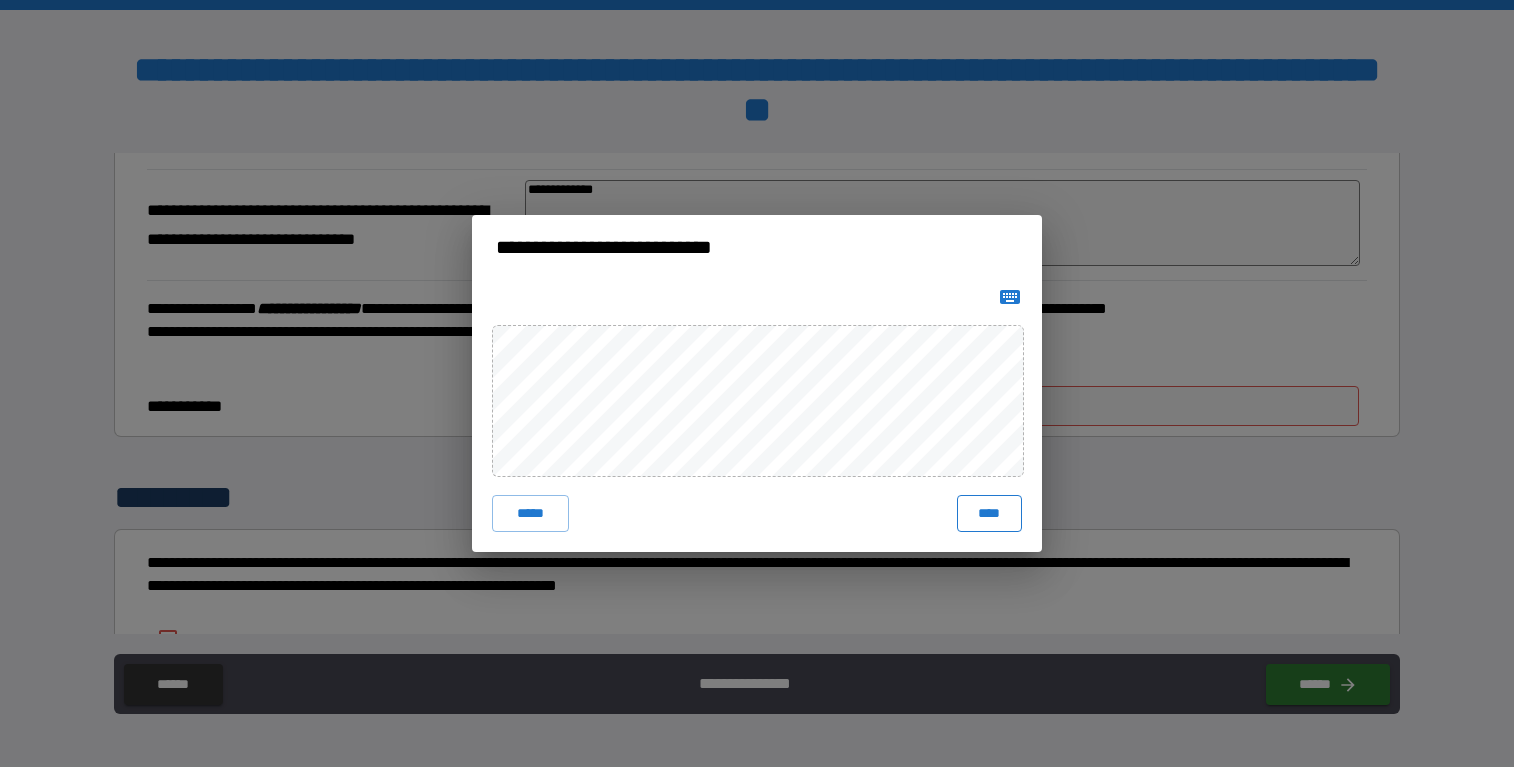 click on "****" at bounding box center [989, 513] 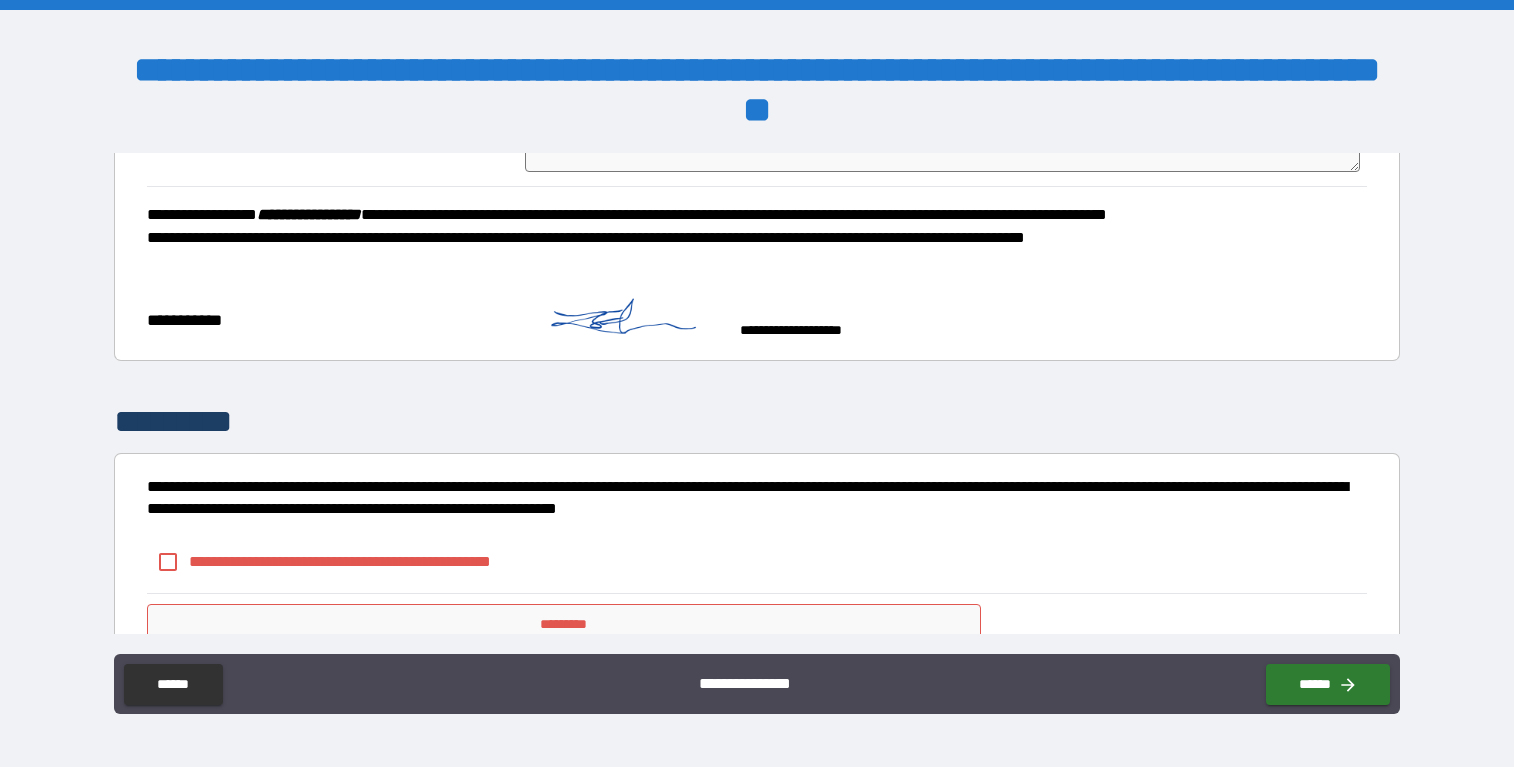 scroll, scrollTop: 2186, scrollLeft: 0, axis: vertical 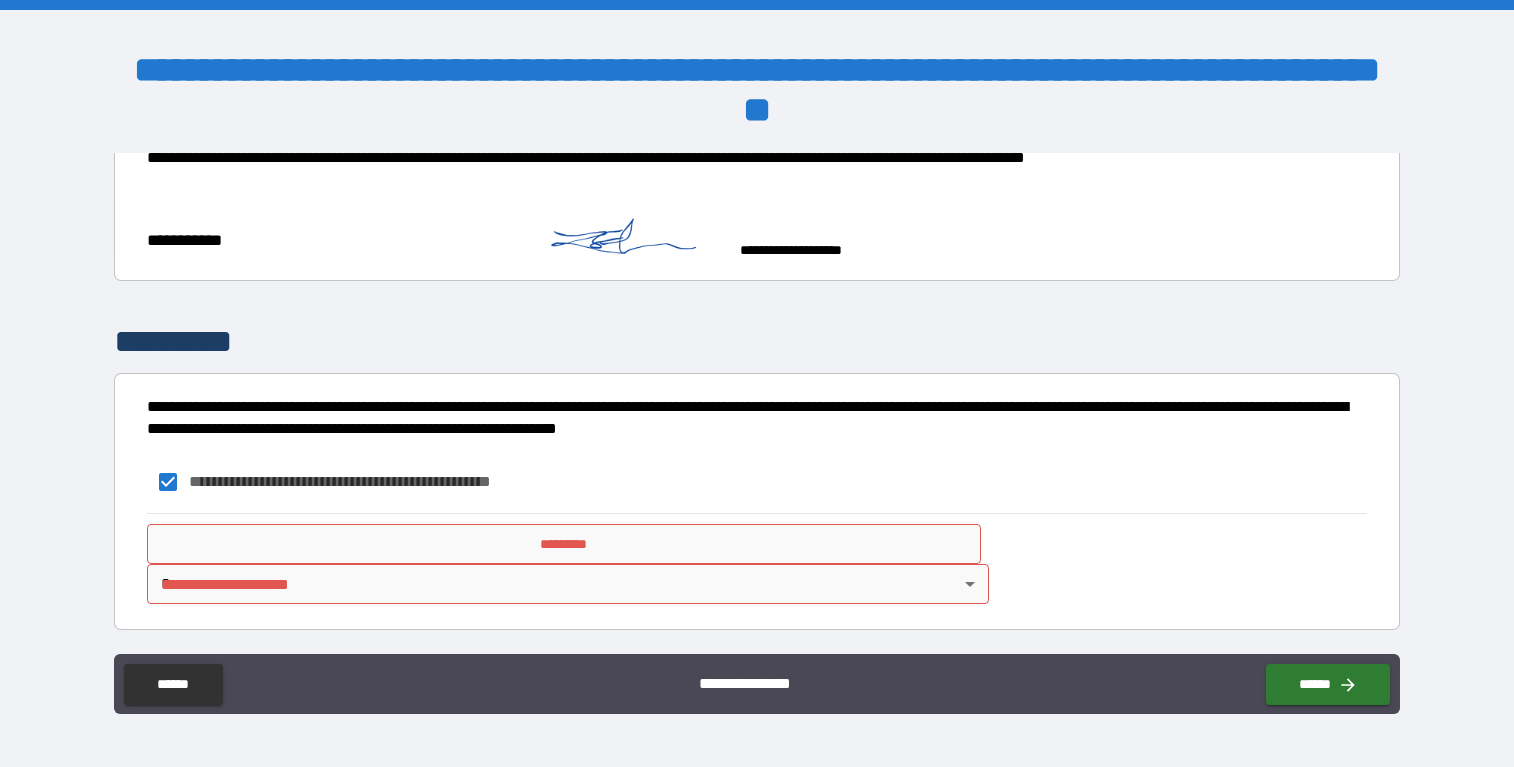 click on "*********" at bounding box center [564, 544] 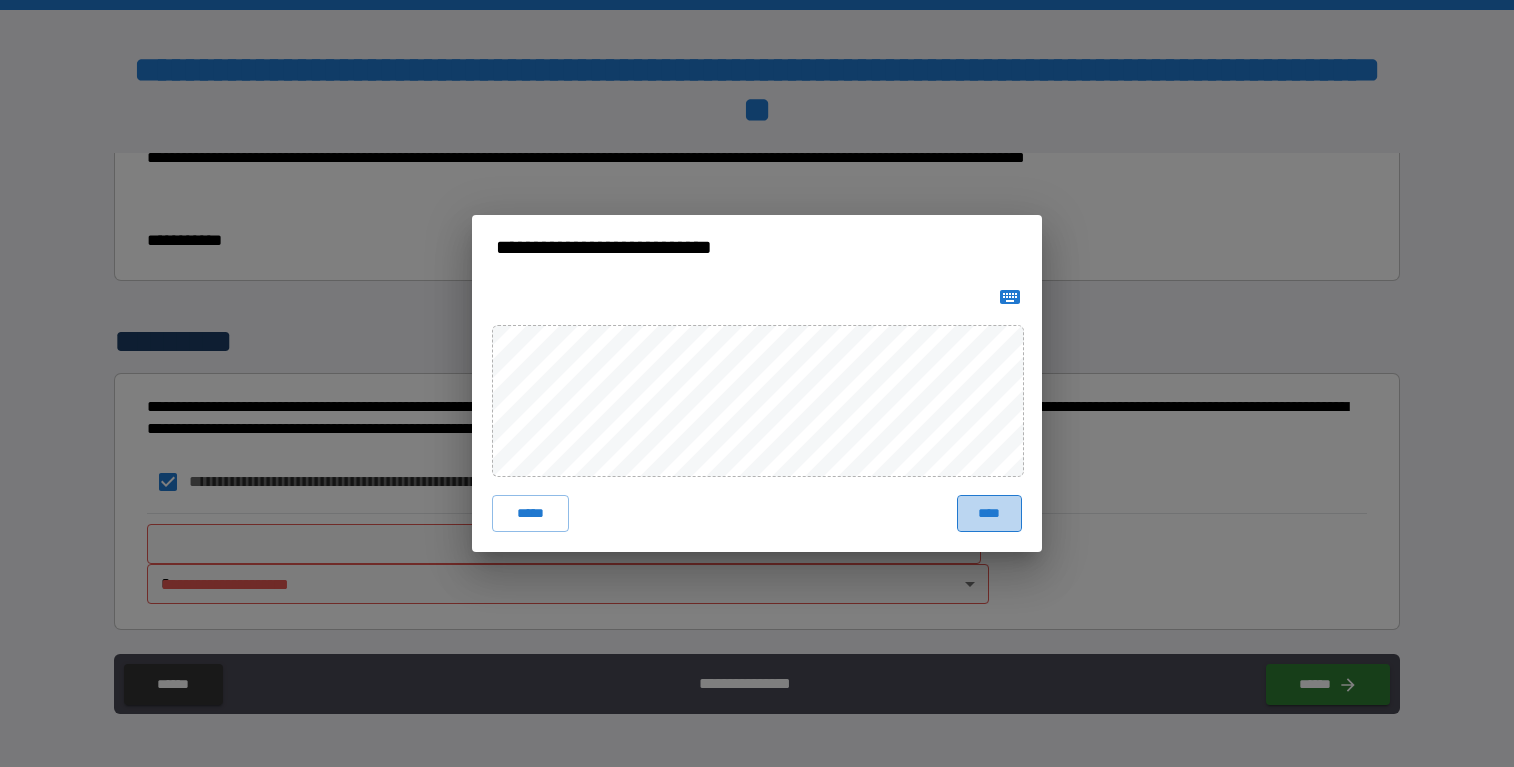 click on "****" at bounding box center (989, 513) 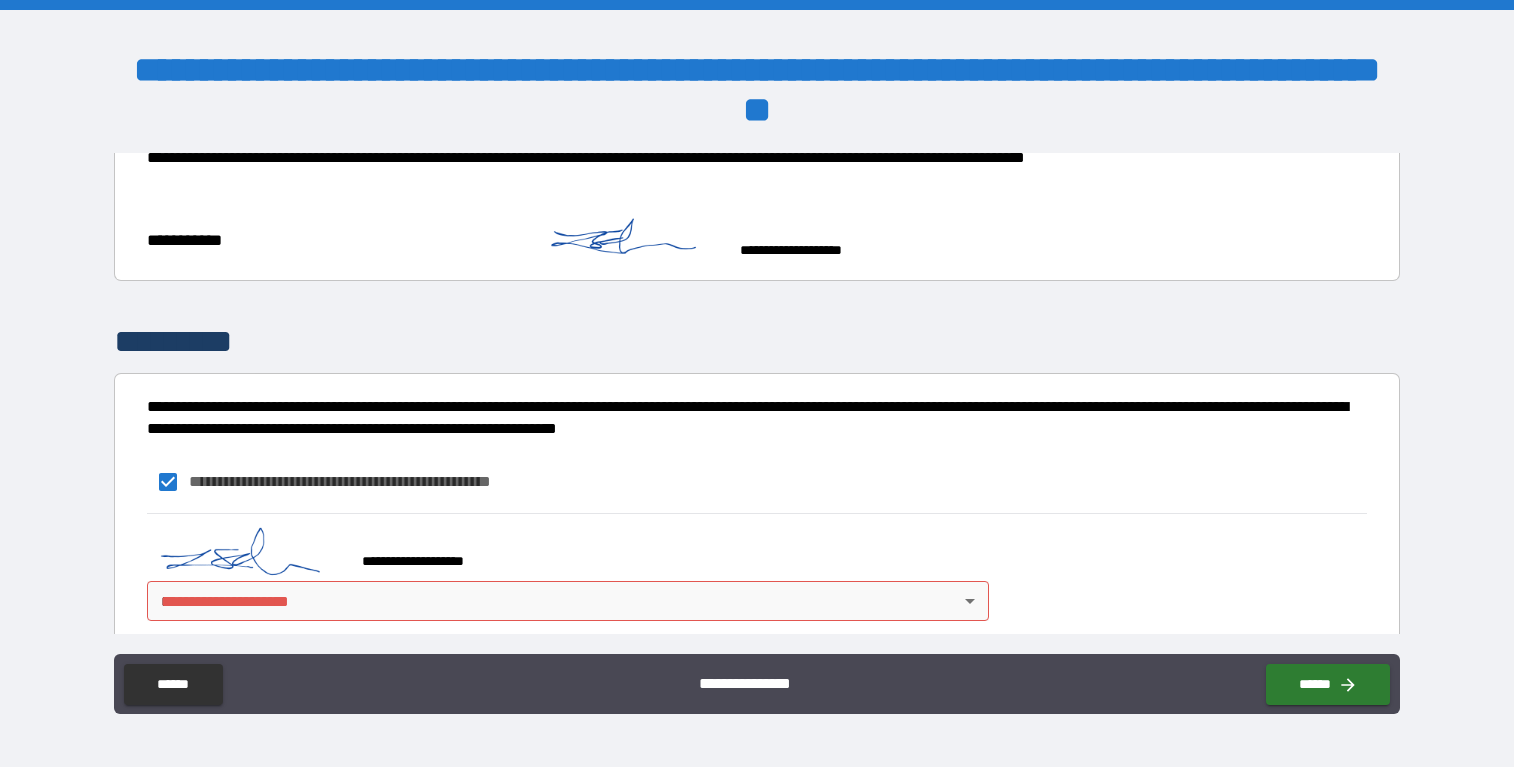 scroll, scrollTop: 2203, scrollLeft: 0, axis: vertical 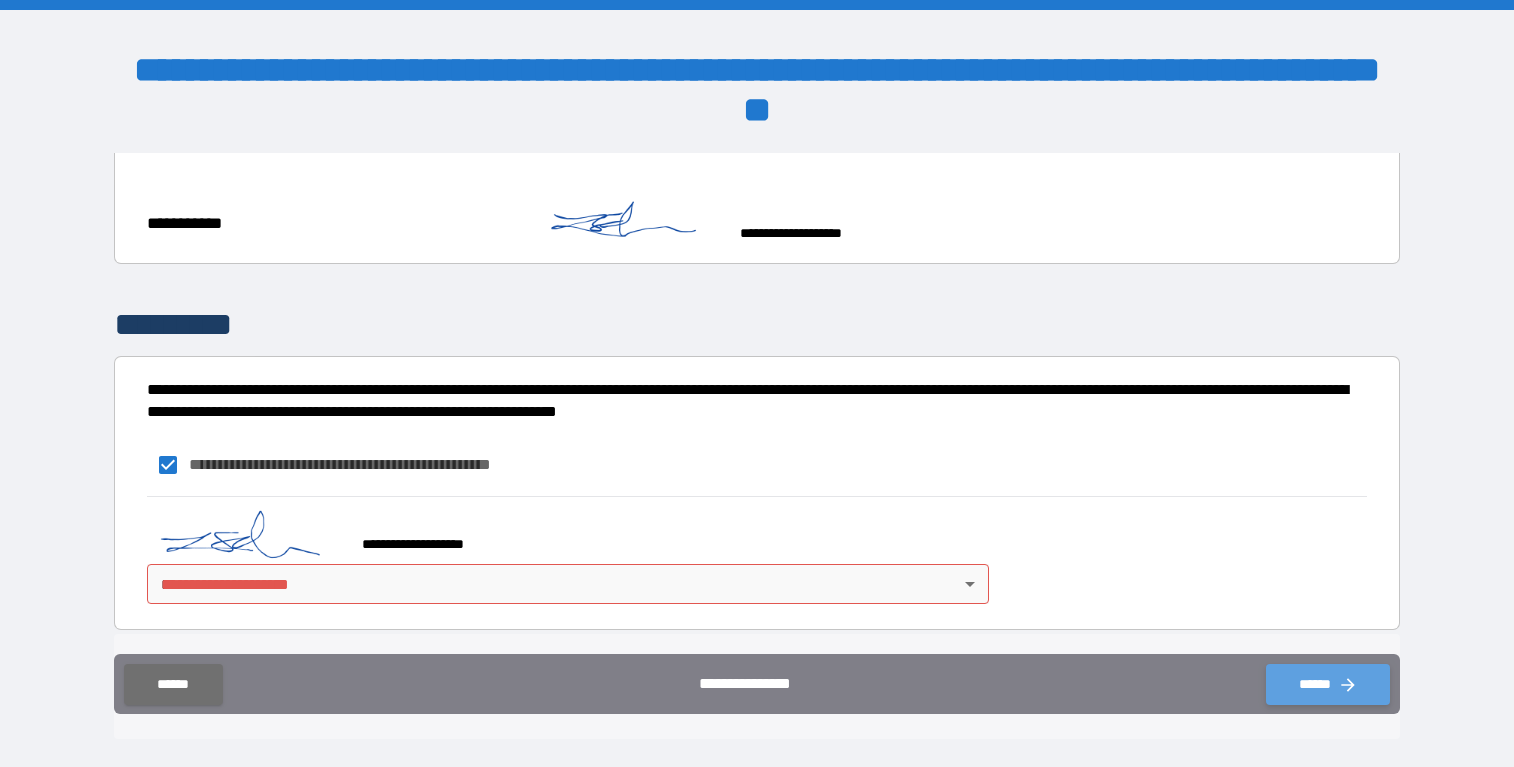 click on "******" at bounding box center [1328, 684] 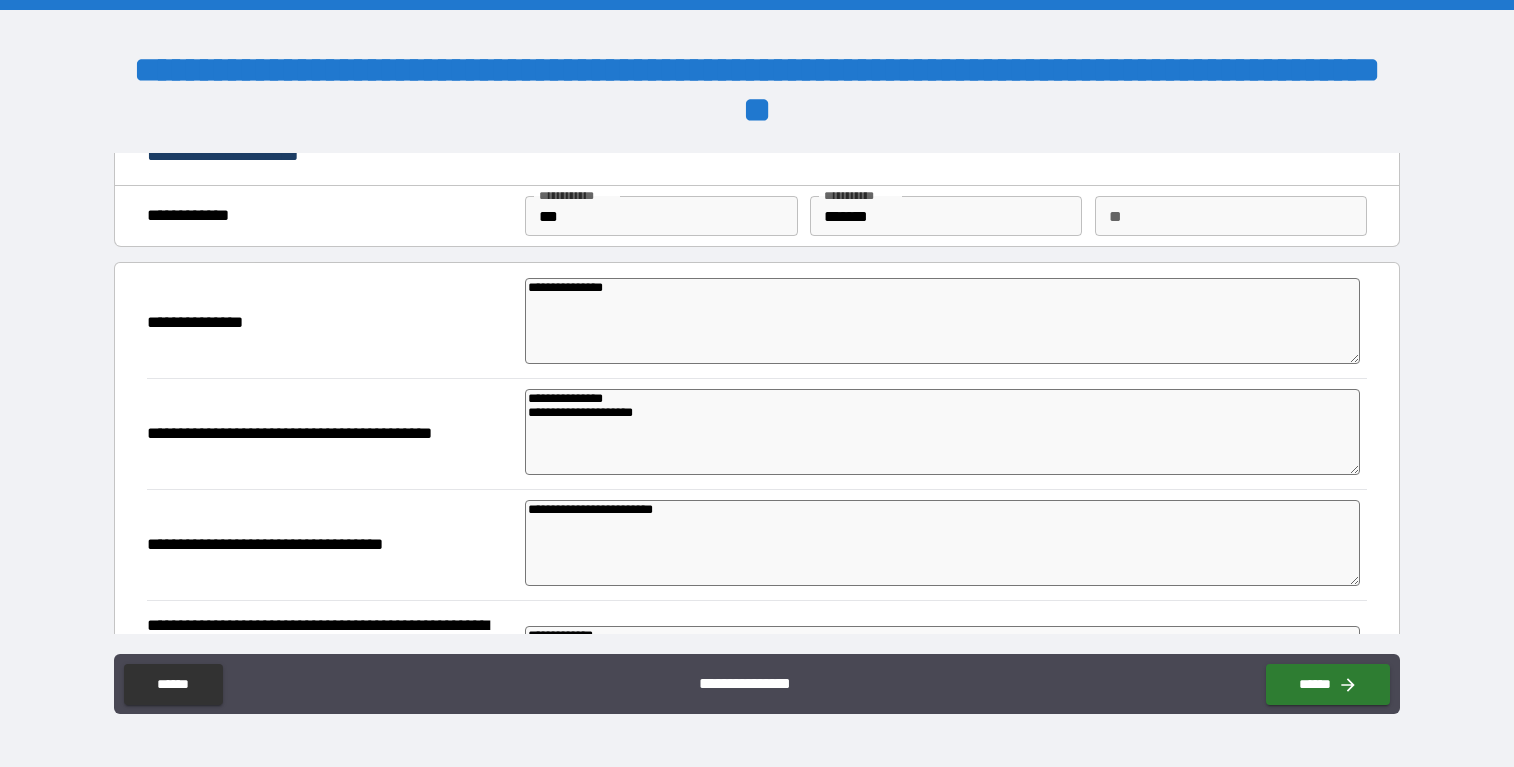 scroll, scrollTop: 0, scrollLeft: 0, axis: both 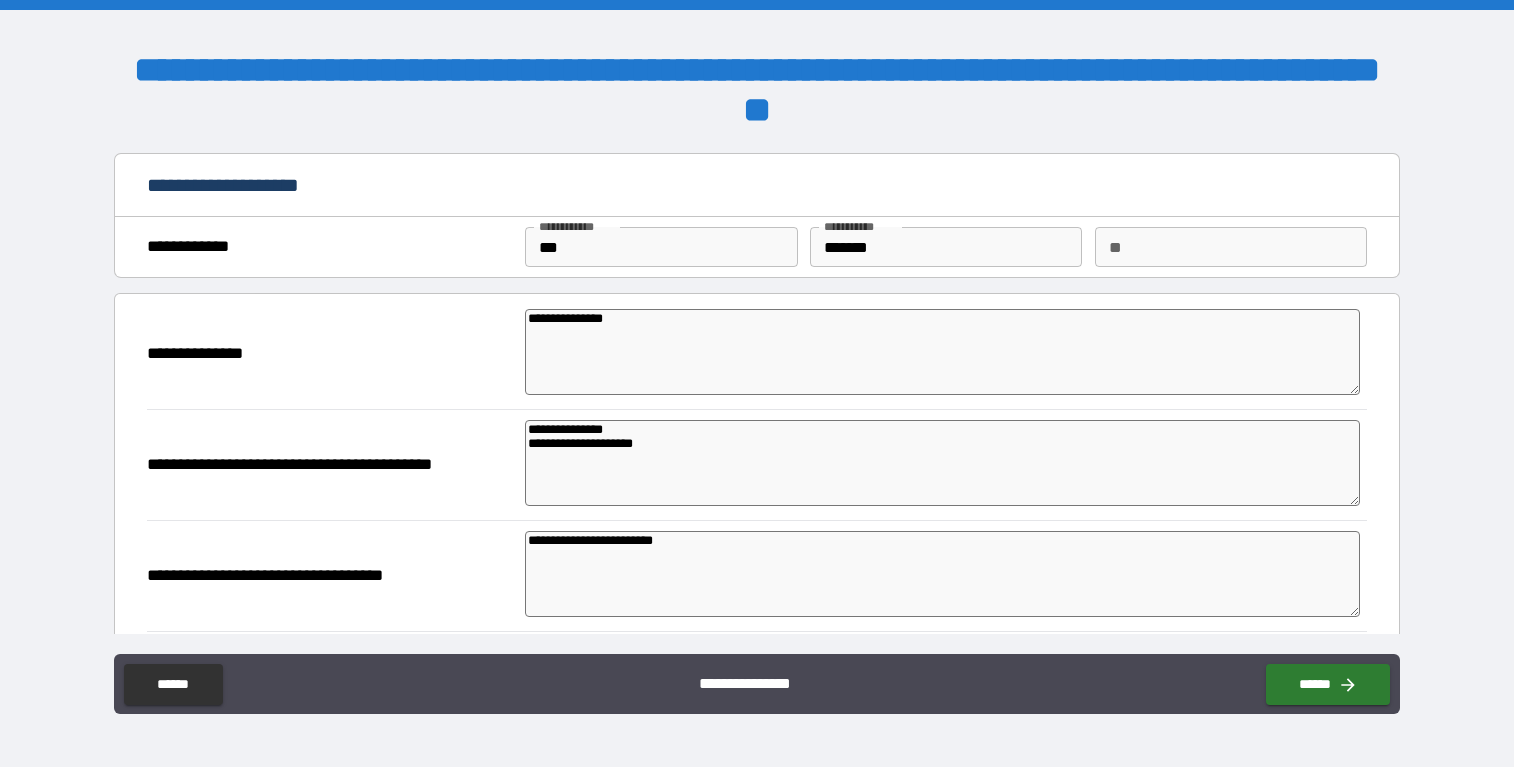 click on "**********" at bounding box center (942, 352) 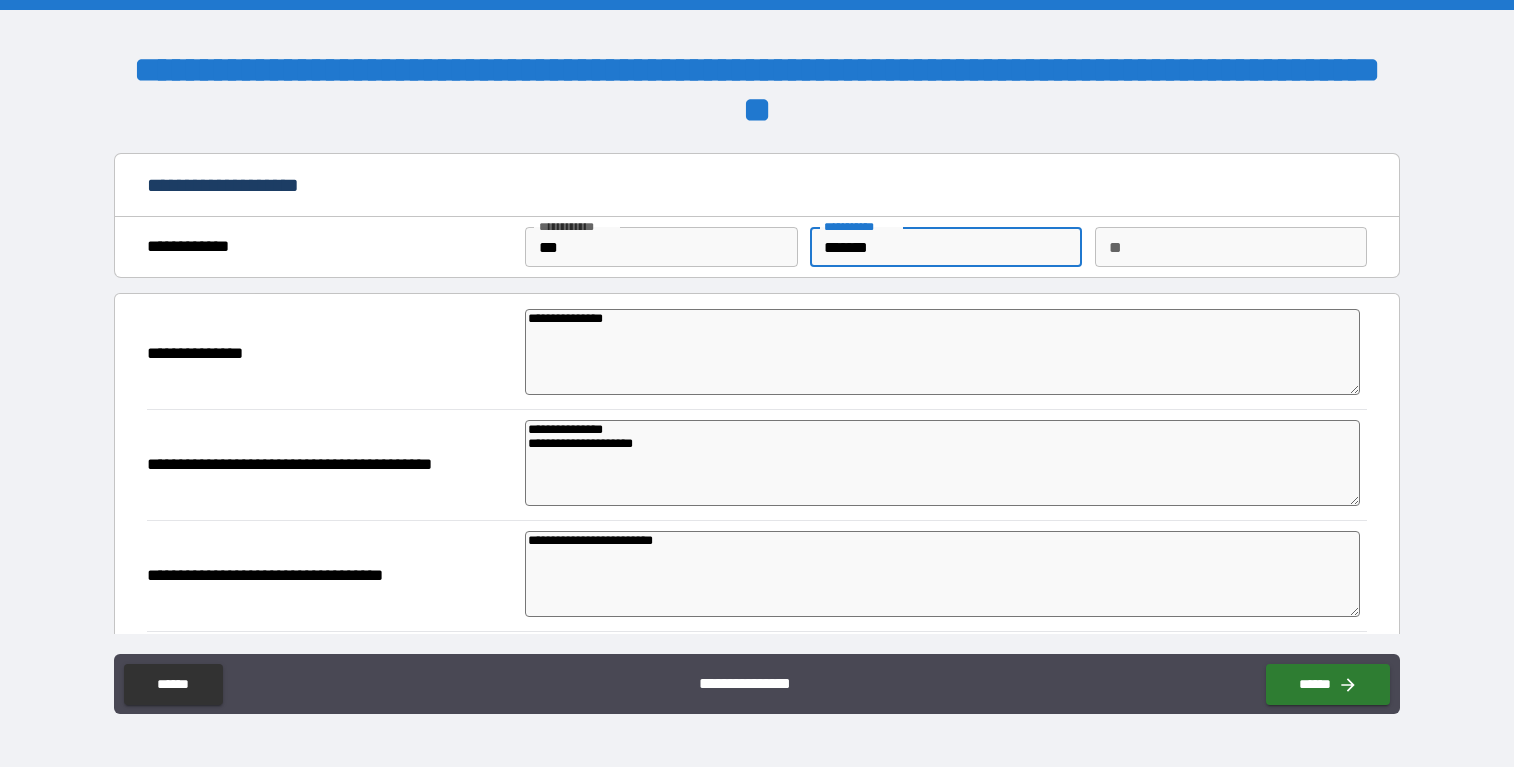 click on "*******" at bounding box center (946, 247) 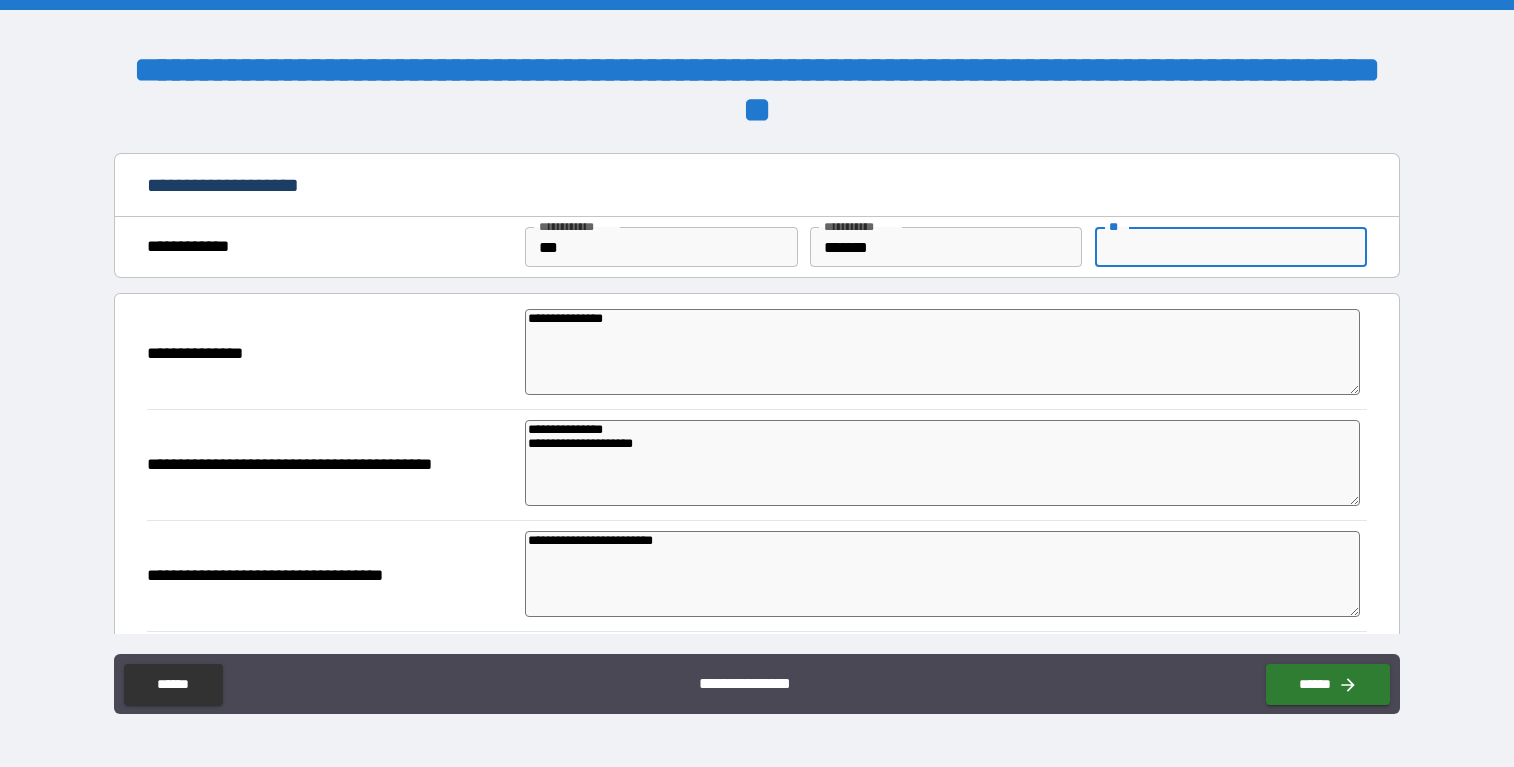 click on "**********" at bounding box center [942, 352] 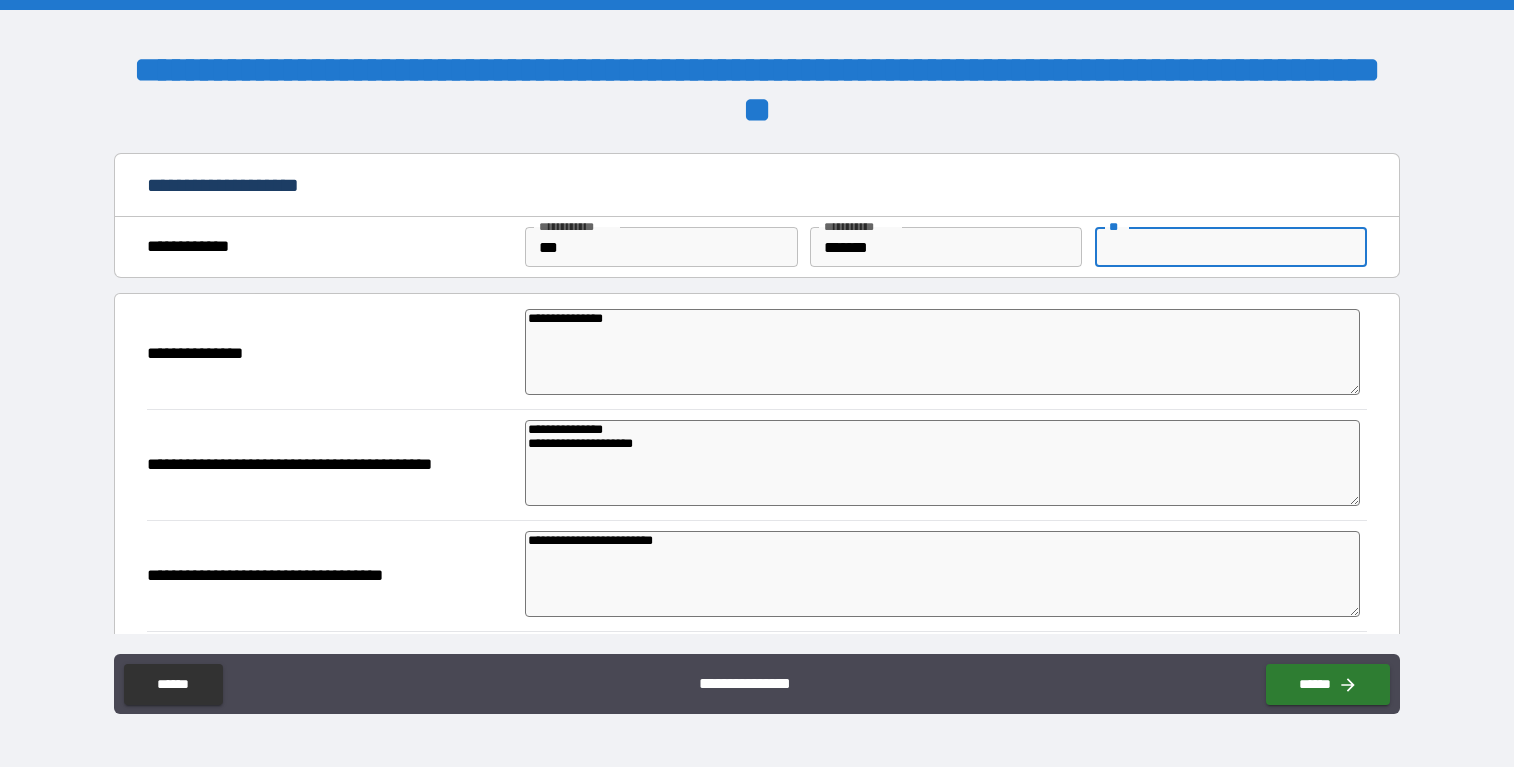 click on "**" at bounding box center (1231, 247) 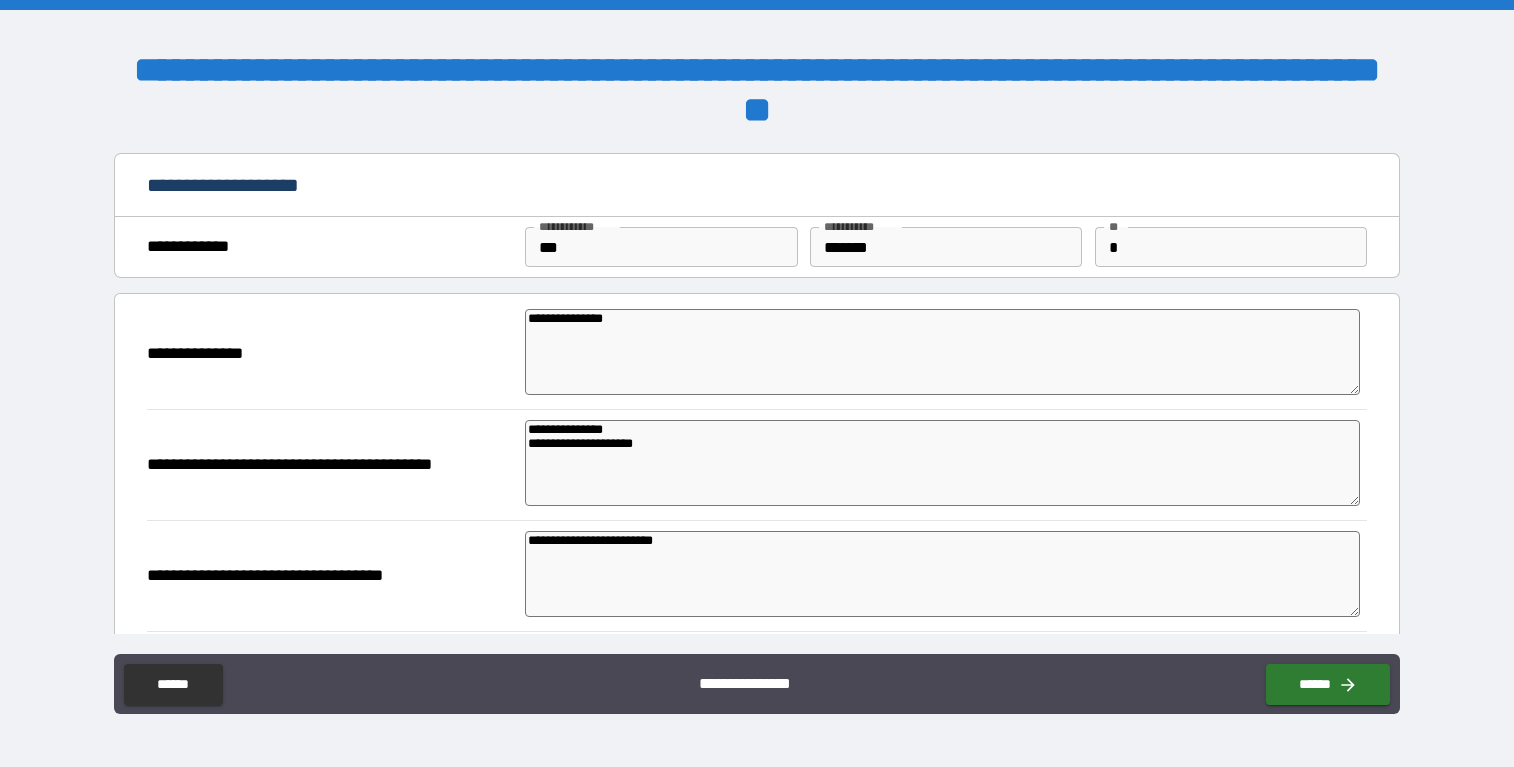 click on "**********" at bounding box center [942, 352] 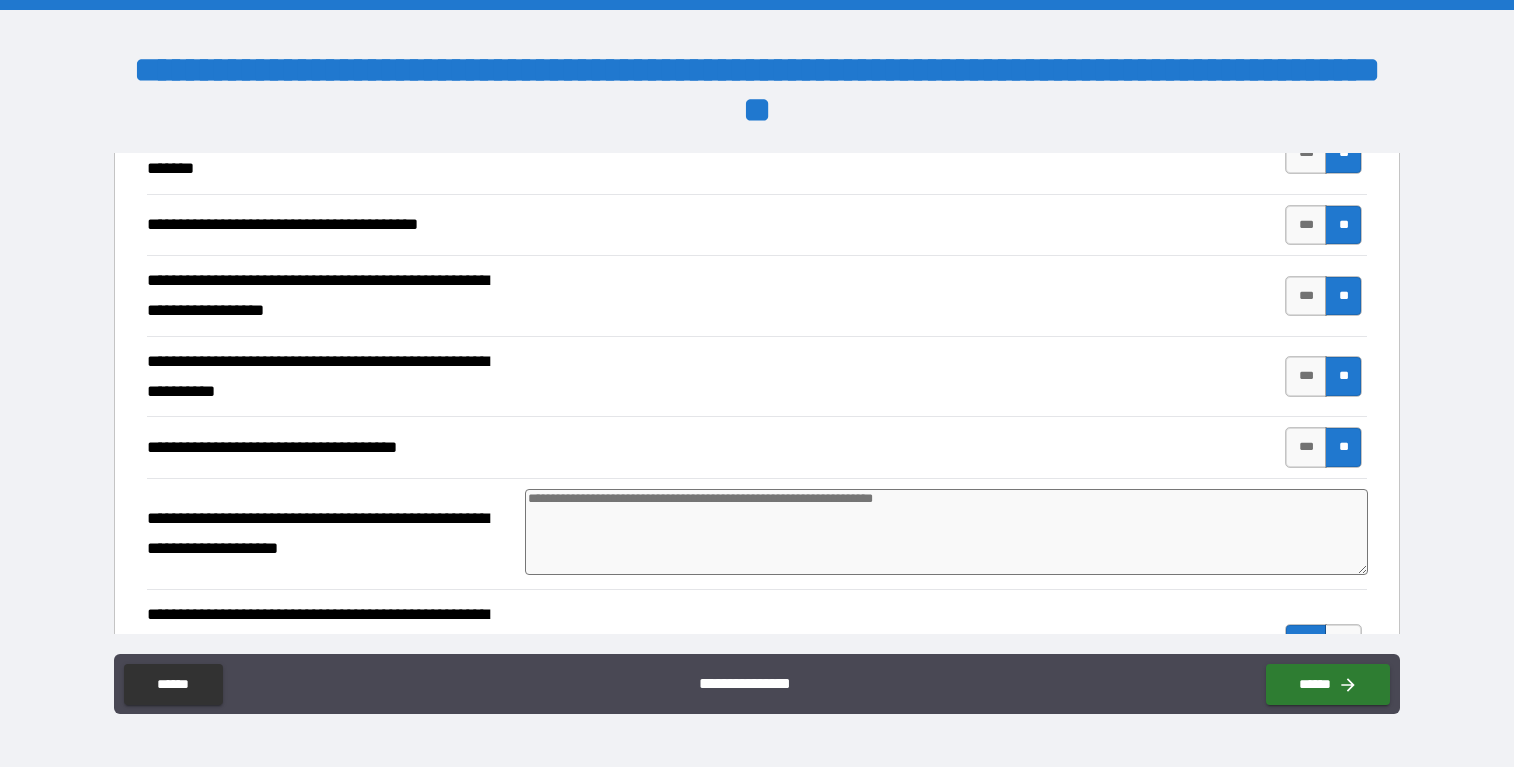 scroll, scrollTop: 1035, scrollLeft: 0, axis: vertical 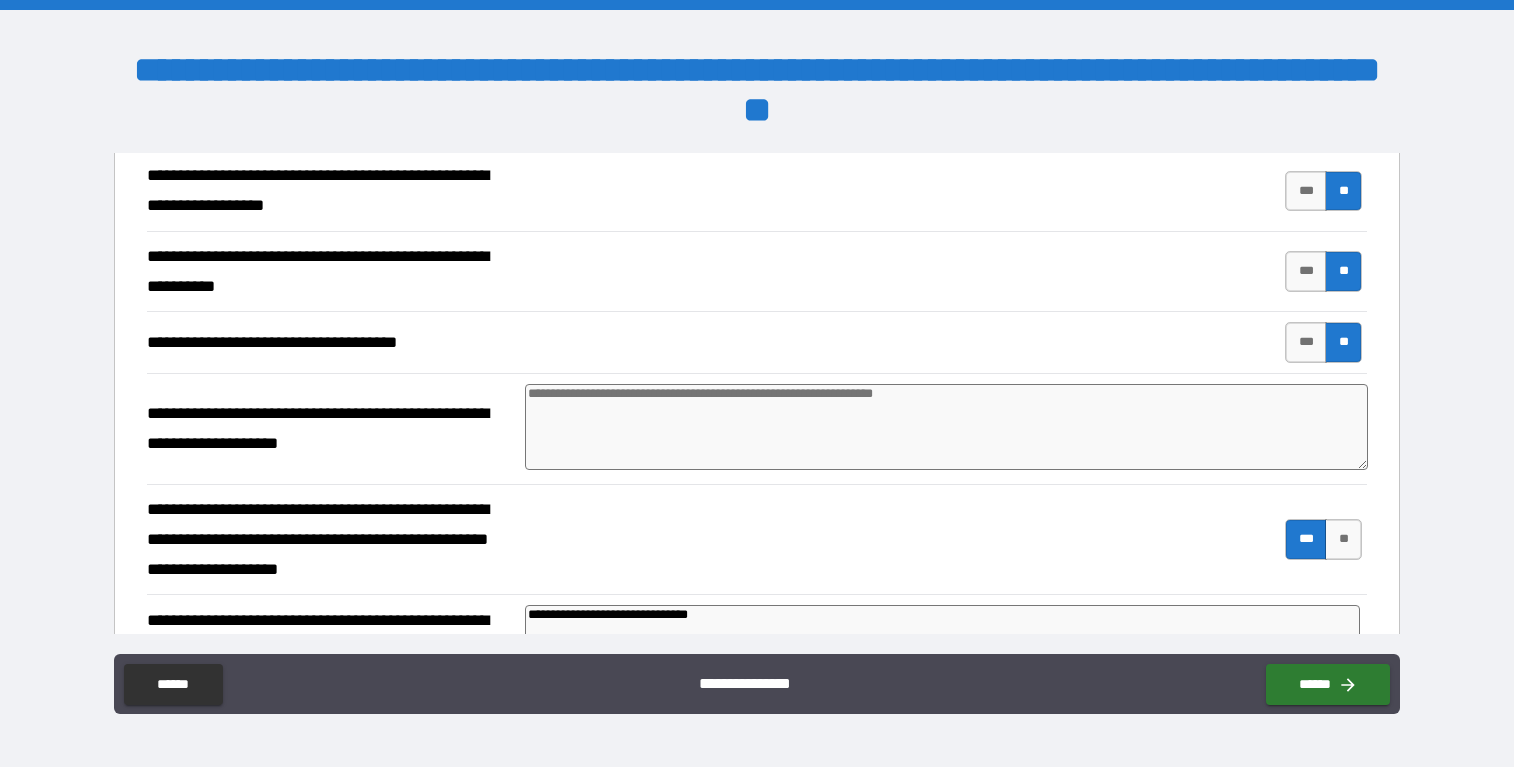 click at bounding box center [946, 427] 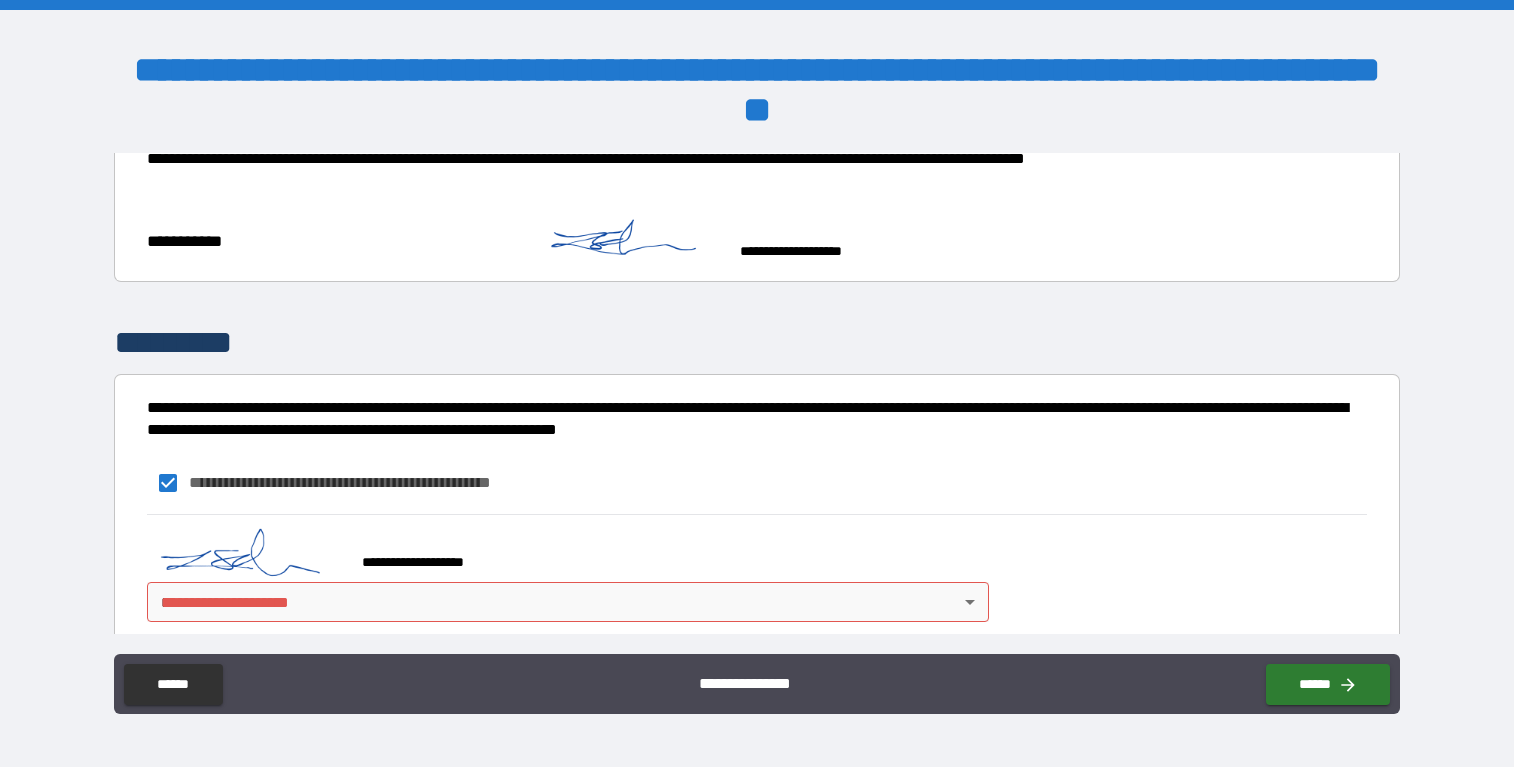 scroll, scrollTop: 2203, scrollLeft: 0, axis: vertical 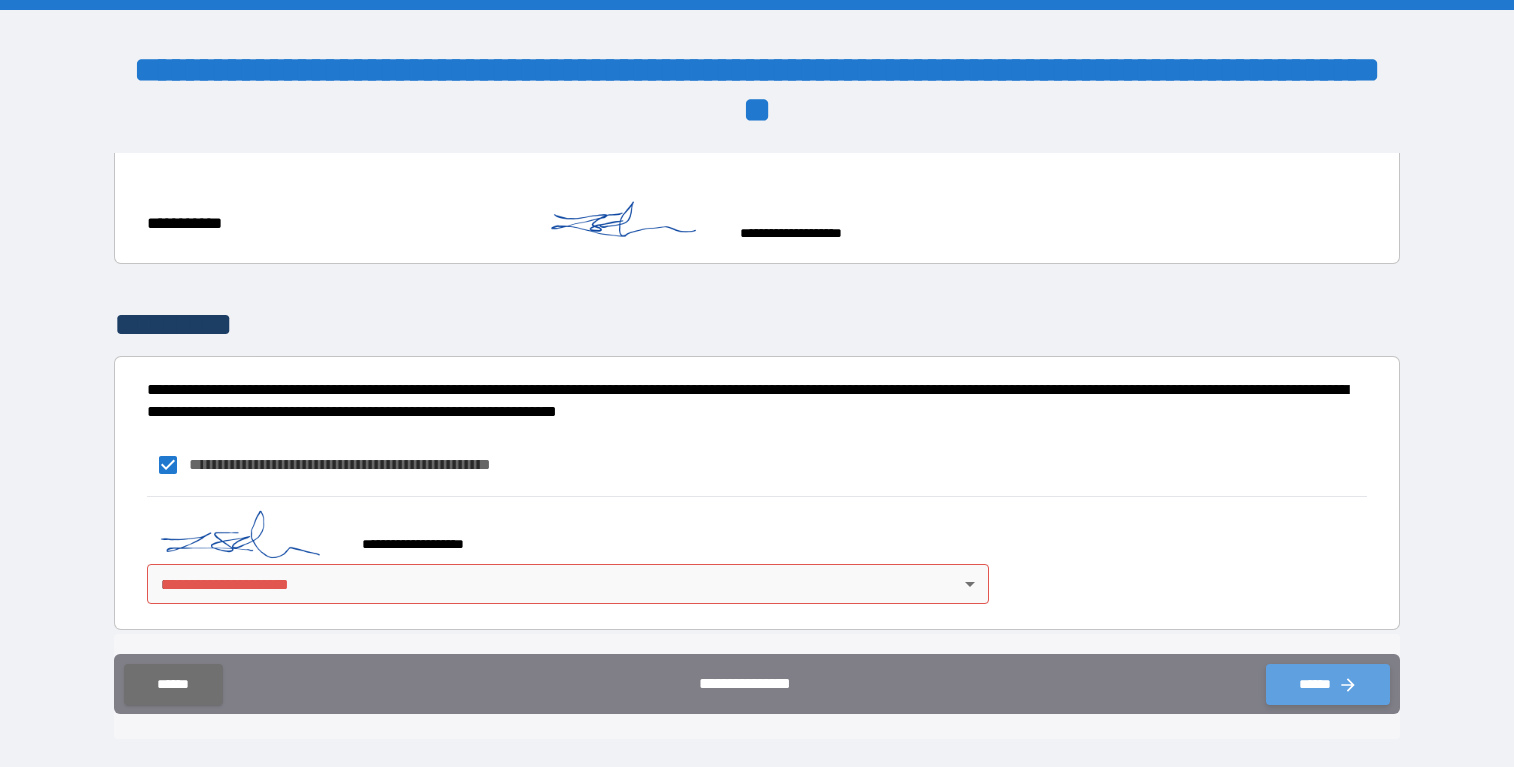 click on "******" at bounding box center [1328, 684] 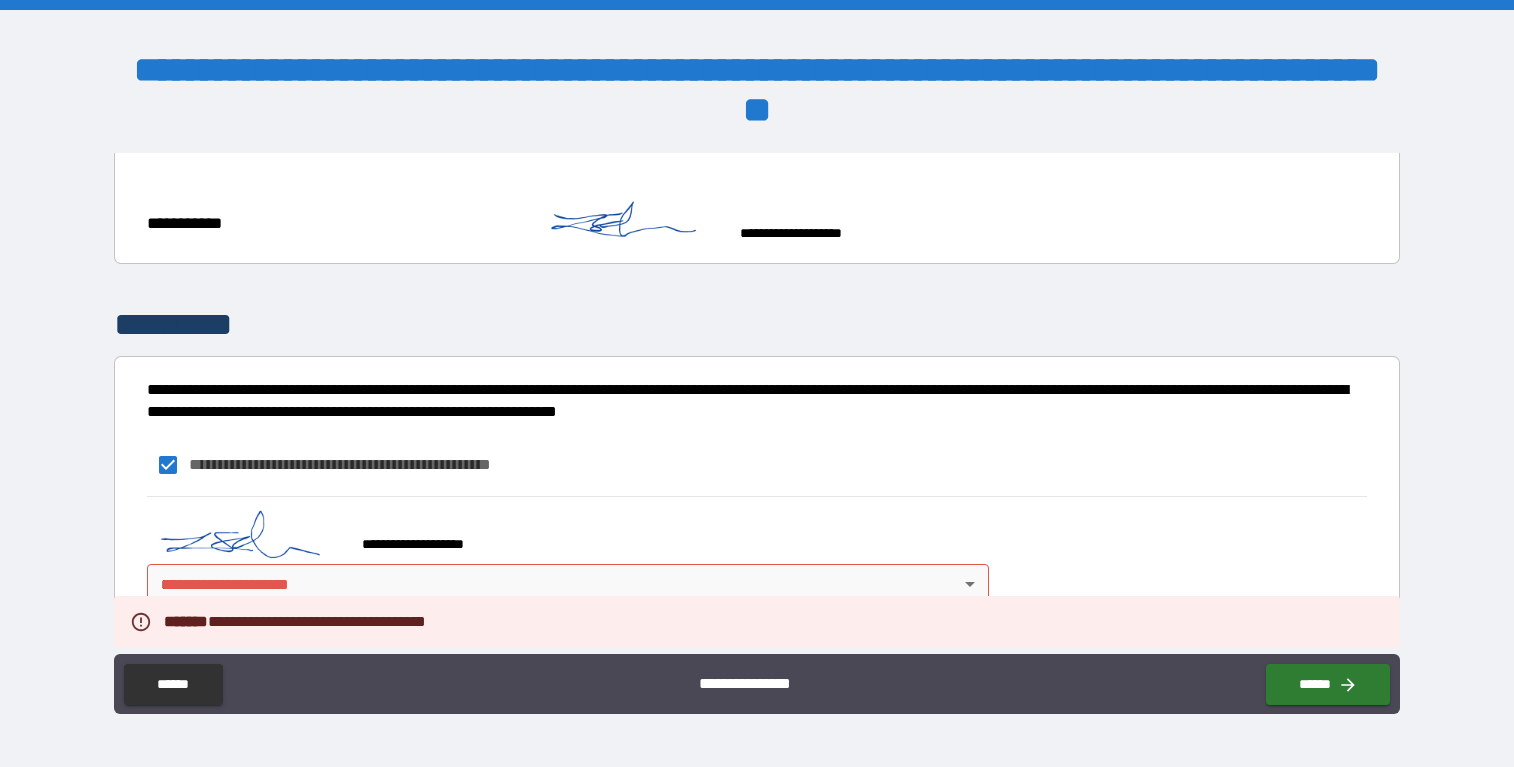click on "[FIRST] [LAST] [FIRST] [LAST] [FIRST] [LAST]" at bounding box center (757, 686) 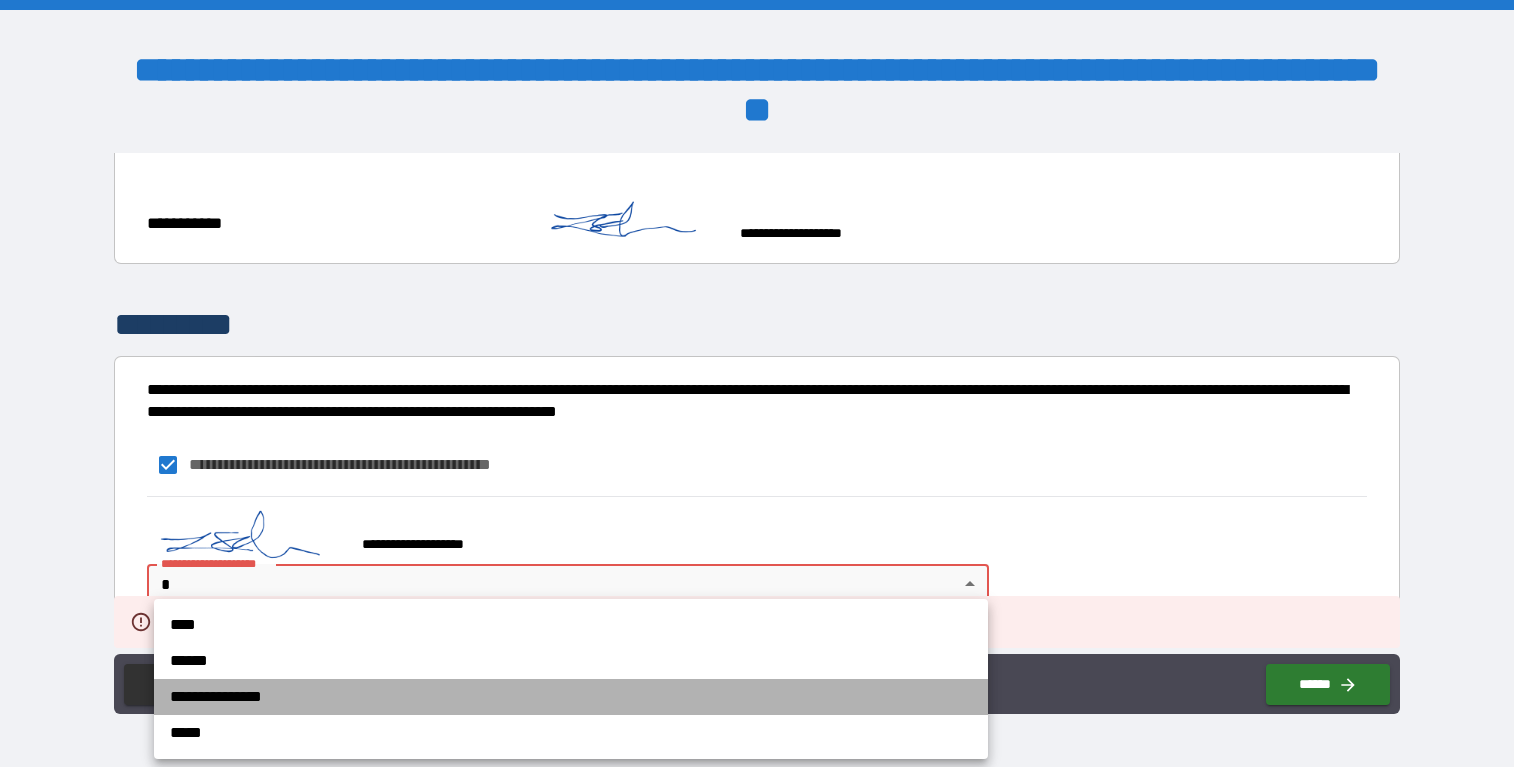 click on "**********" at bounding box center [571, 697] 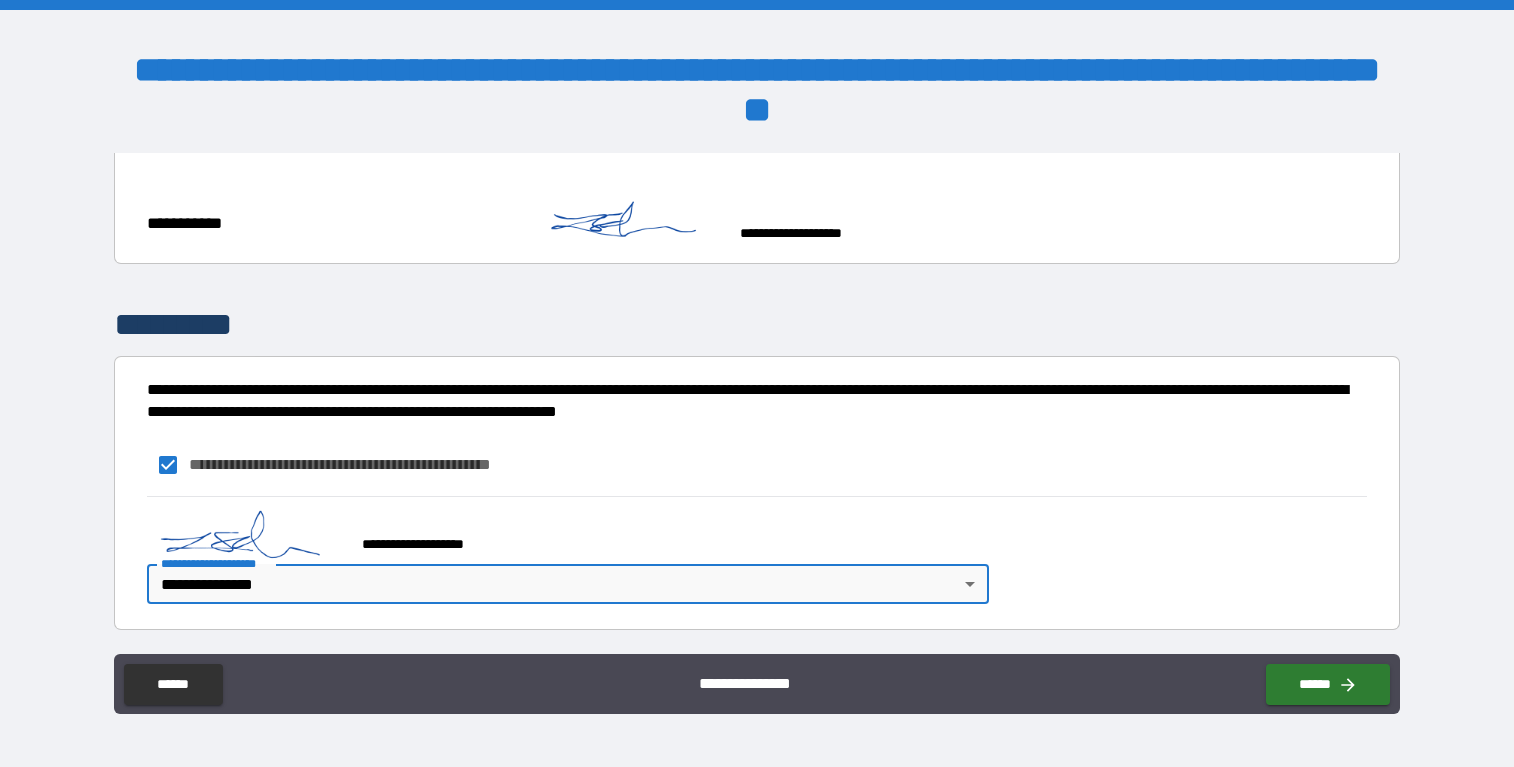 click on "**********" at bounding box center [757, 555] 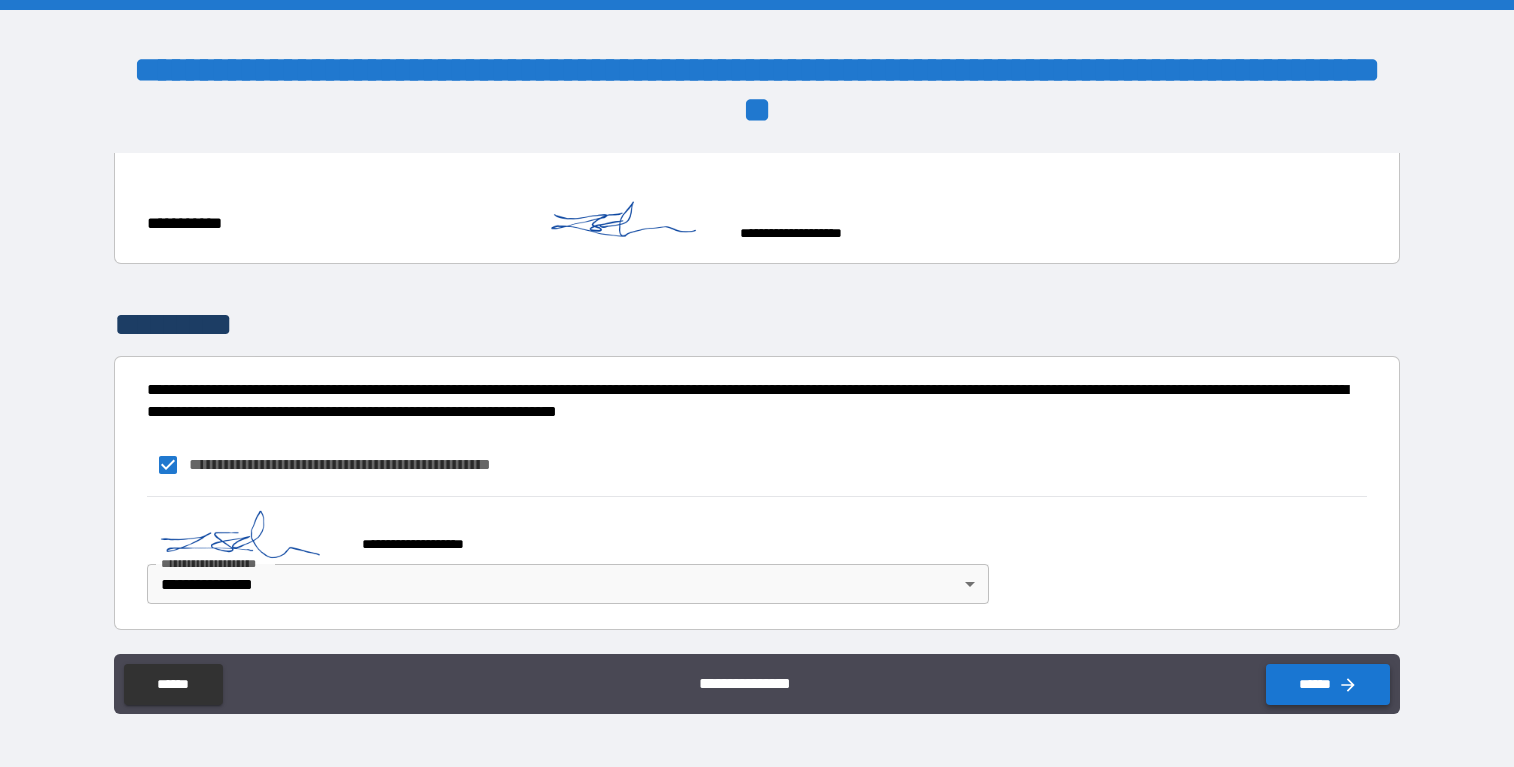 click on "******" at bounding box center [1328, 684] 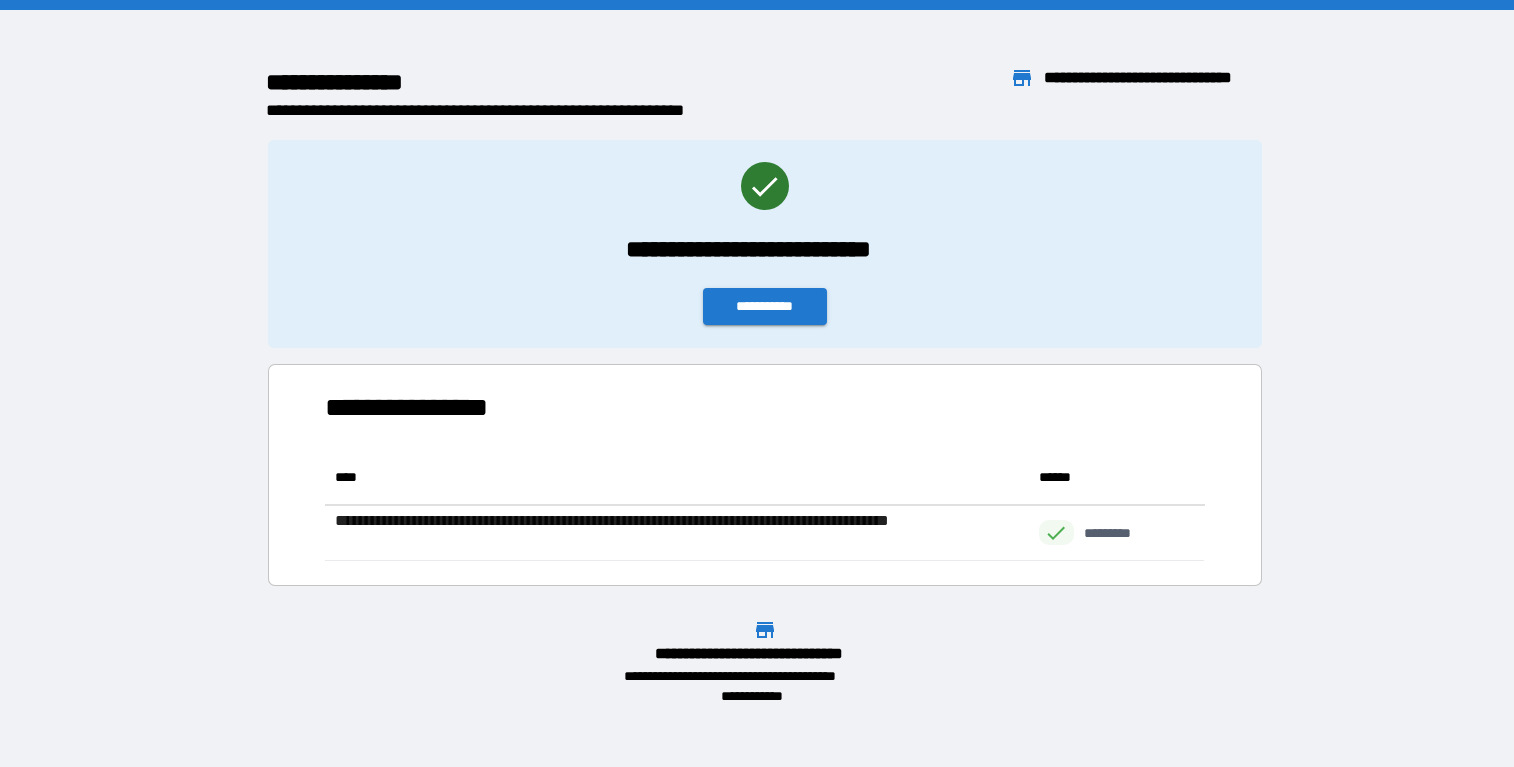 scroll, scrollTop: 16, scrollLeft: 15, axis: both 